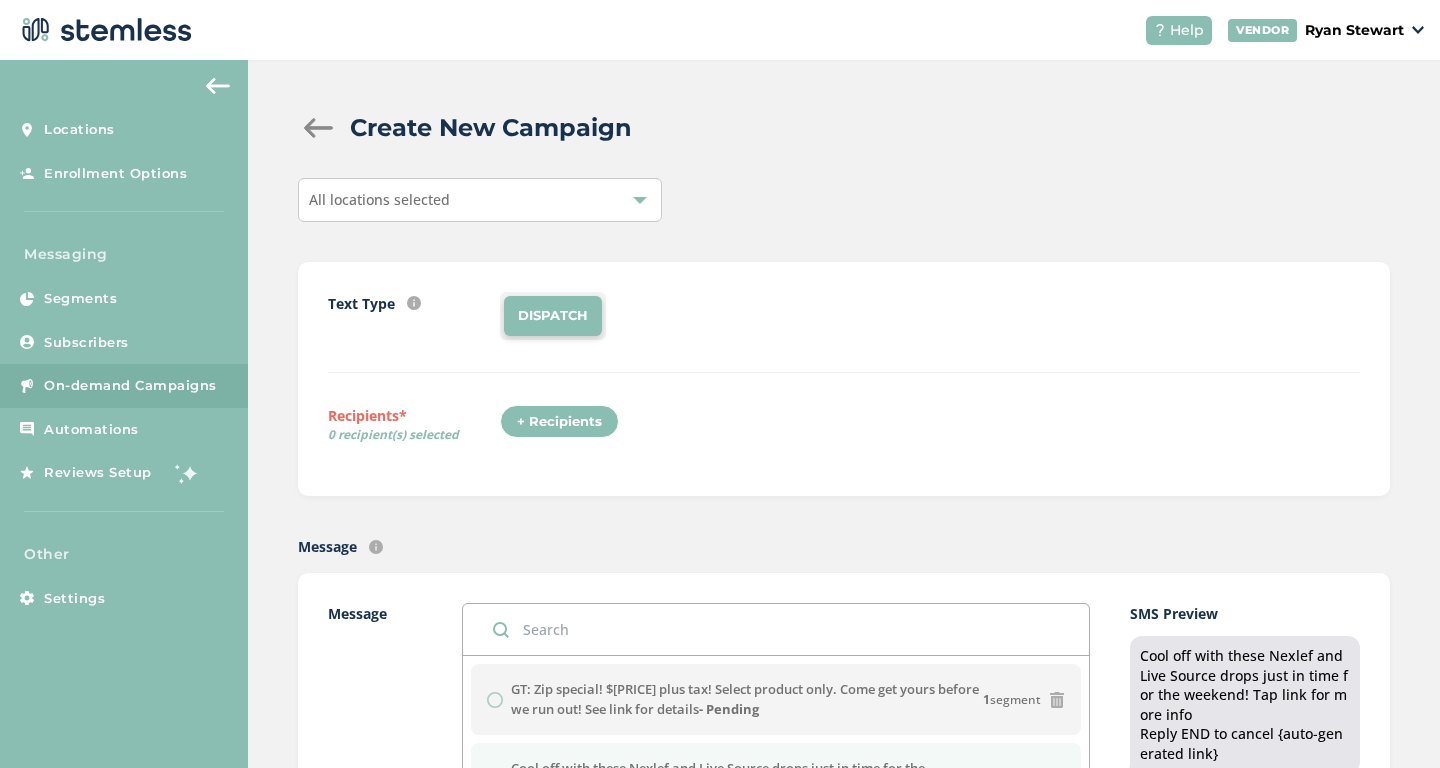scroll, scrollTop: 0, scrollLeft: 0, axis: both 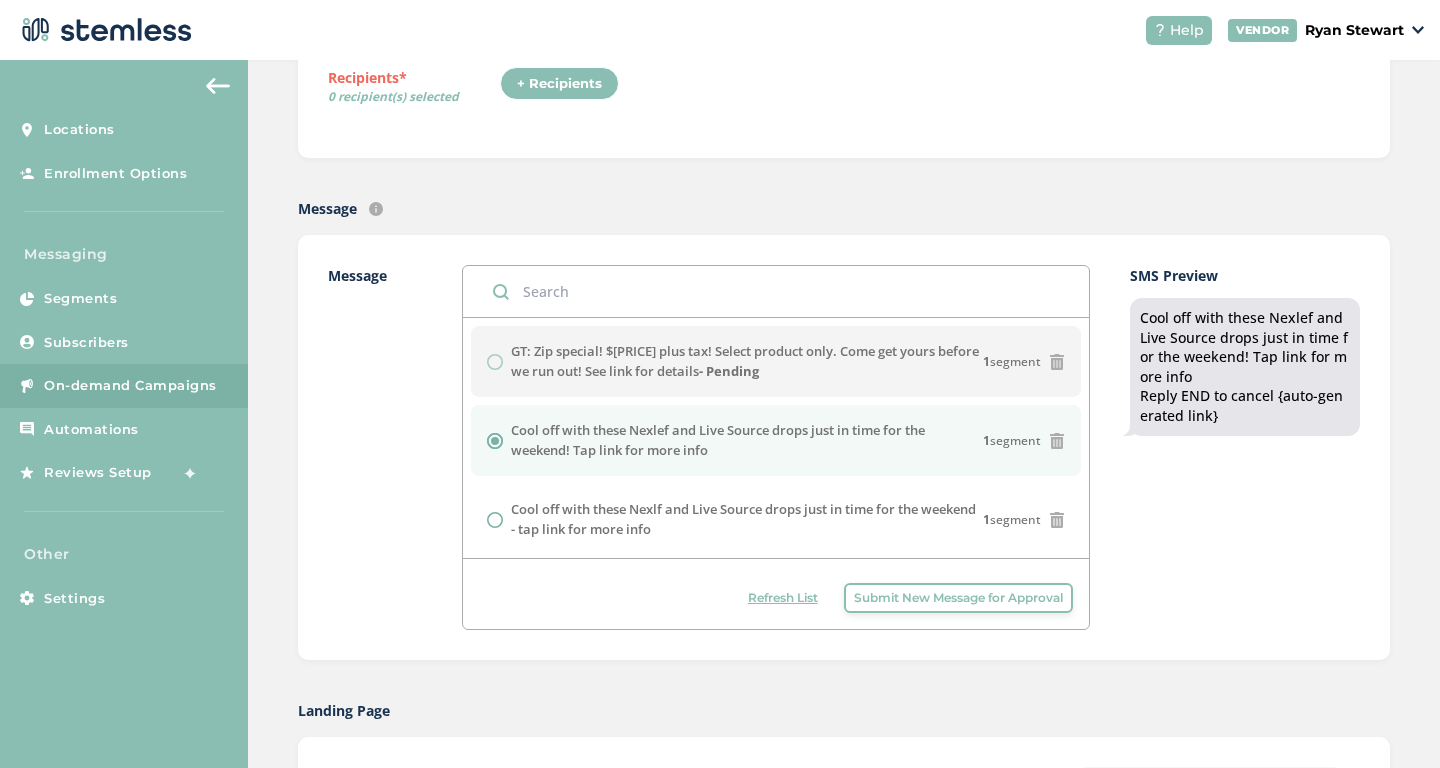 click on "Refresh List" at bounding box center [783, 598] 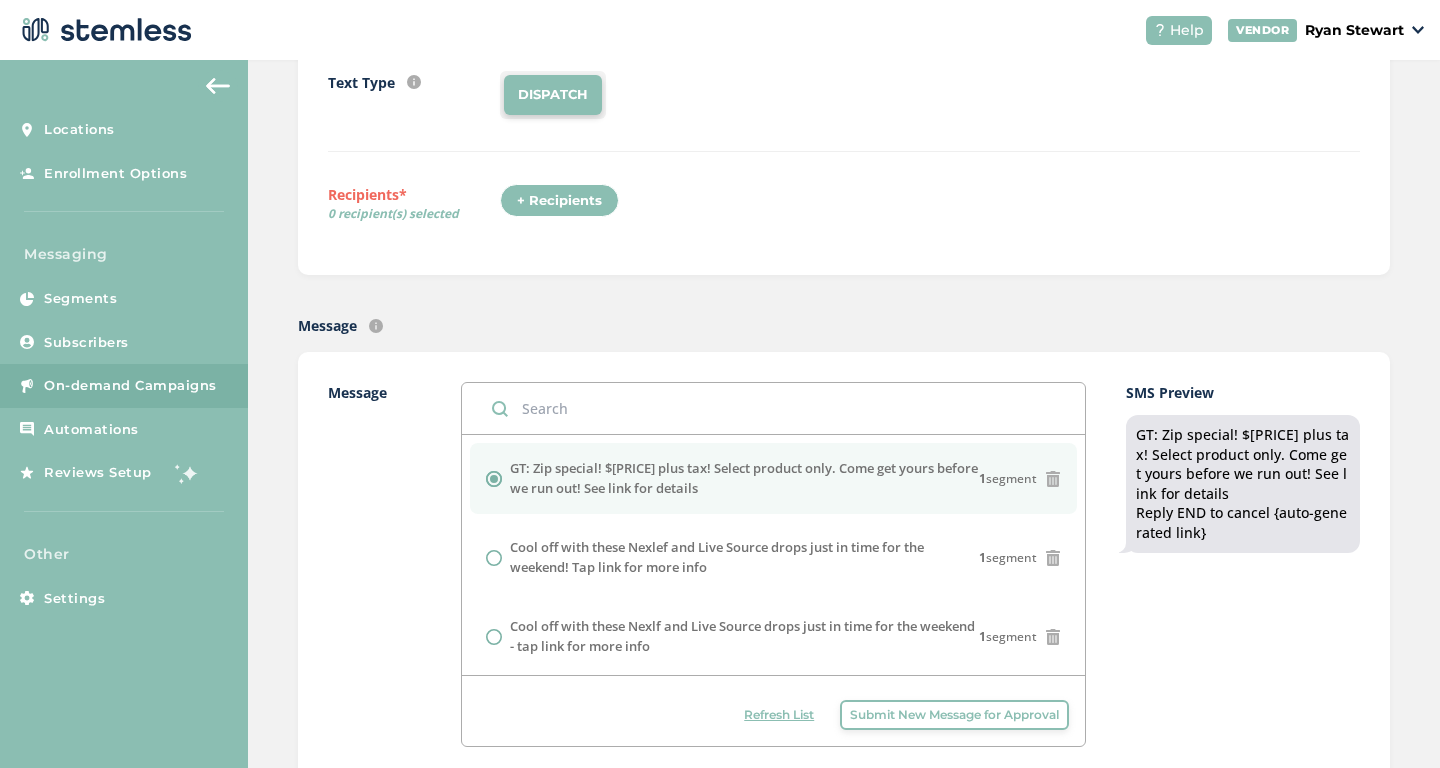 scroll, scrollTop: 0, scrollLeft: 0, axis: both 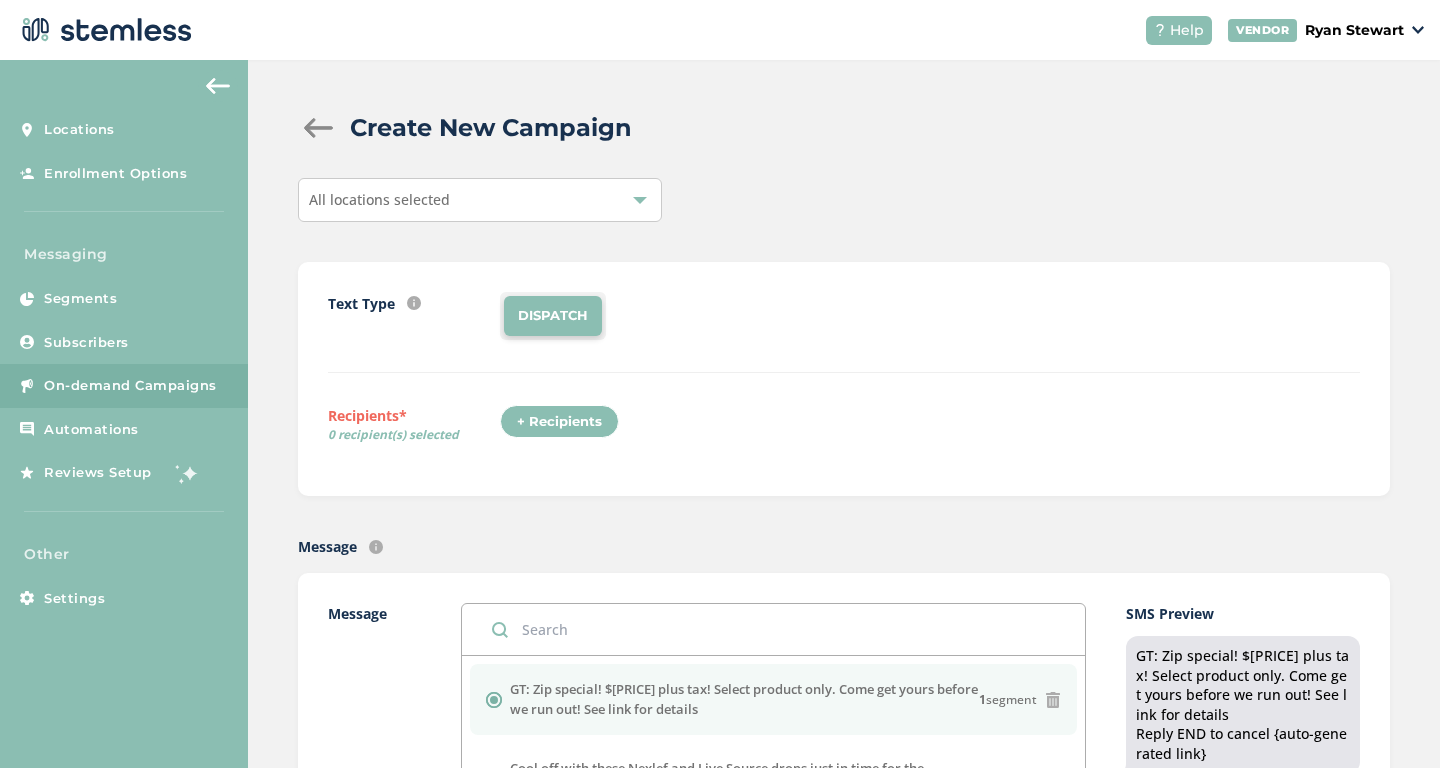 click on "All locations selected" at bounding box center [480, 200] 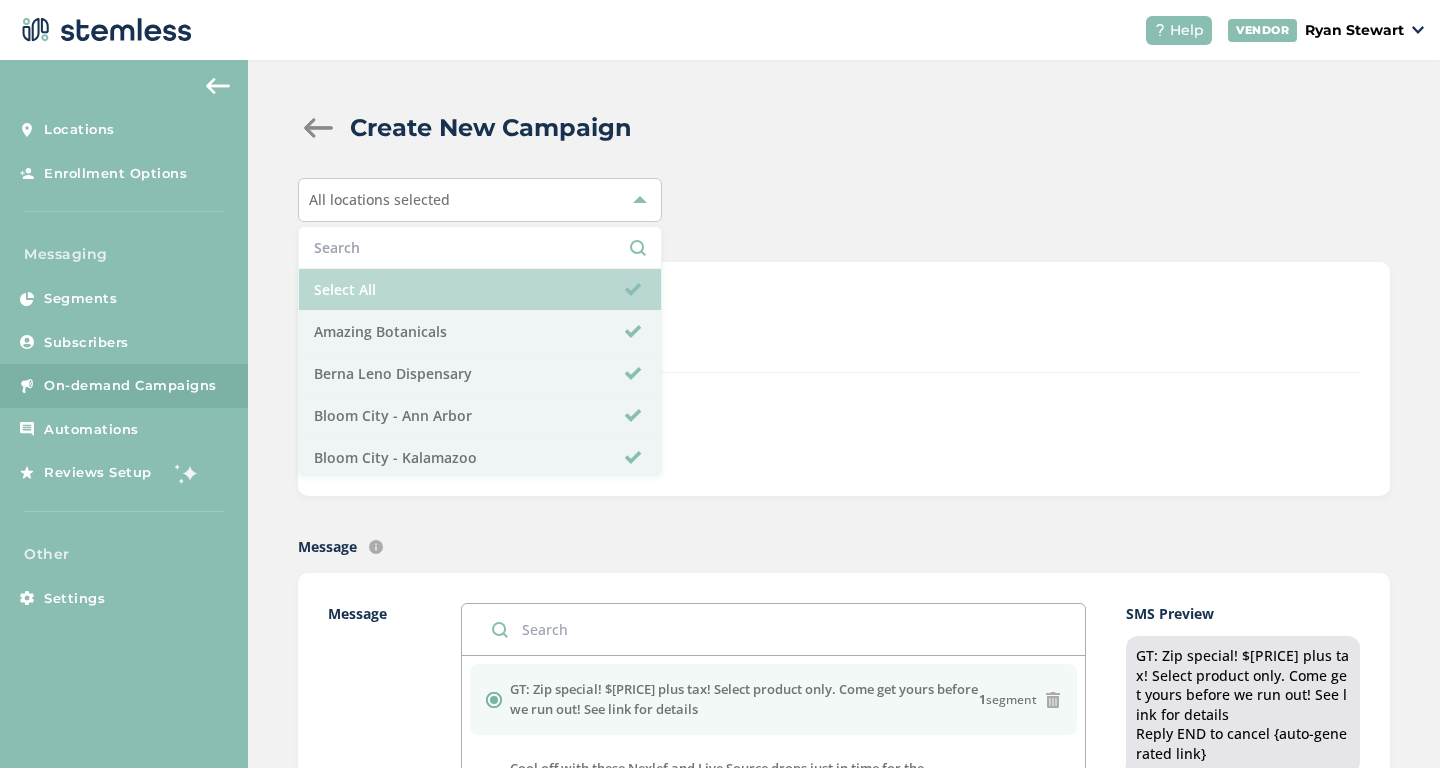 click on "Select All" at bounding box center [480, 290] 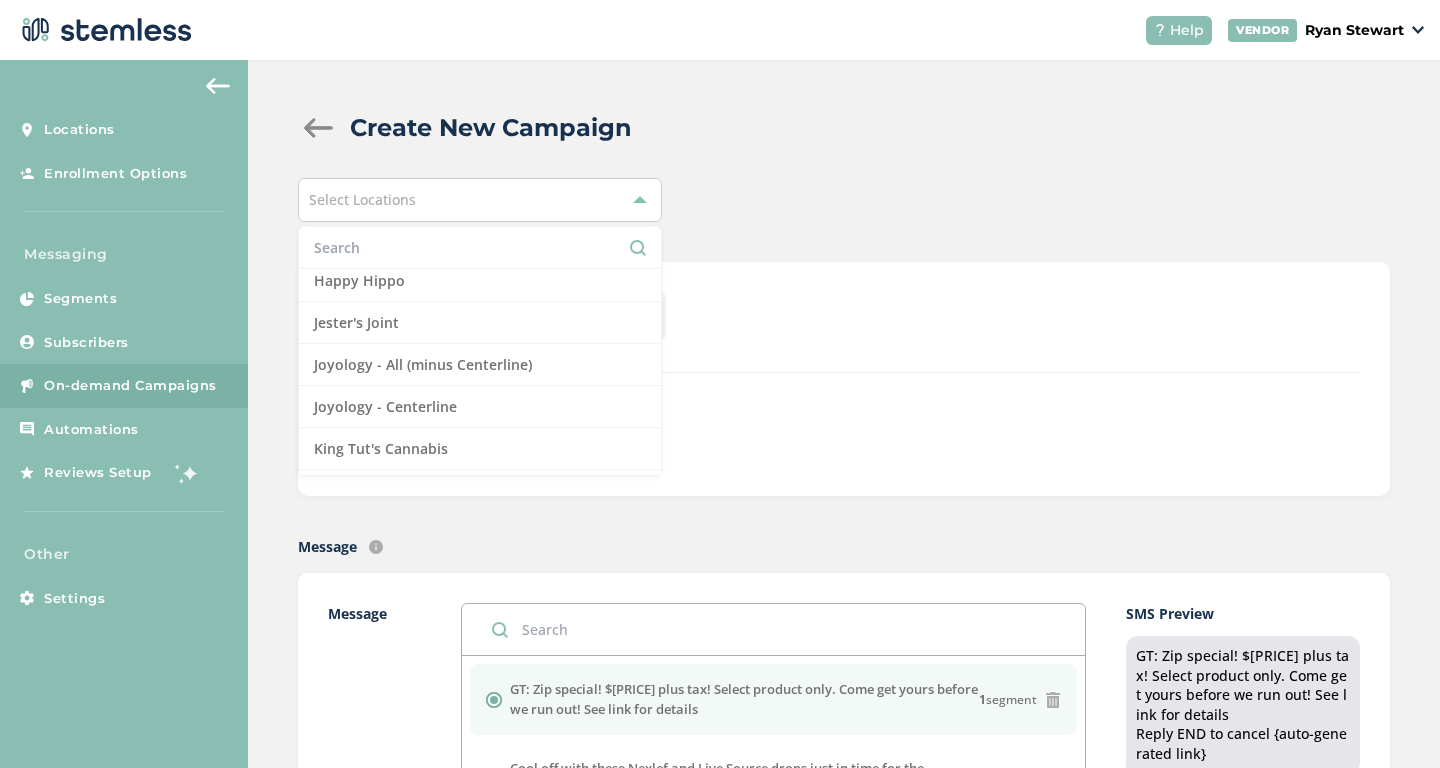scroll, scrollTop: 1124, scrollLeft: 0, axis: vertical 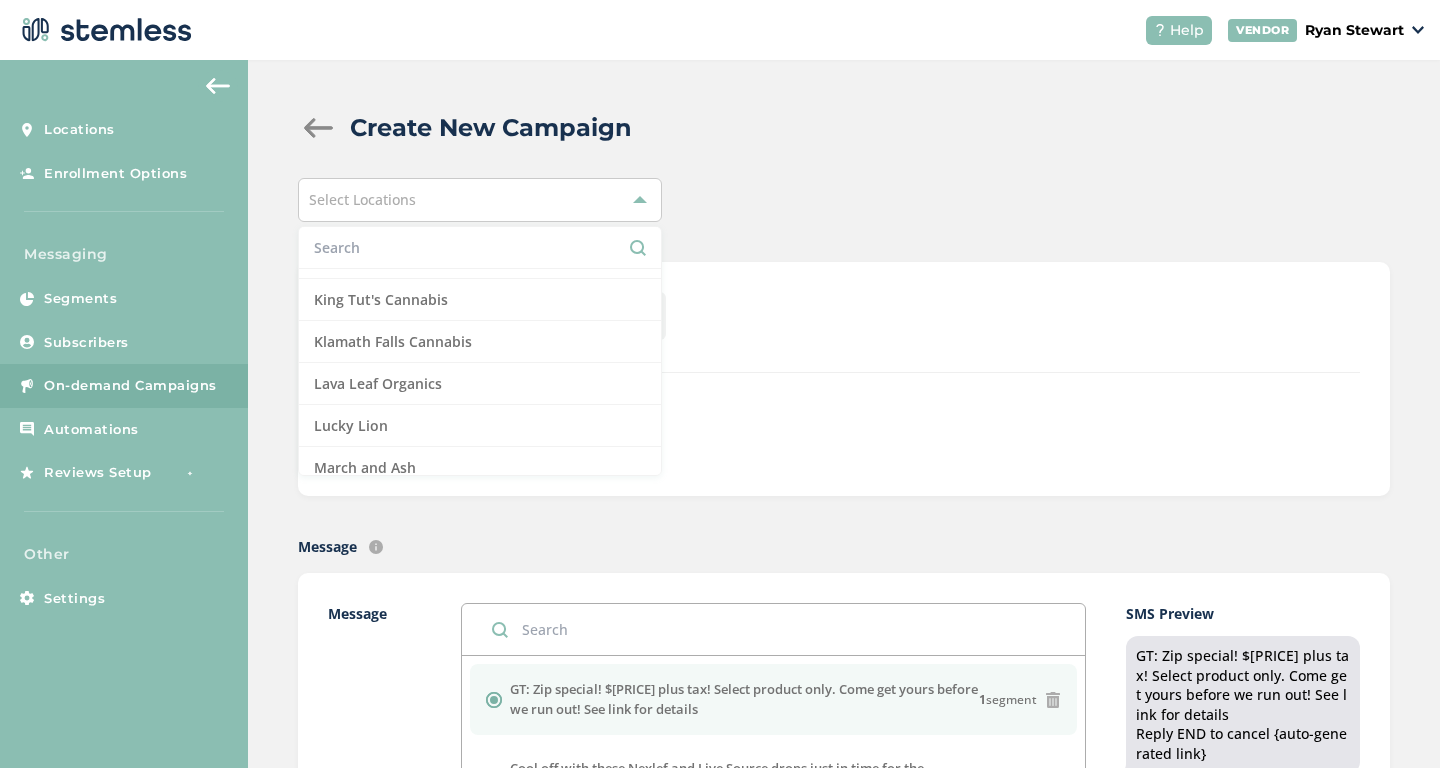 click on "Create New Campaign Select Locations  Select All   Amazing Botanicals   Berna Leno Dispensary   Bloom City - [CITY]   Bloom City - Kalamazoo   Cannabis Club   Cannabis clubhouse   Cannasseur   Crescent Canna   Dispo Bay City North   Dispo Bay City South   Dispo Hazel Park   Dispo Romeo   Dispo Whitmore Lake   Emerald Triangle   Euphoros   Farm Grass Table   Fire Creek   Five Star   Get Bak'd   Gold Spectrum   Green Buddha   Green Therapy   Happy Hippo   Jester's Joint   Joyology - All (minus Centerline)   Joyology - Centerline   King Tut's Cannabis   Klamath Falls Cannabis   Lava Leaf Organics   Lucky Lion   March and Ash   Mellow Fellow   Moses Roses   Muha Meds   Mystic Cannabis Burr Oak   Mystic Cannabis Memphis   Nexleaf   oHHo   Red Star   Redi   Roadrunner Organics   Rogue Valley Cannabis   Royal Kush   Slocal Root - Grover Beach   Slocal Roots - Root One   Slocal Roots - San Luis Obispo   Sluggers   Smokeland   Spores Detroit   Sugarbudz   The Re-Up   The Row House   Trap Stars New Buffalo  SMS MMS" at bounding box center [844, 1208] 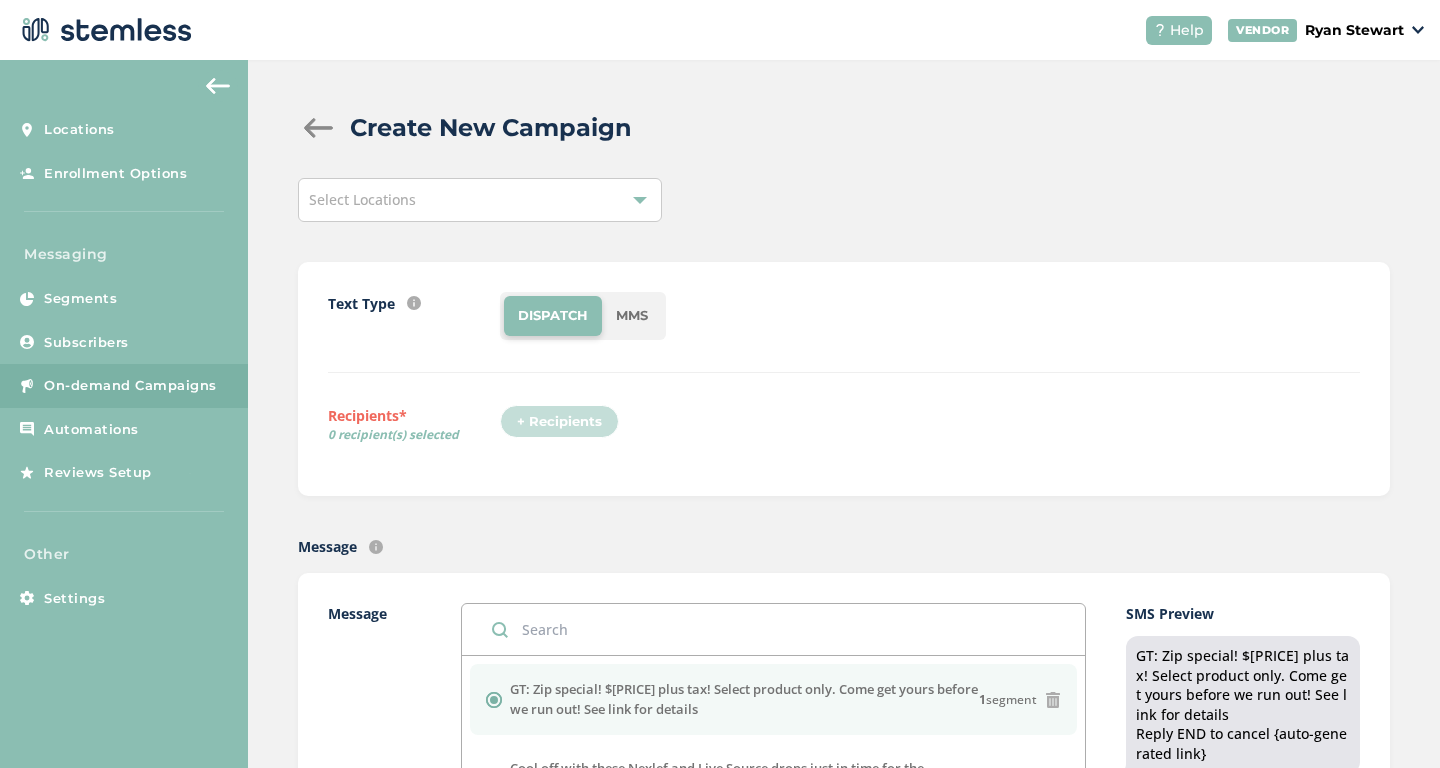 click at bounding box center [318, 128] 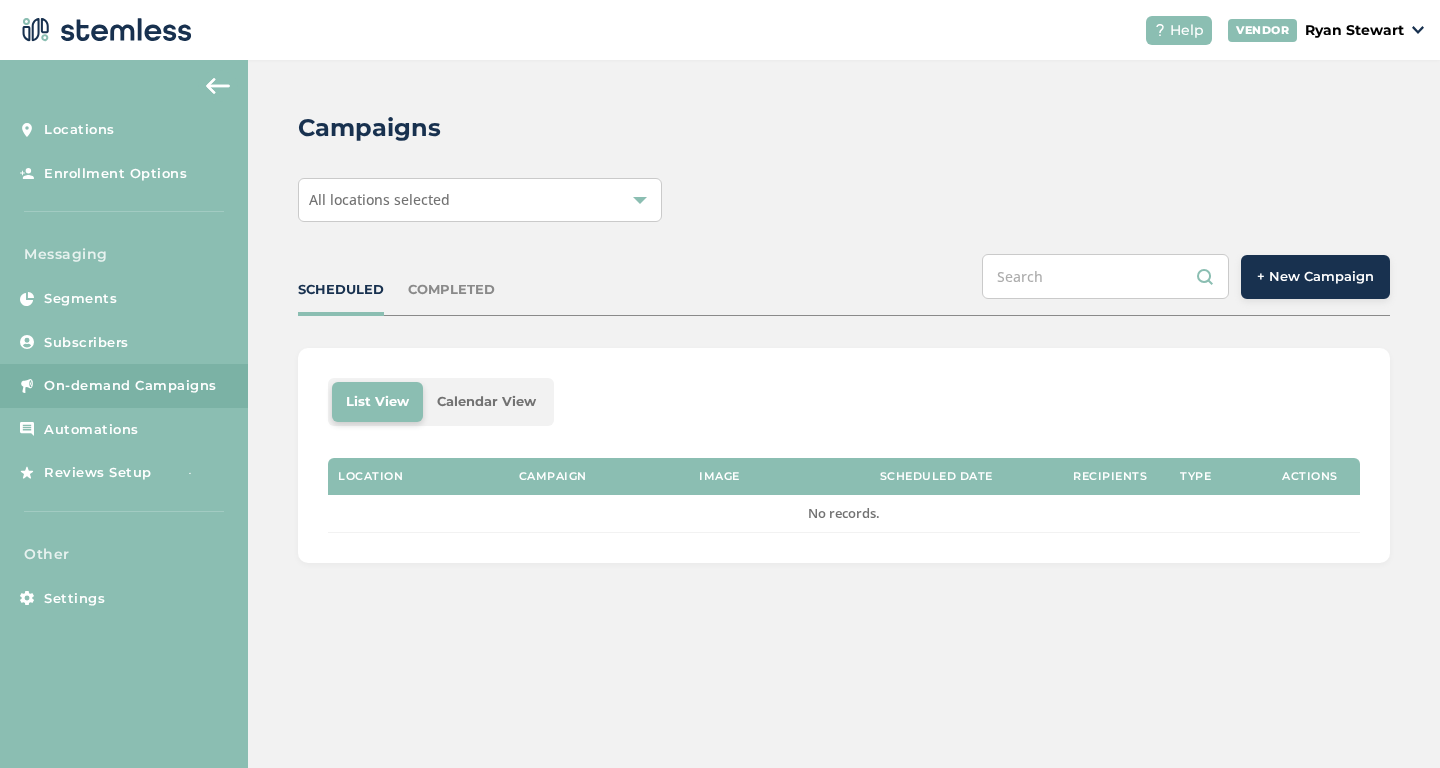 click on "All locations selected" at bounding box center [480, 200] 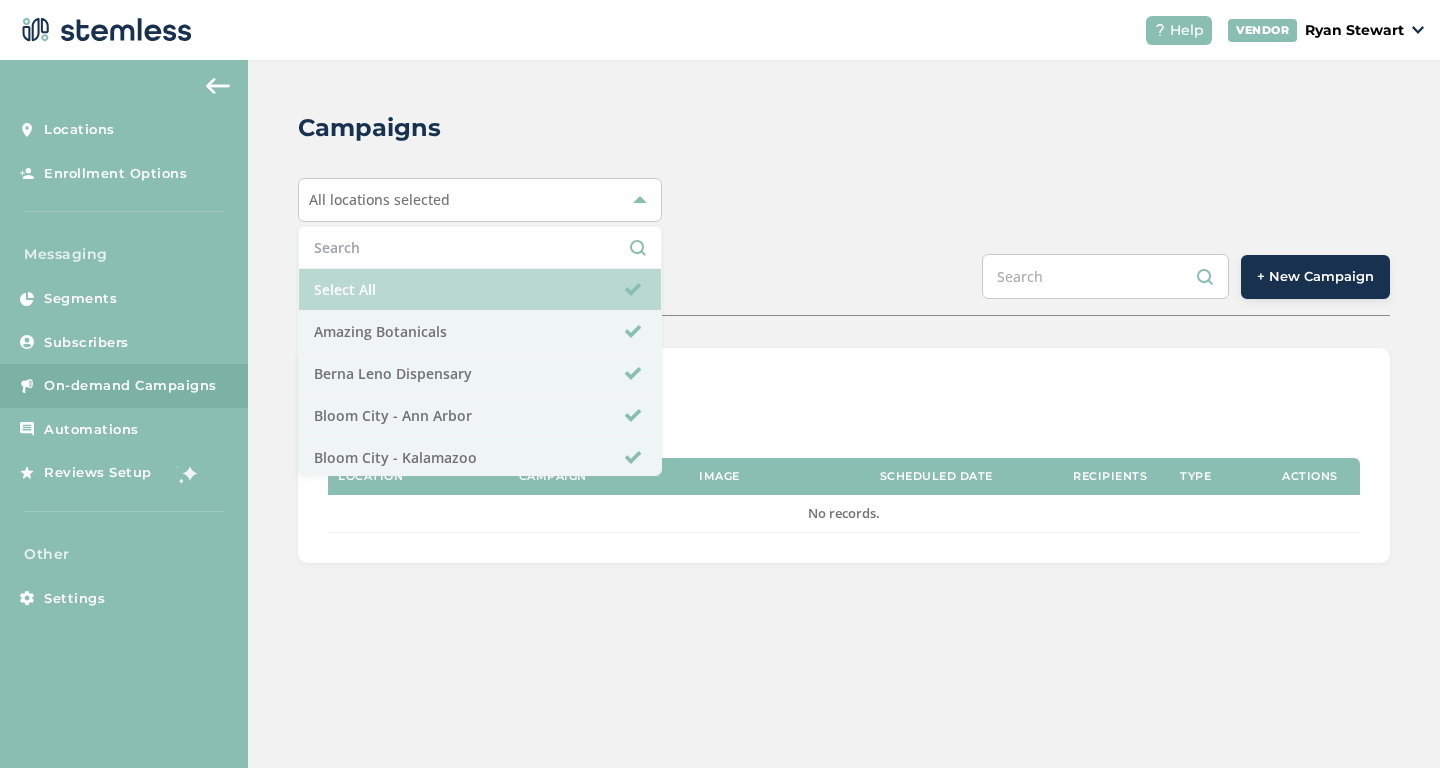 click on "Select All" at bounding box center [480, 290] 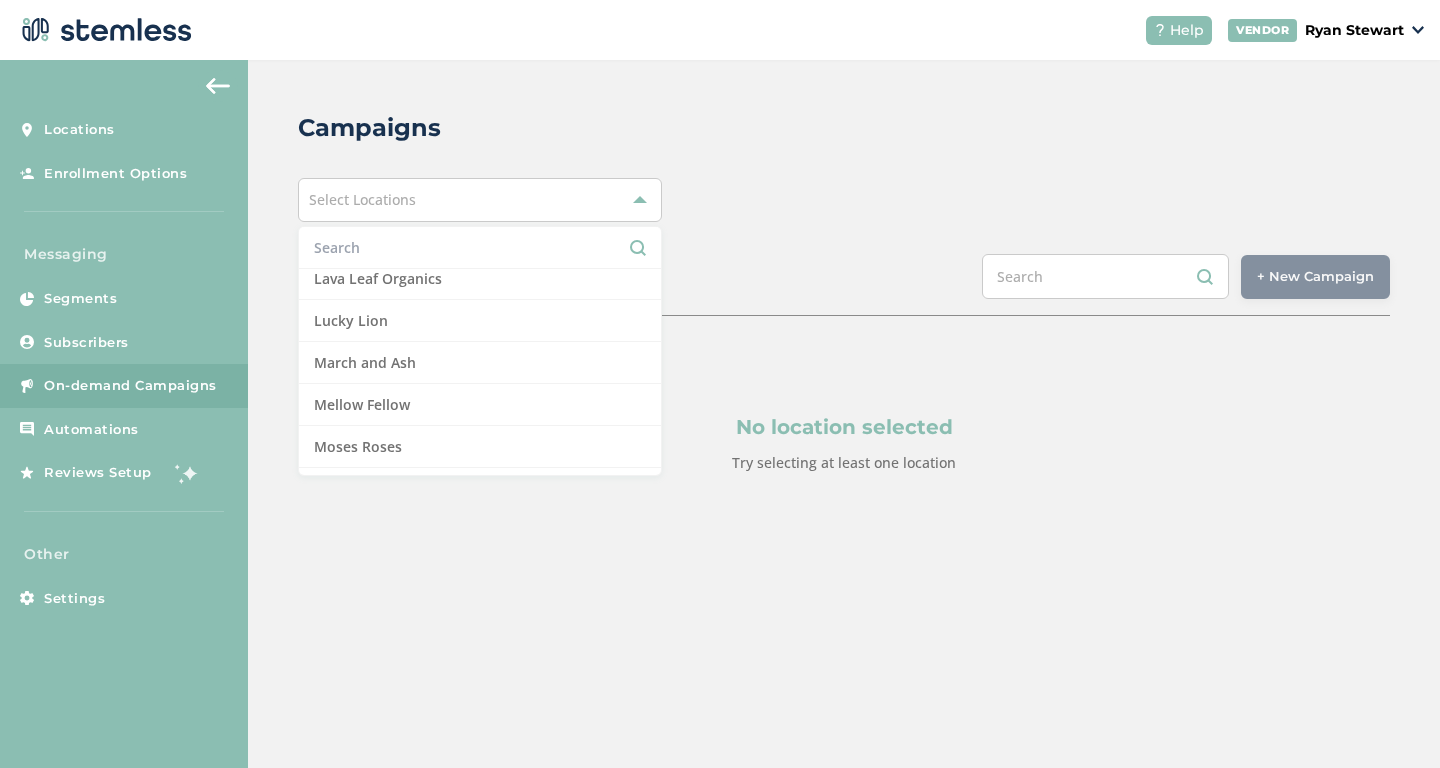 scroll, scrollTop: 1361, scrollLeft: 0, axis: vertical 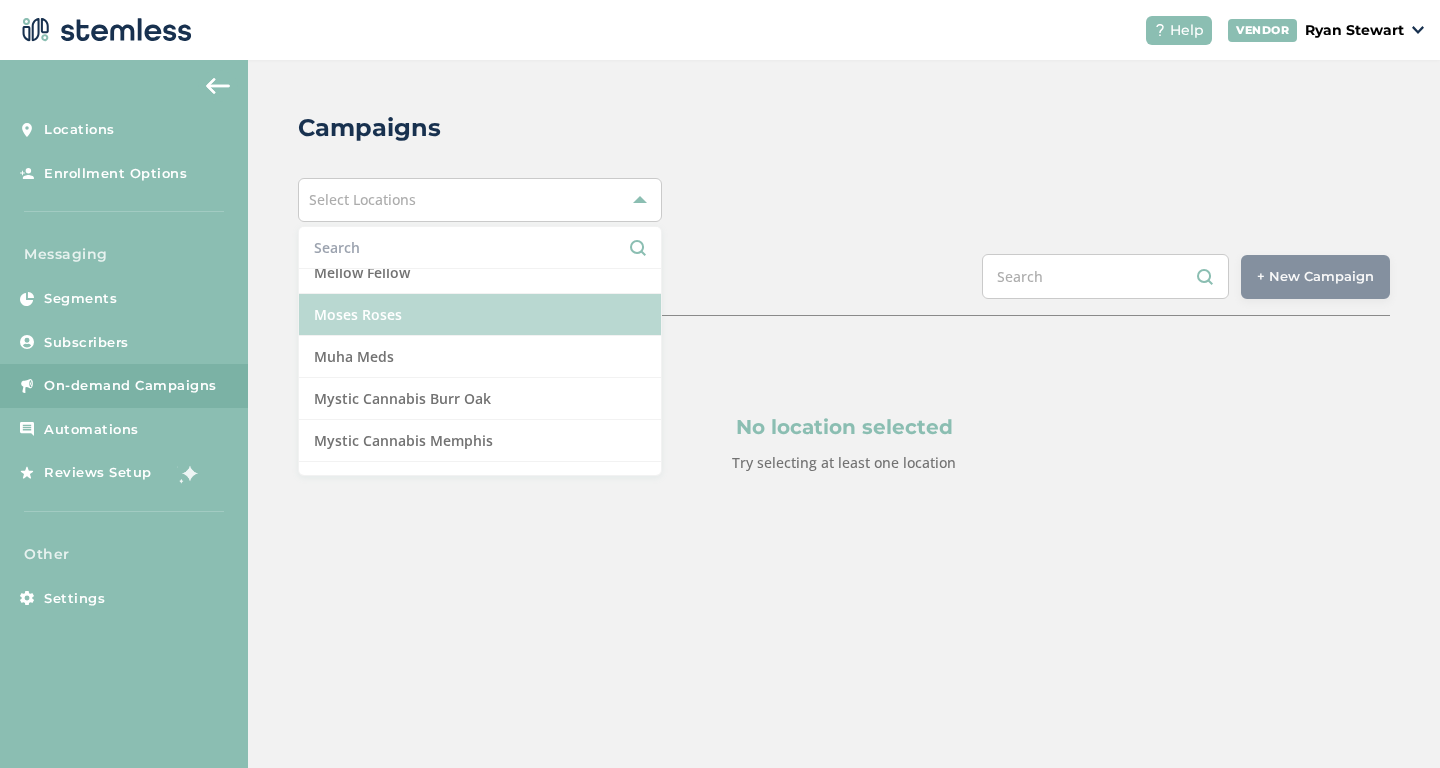 click on "Moses Roses" at bounding box center (480, 315) 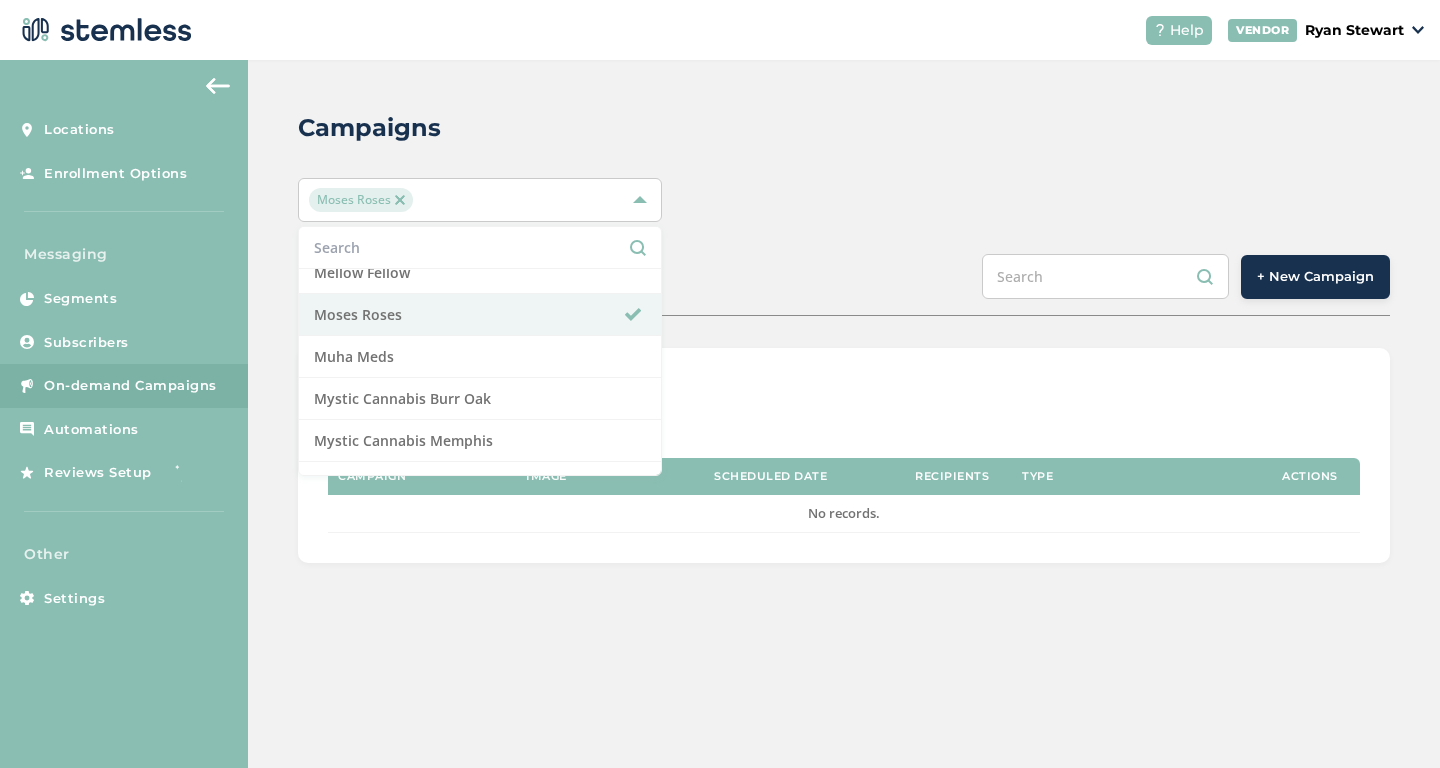 click on "SCHEDULED   COMPLETED  + New Campaign" at bounding box center [844, 285] 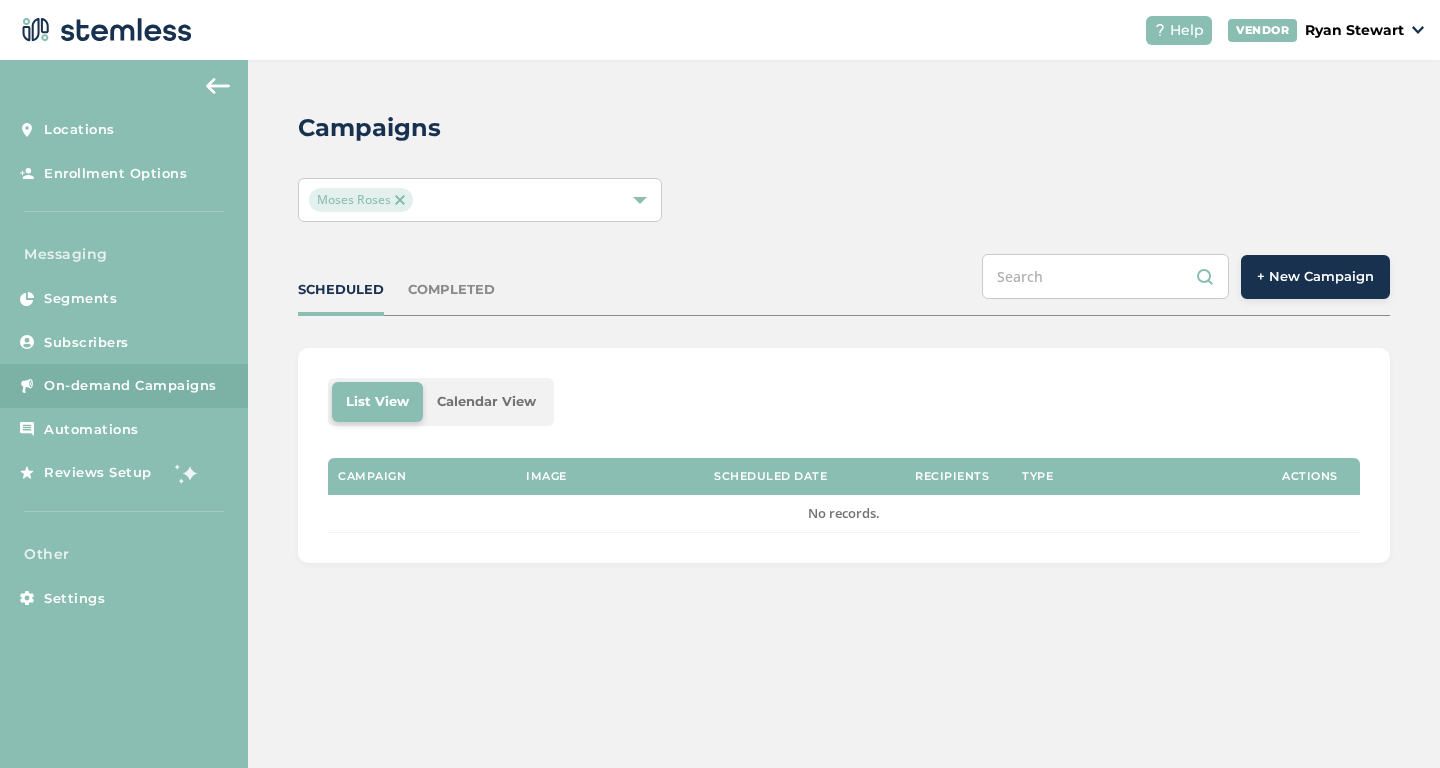 click on "COMPLETED" at bounding box center [451, 290] 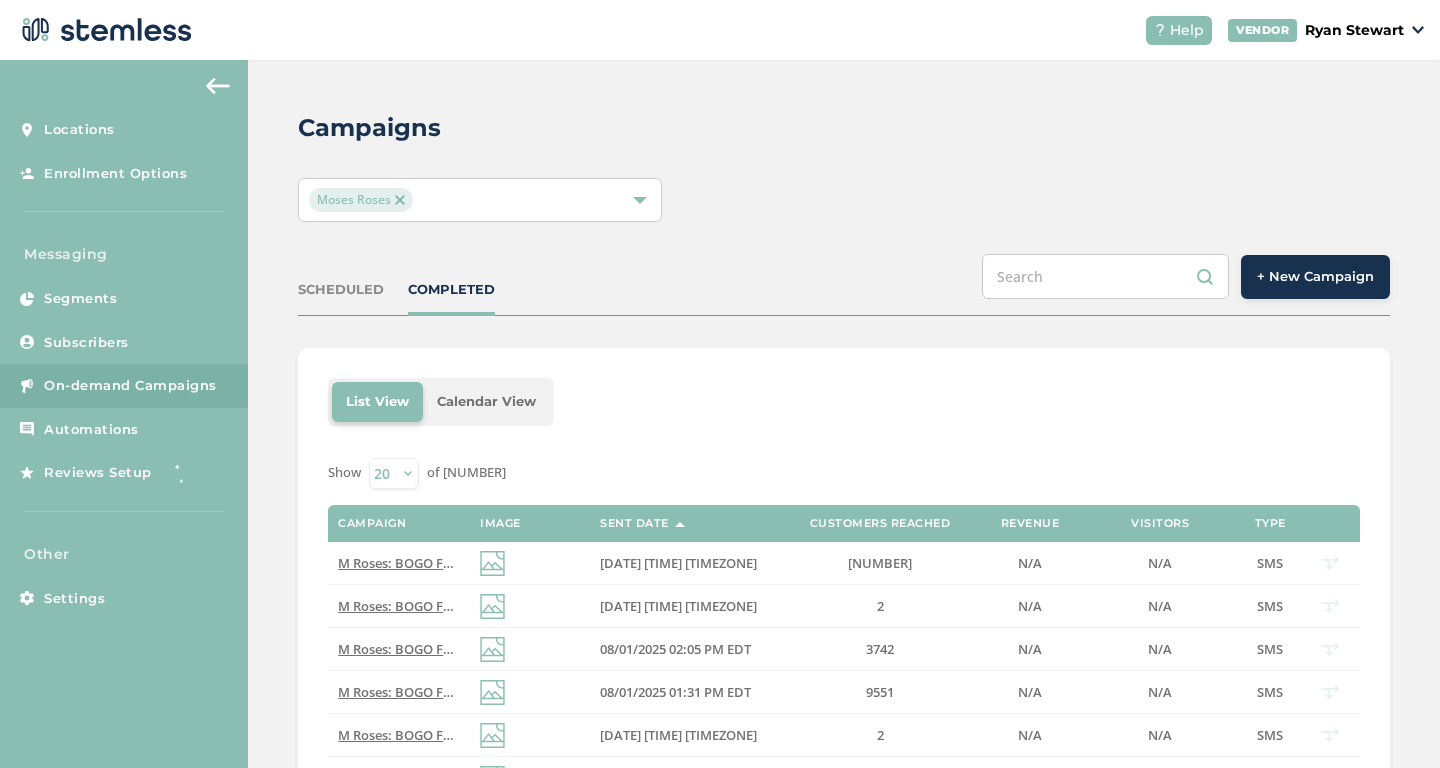 scroll, scrollTop: 87, scrollLeft: 0, axis: vertical 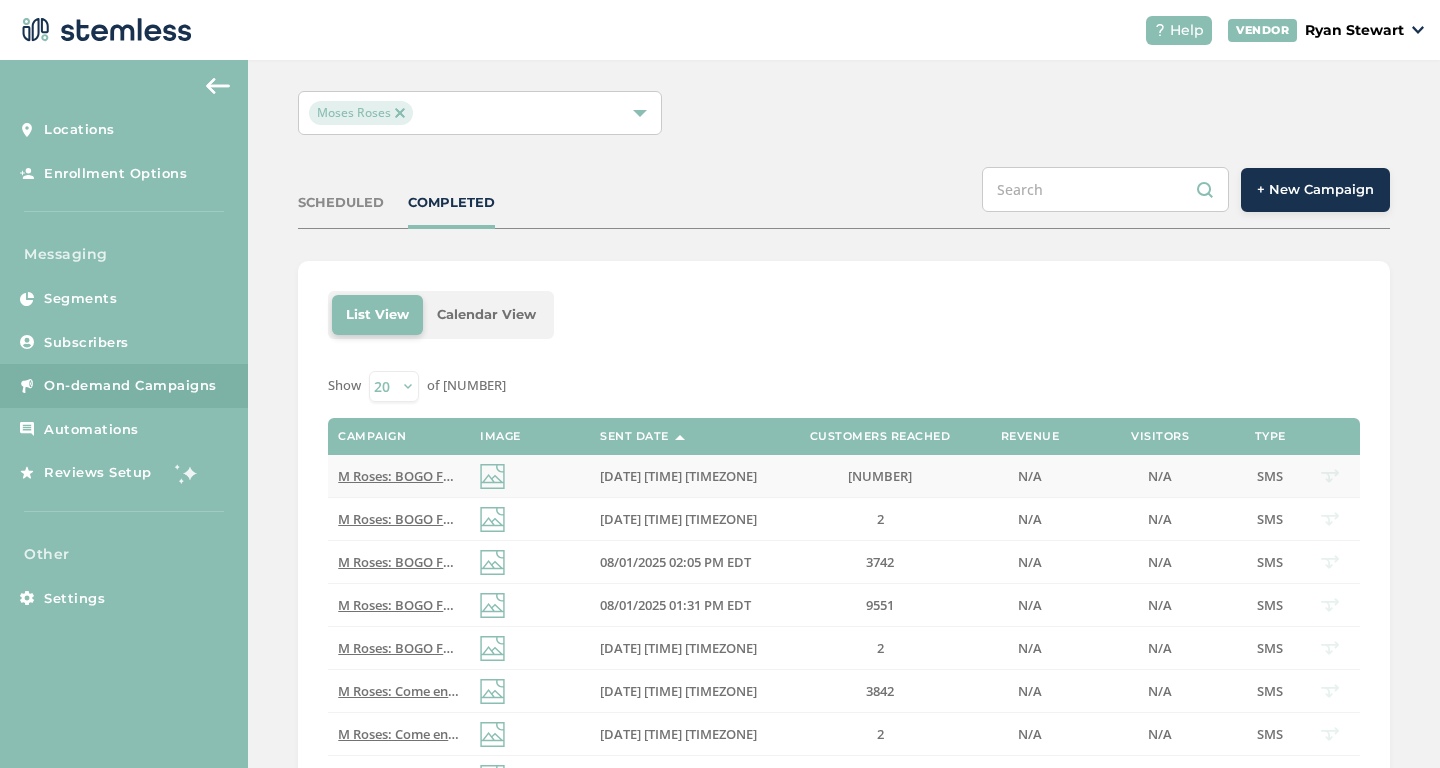 click on "M Roses: BOGO Free on zips happening again tomorrow only! Make sure to show text for deal! @[LOCATION] store! Reply END to cancel" at bounding box center [754, 476] 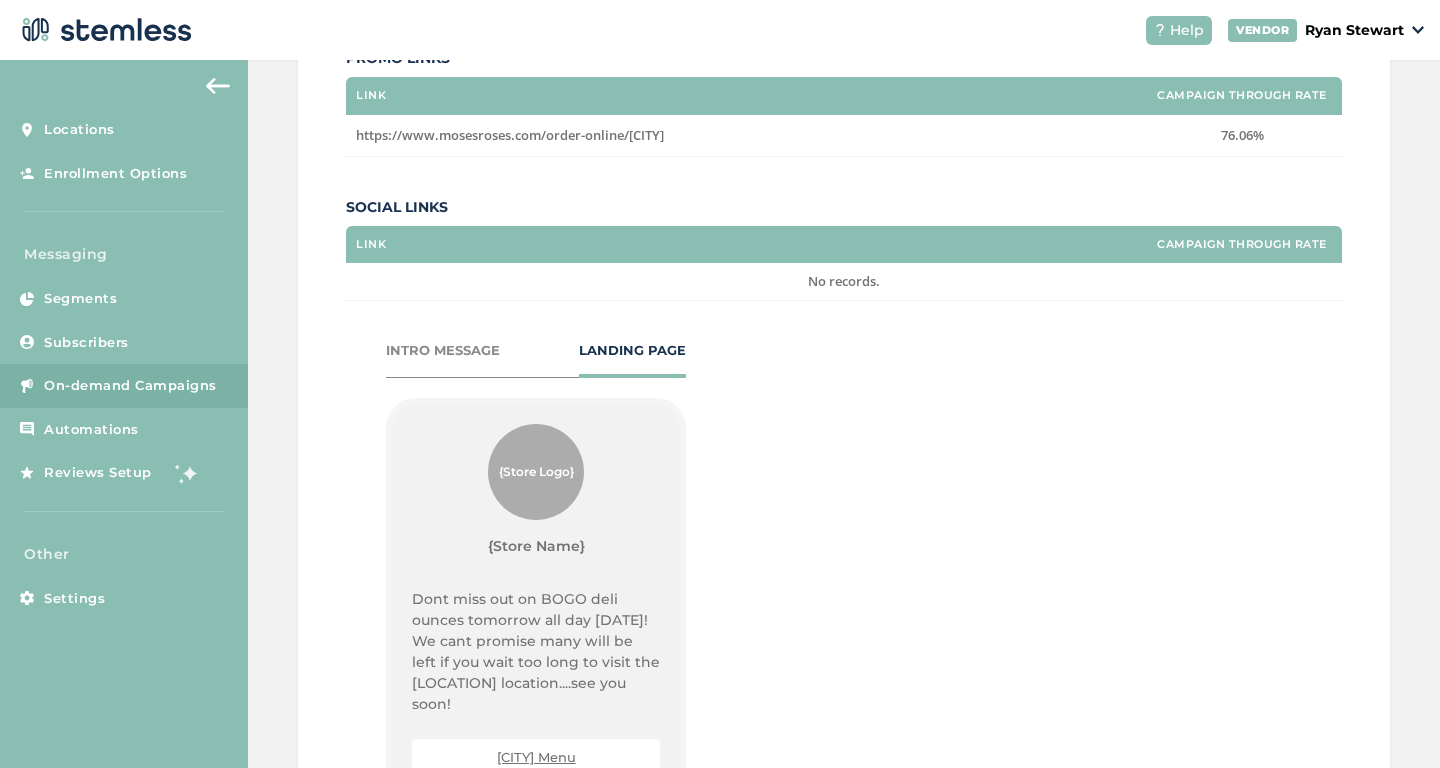 scroll, scrollTop: 697, scrollLeft: 0, axis: vertical 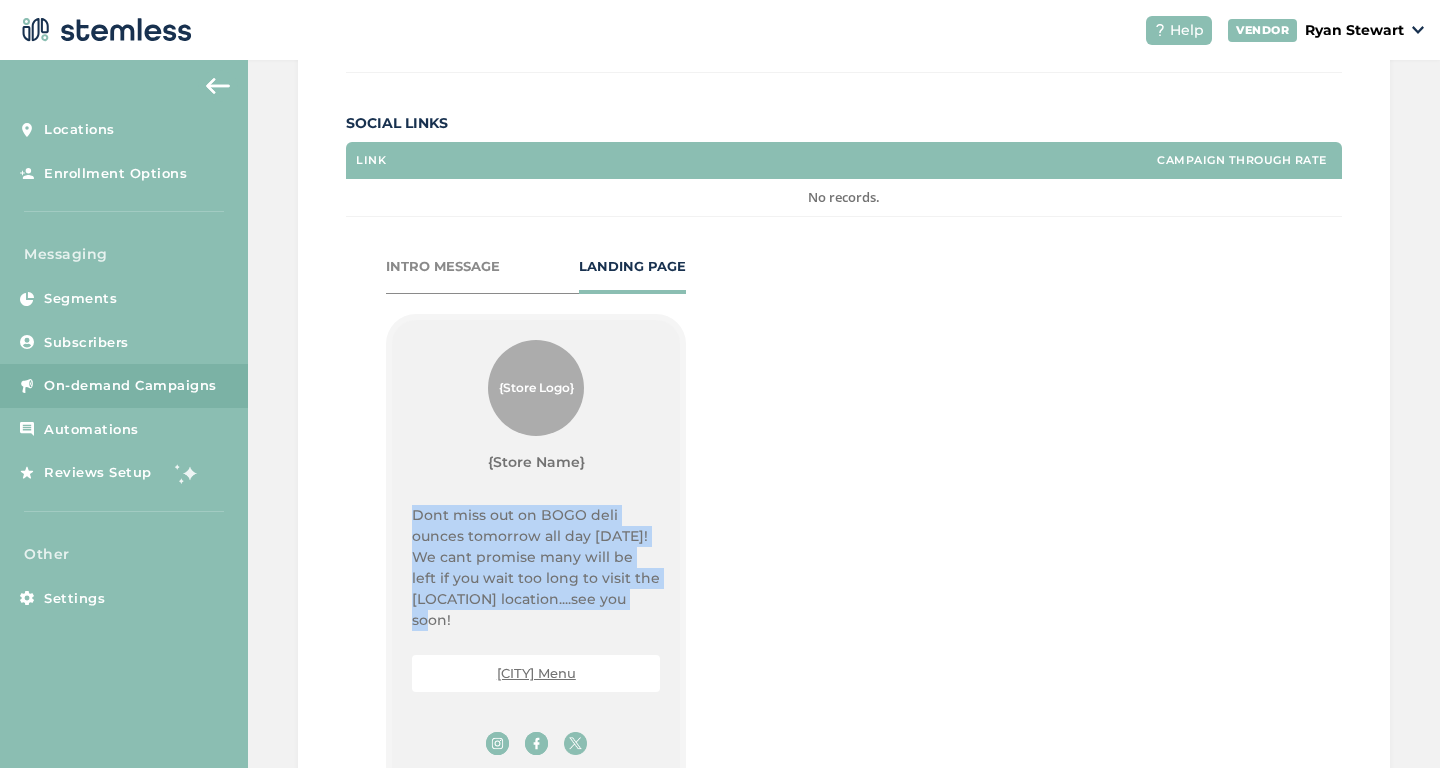 drag, startPoint x: 636, startPoint y: 599, endPoint x: 411, endPoint y: 522, distance: 237.81085 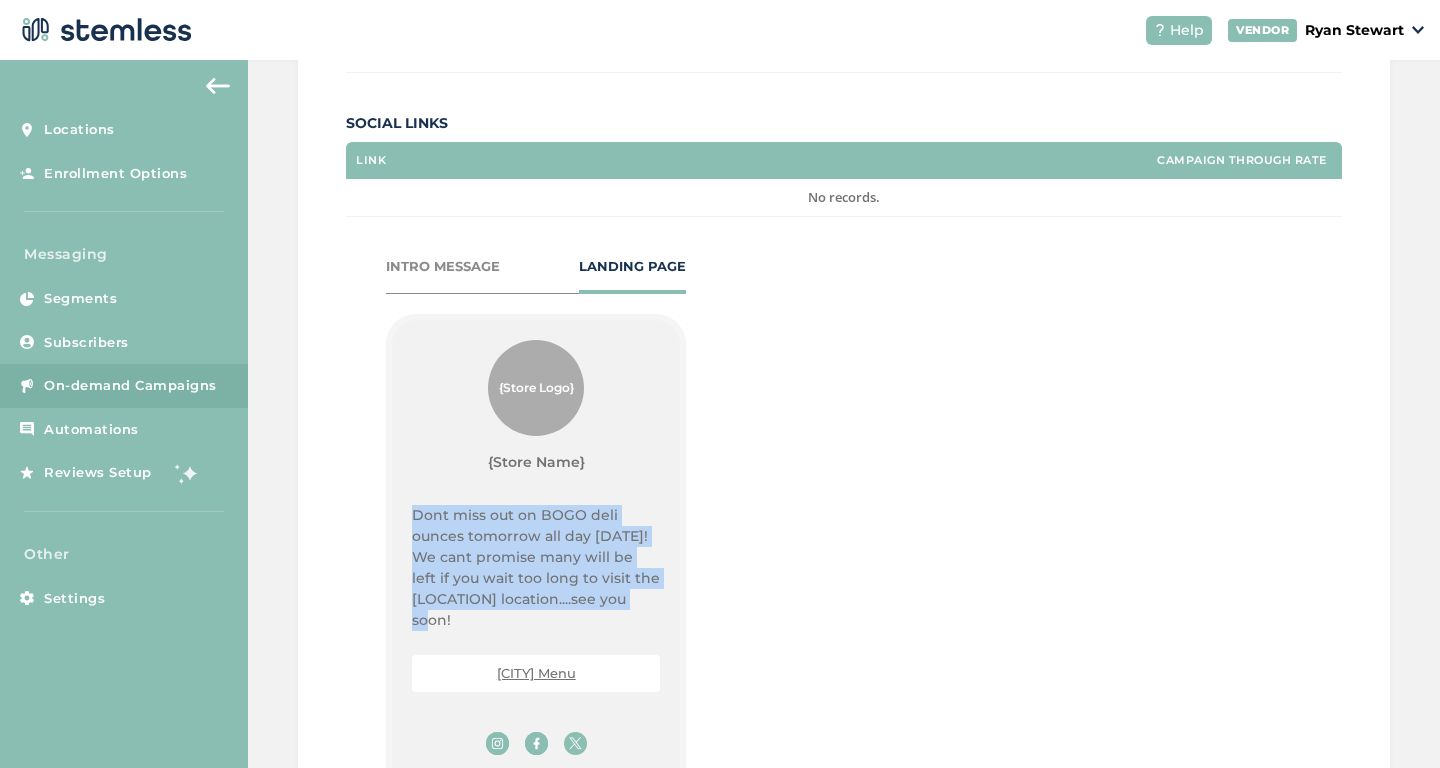 click on "Dont miss out on BOGO deli ounces tomorrow all day [DATE]! We cant promise many will be left if you wait too long to visit the [LOCATION] location....see you soon!" at bounding box center (536, 568) 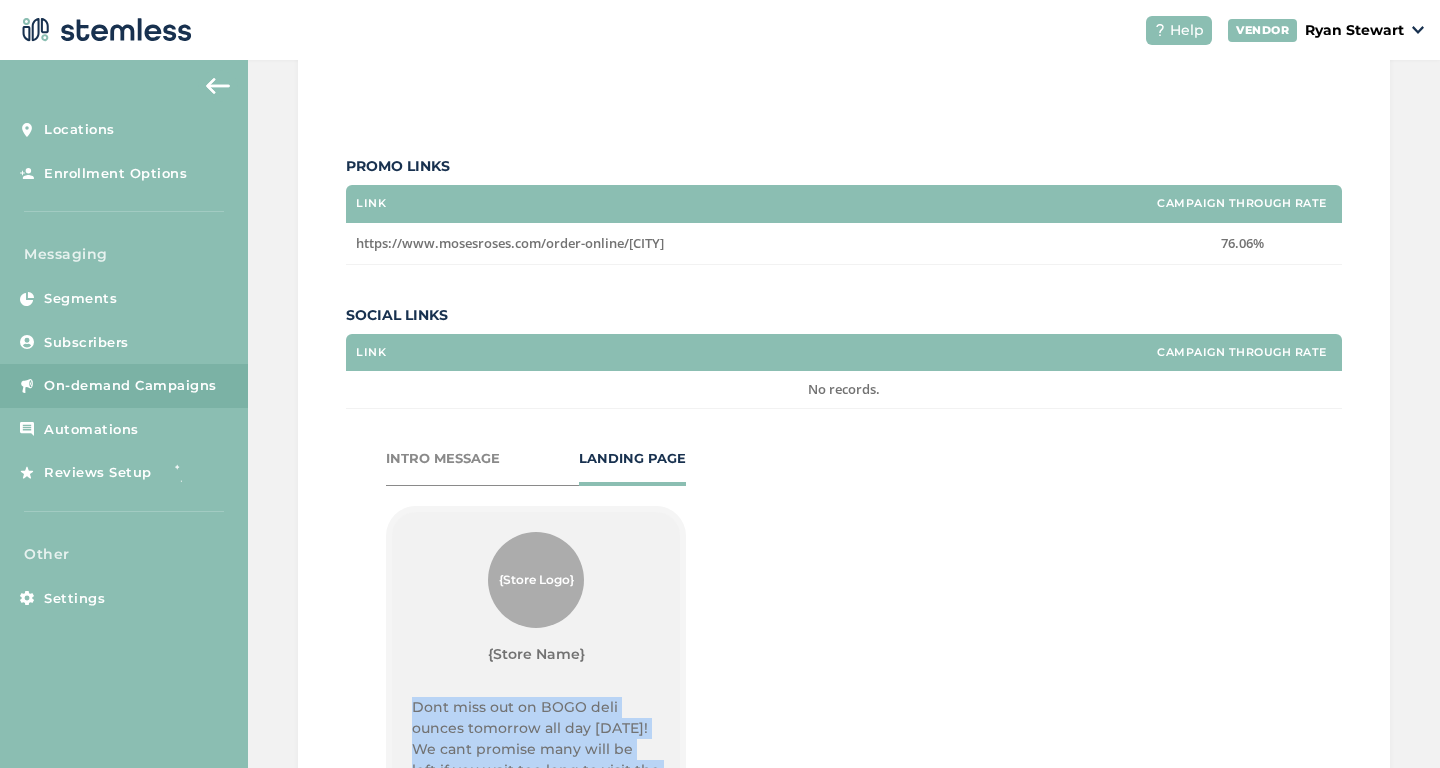 scroll, scrollTop: 0, scrollLeft: 0, axis: both 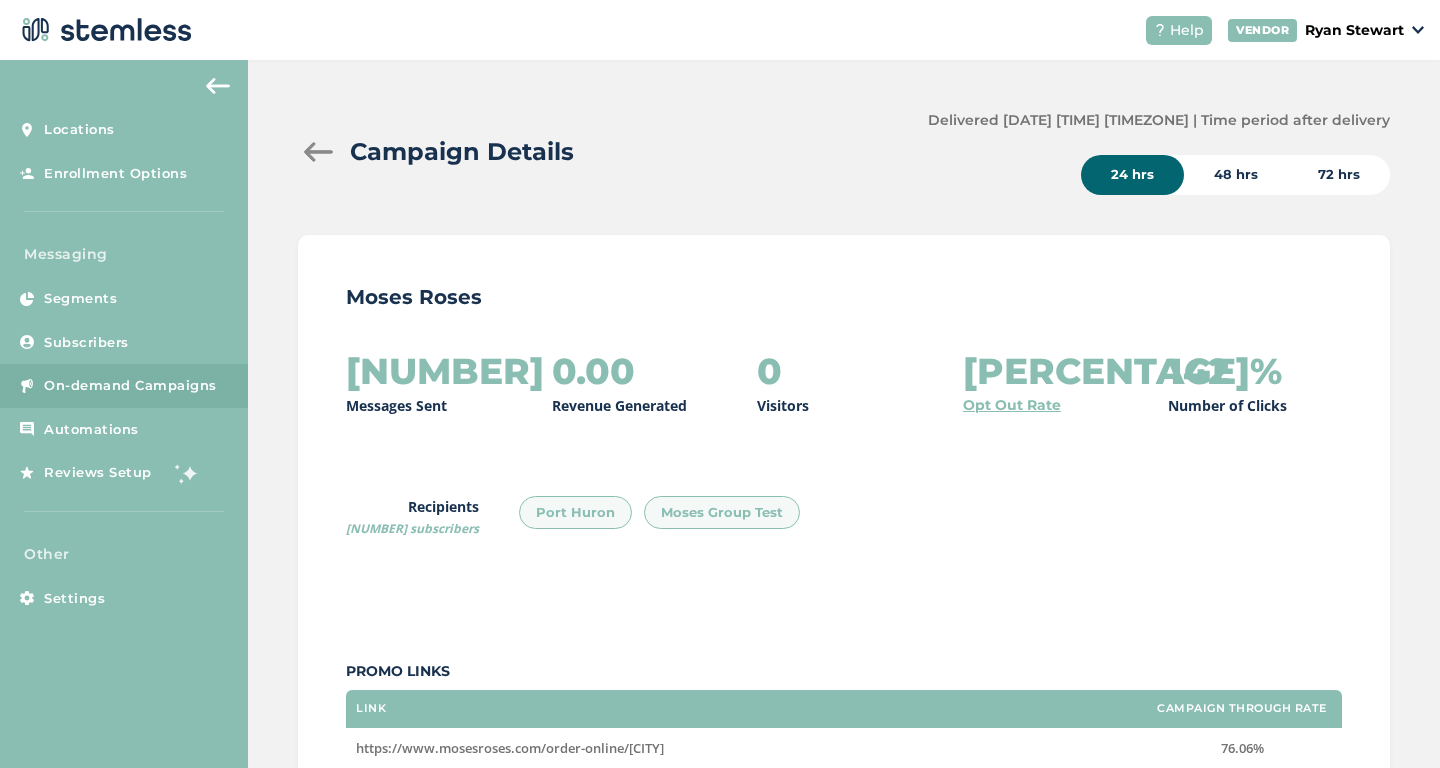 click at bounding box center [318, 152] 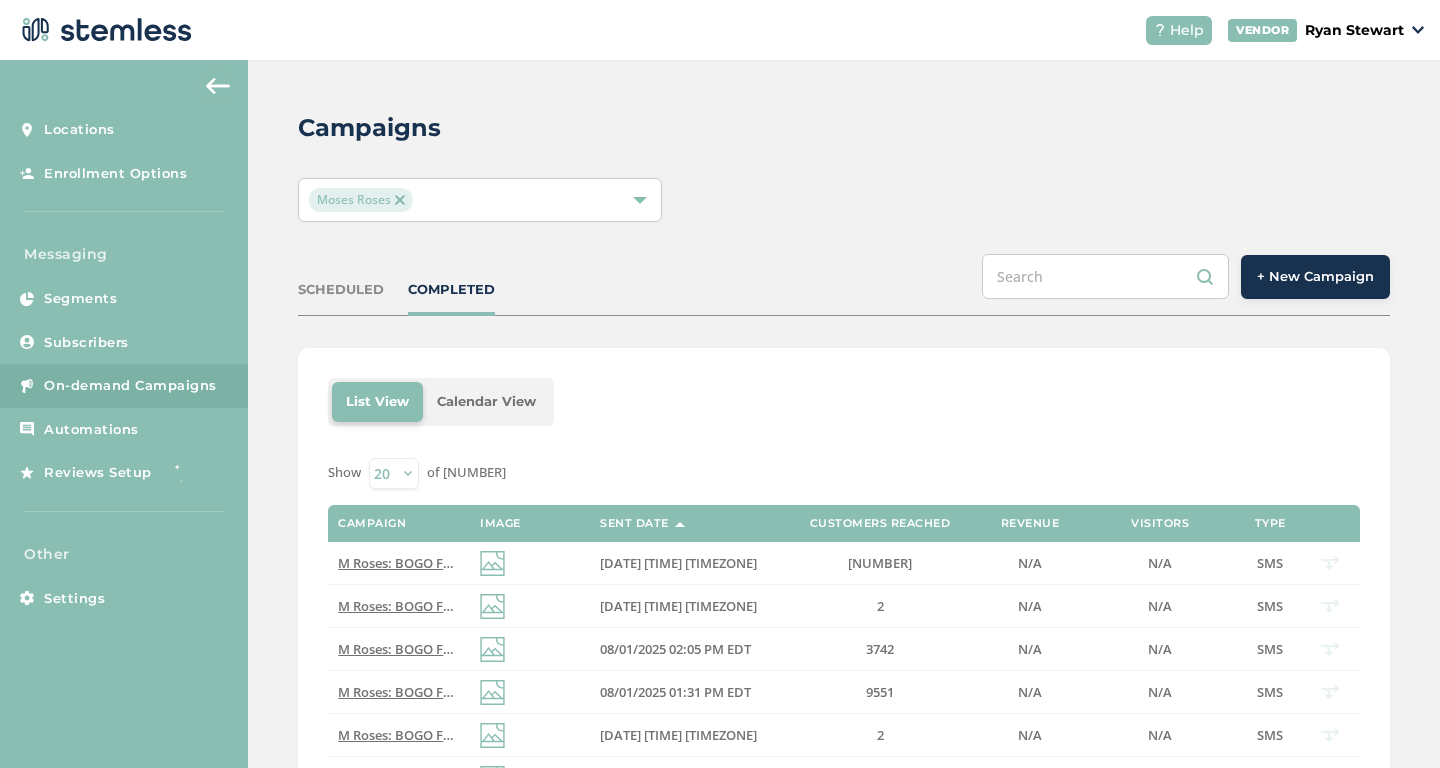 click on "+ New Campaign" at bounding box center (1315, 277) 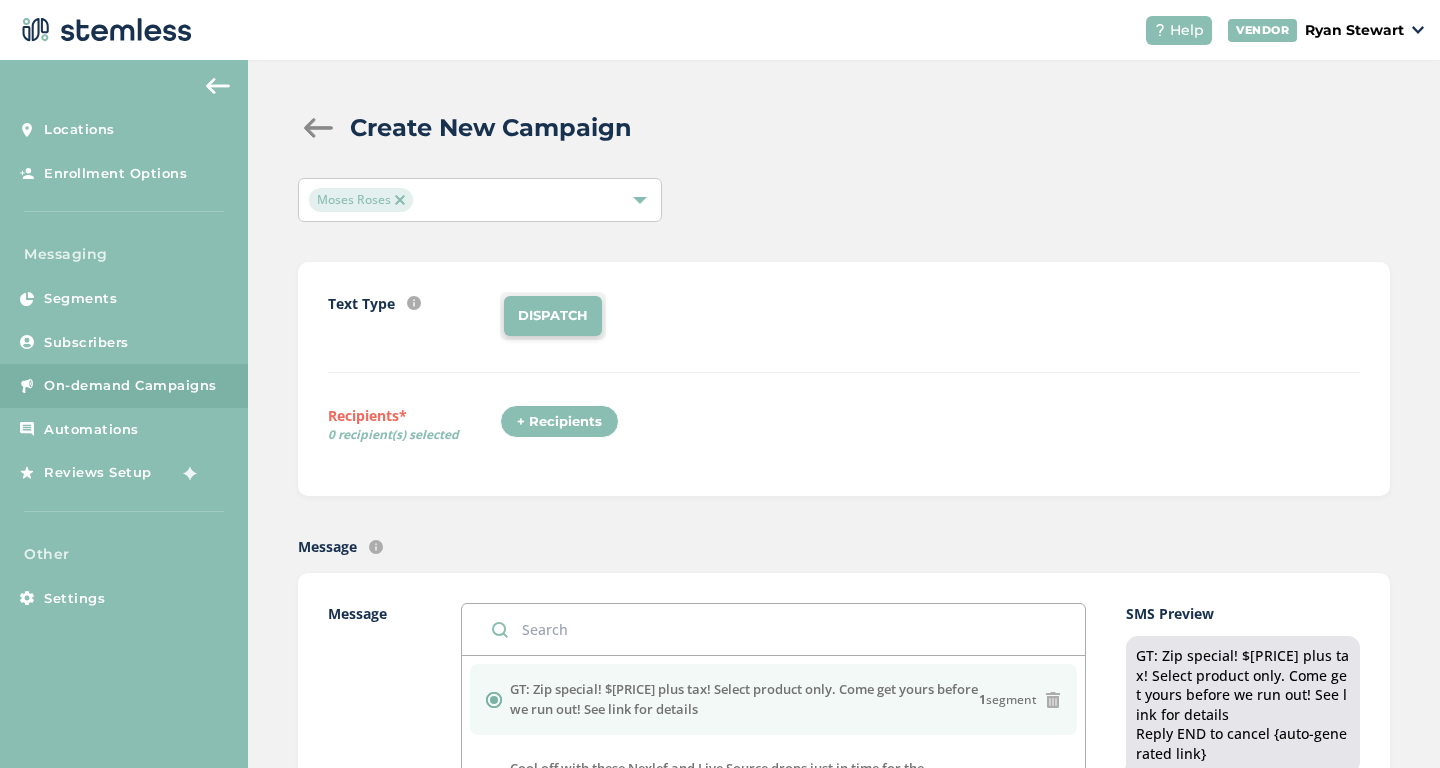 click on "+ Recipients" at bounding box center (559, 422) 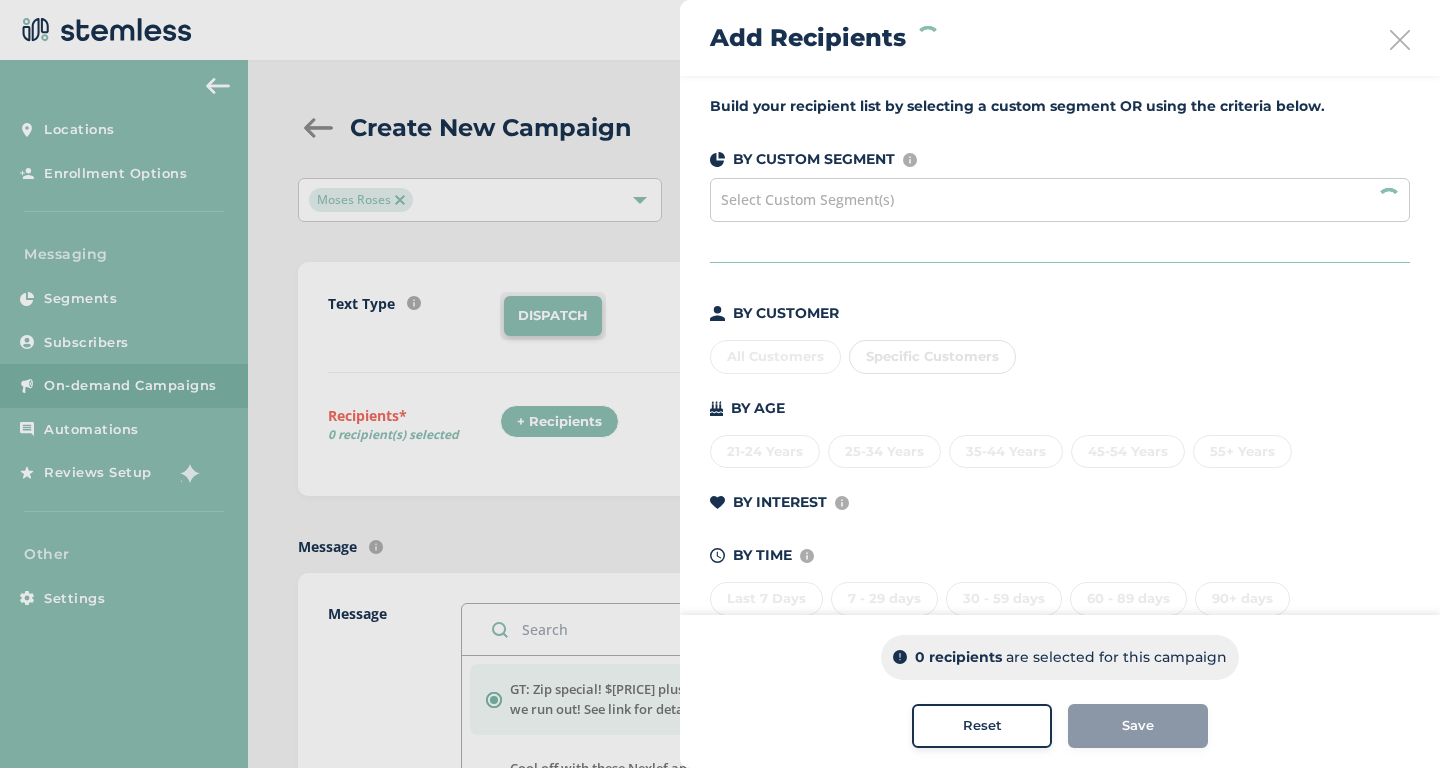 click at bounding box center (1400, 40) 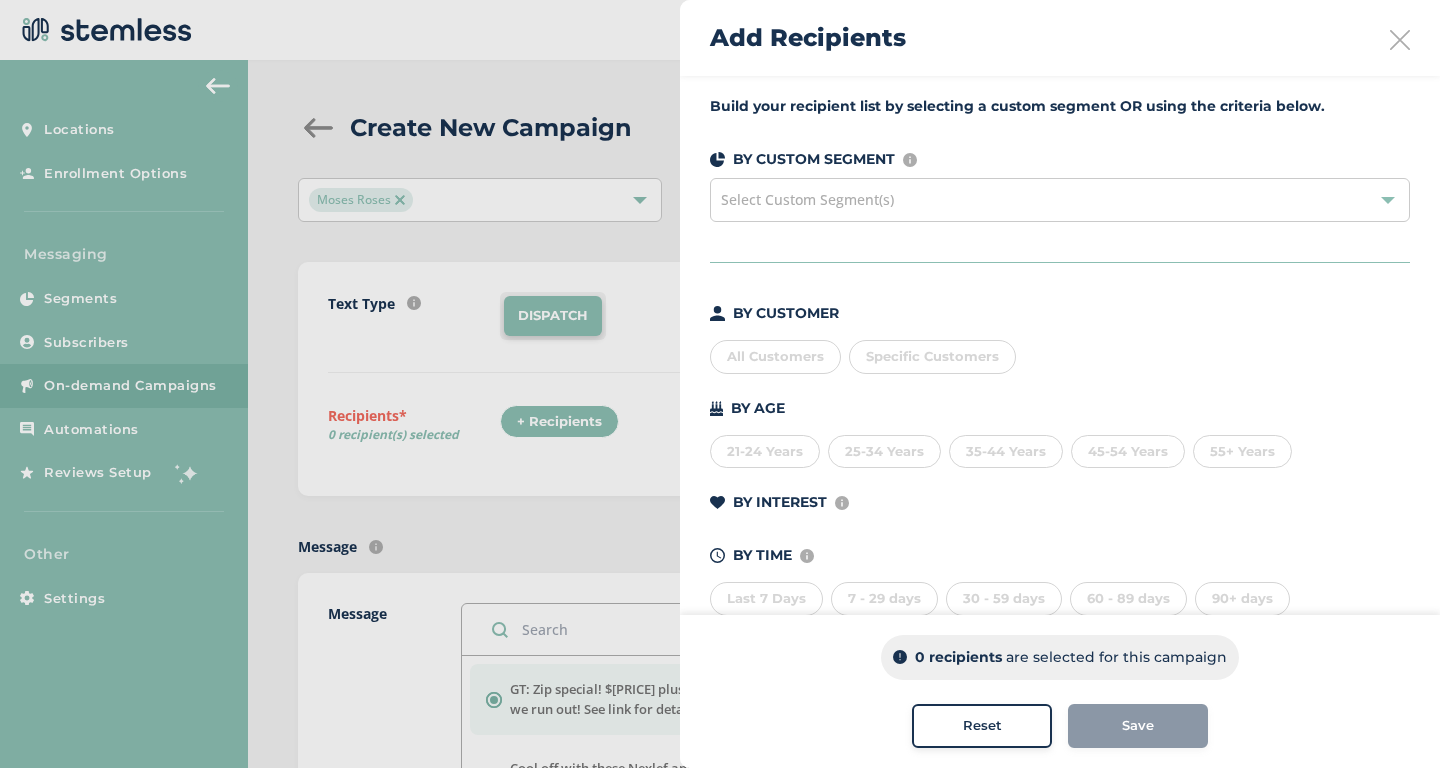 click on "Select Custom Segment(s)" at bounding box center [1060, 200] 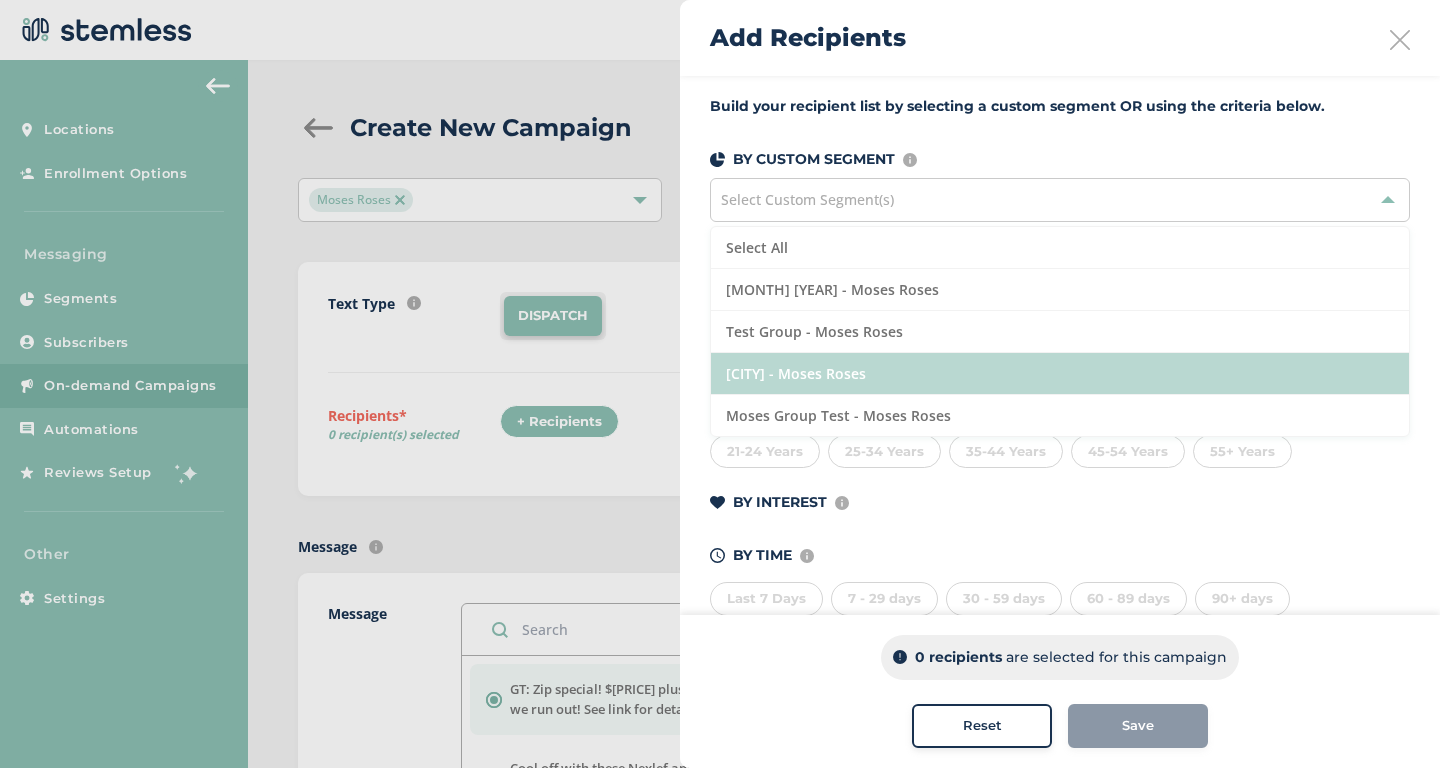 click on "[CITY] - Moses Roses" at bounding box center (1060, 374) 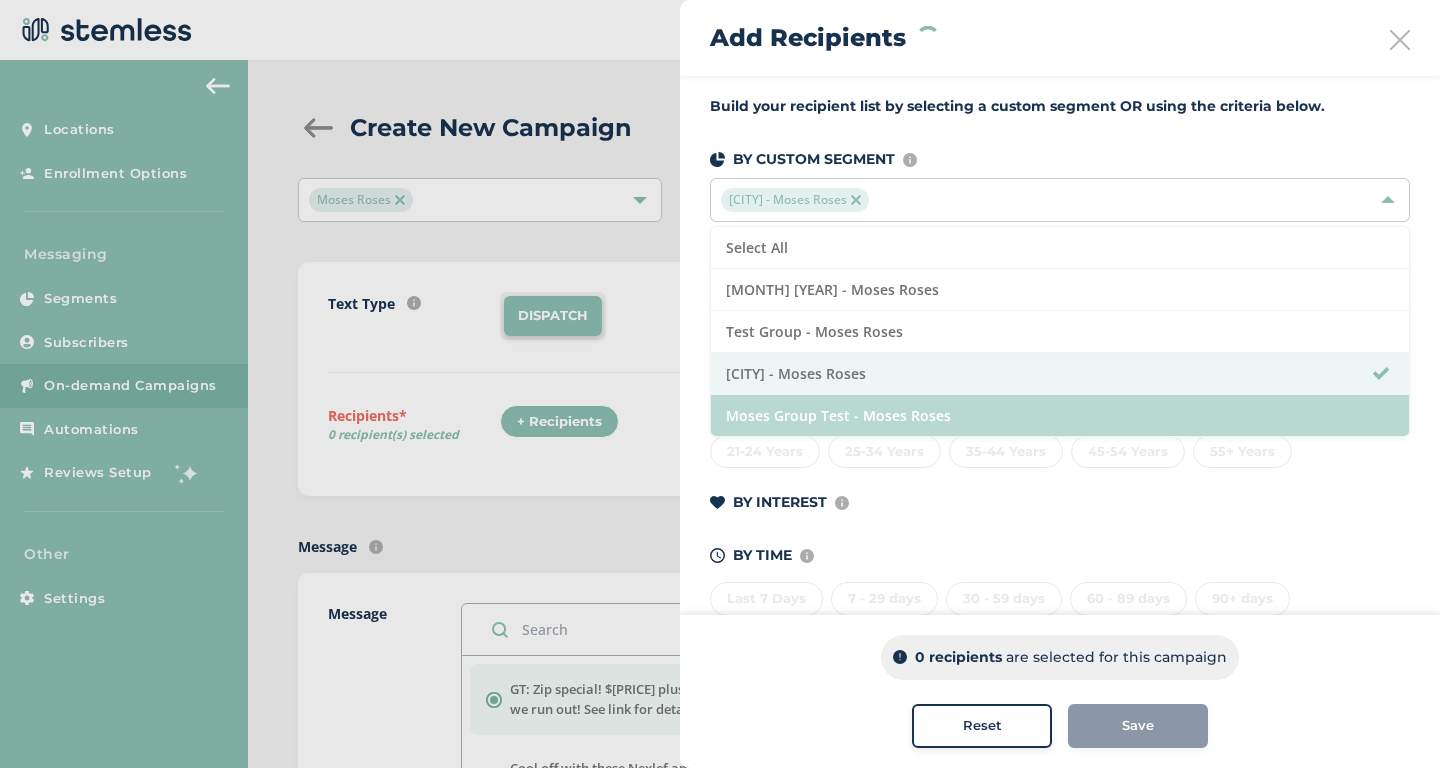 click on "Moses Group Test - Moses Roses" at bounding box center [1060, 415] 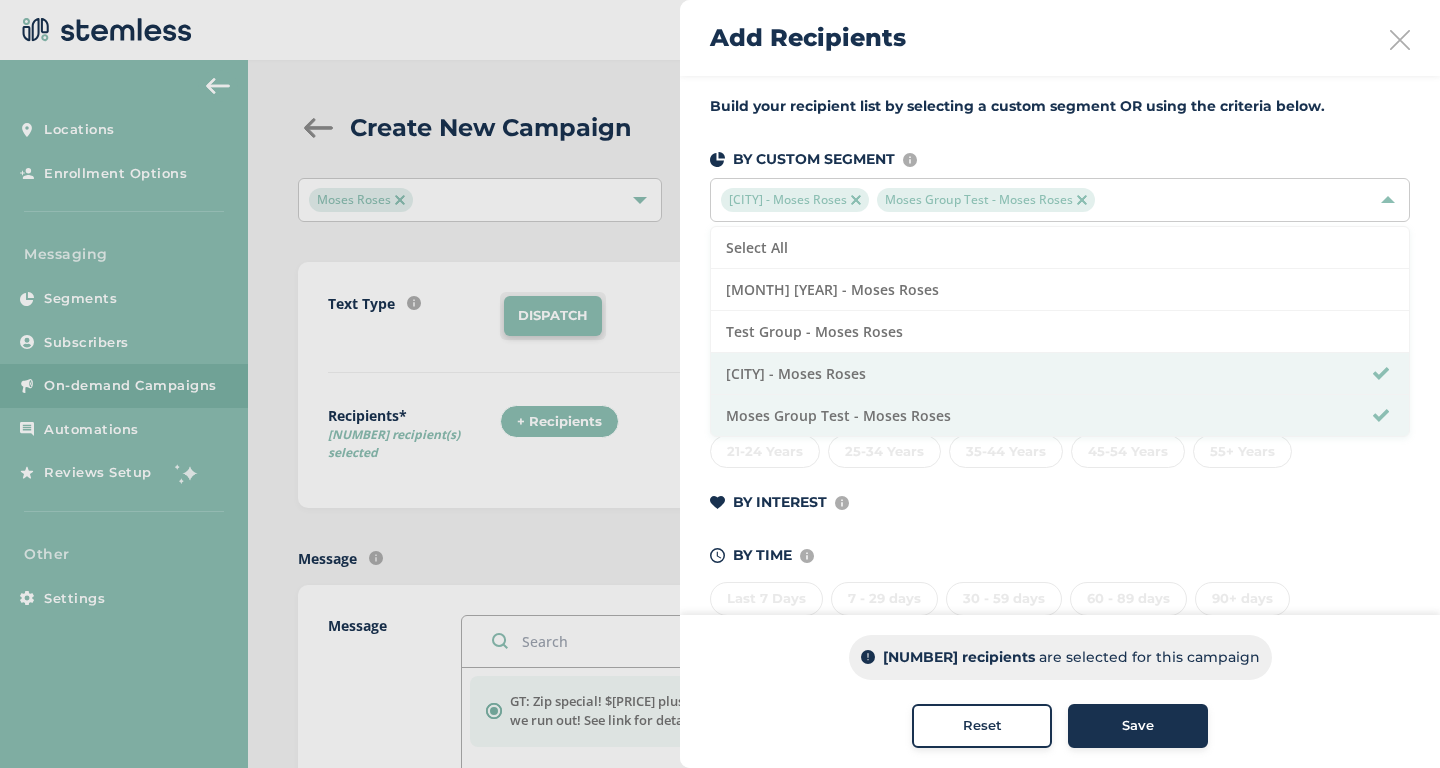 click on "Save" at bounding box center (1138, 726) 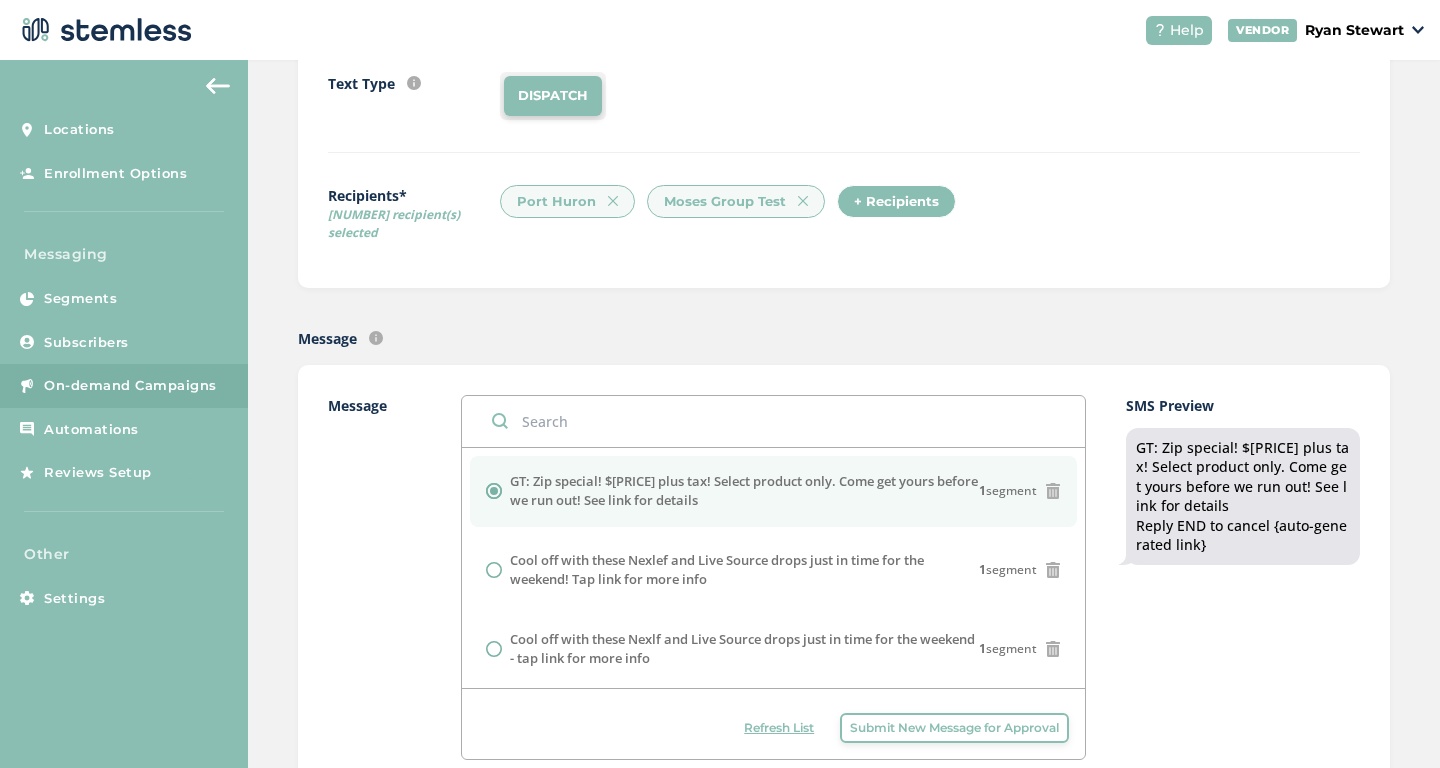 scroll, scrollTop: 227, scrollLeft: 0, axis: vertical 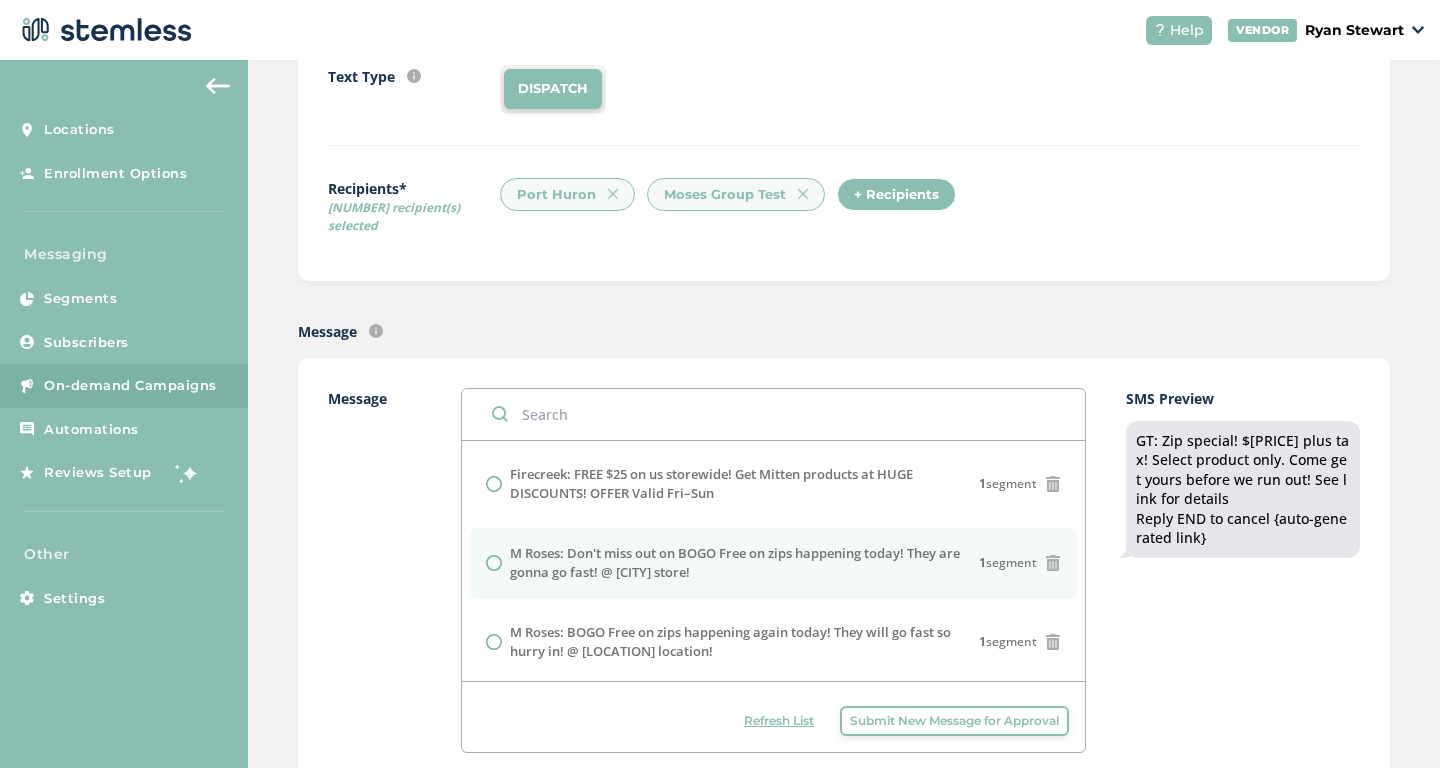 click on "M Roses: Don't miss out on BOGO Free on zips happening today! They are gonna go fast! @ [CITY] store!" at bounding box center [744, 563] 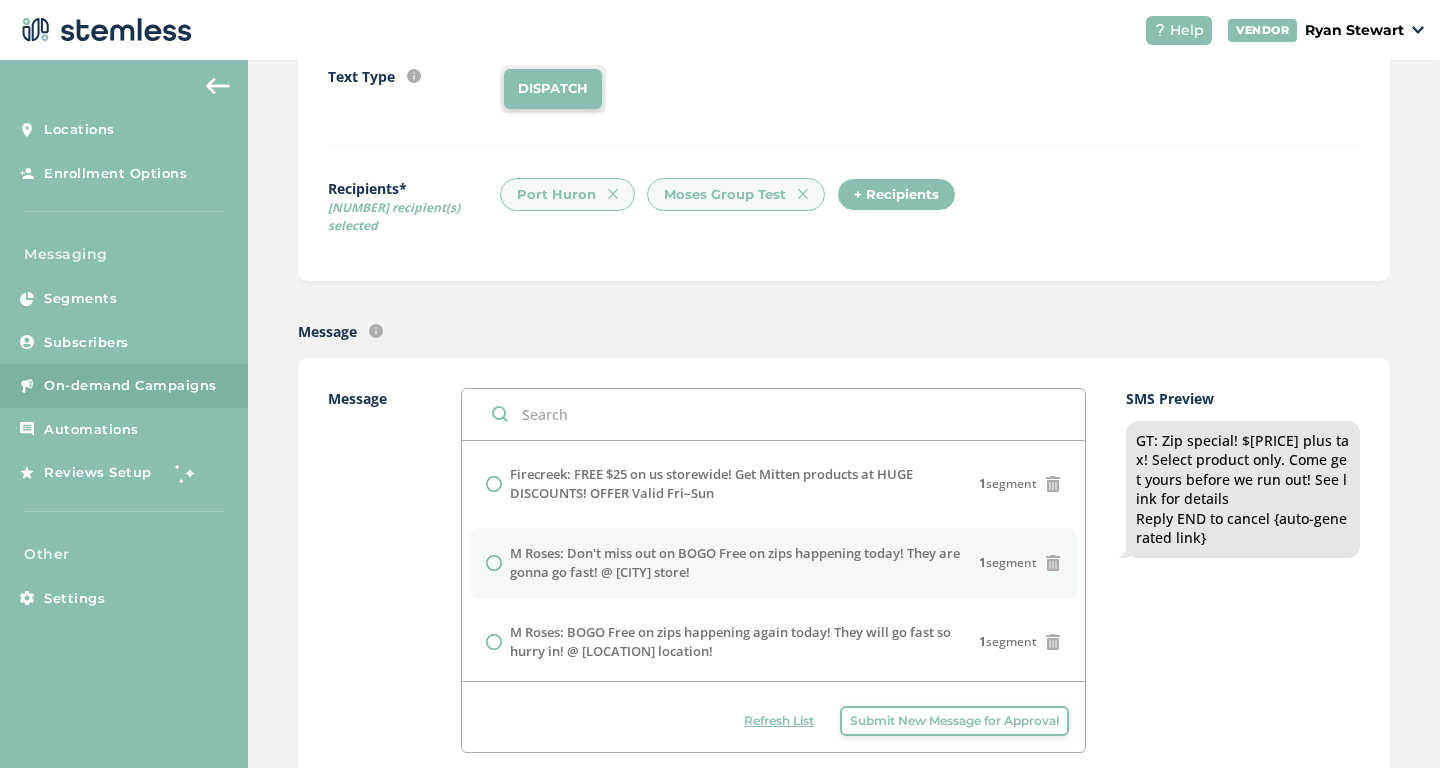 radio on "false" 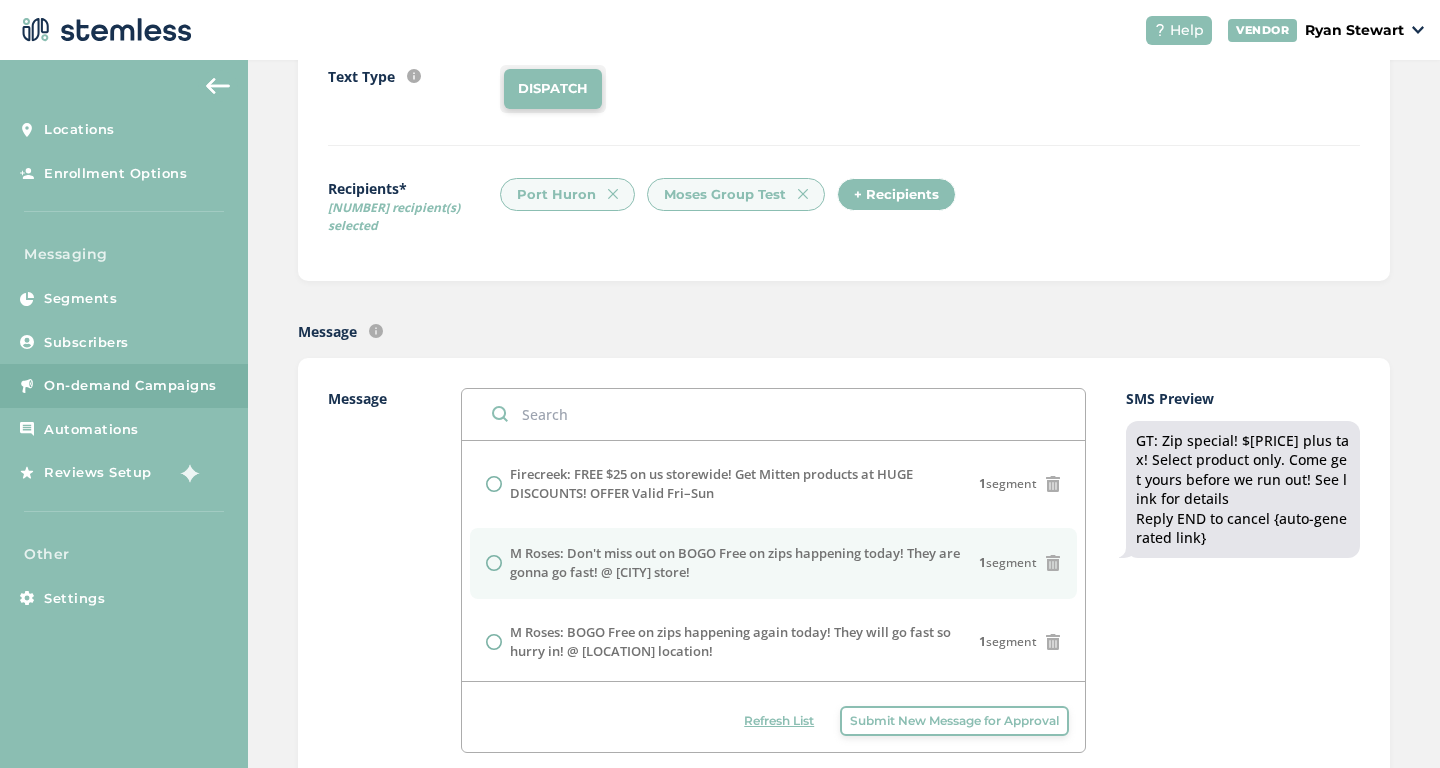 radio on "true" 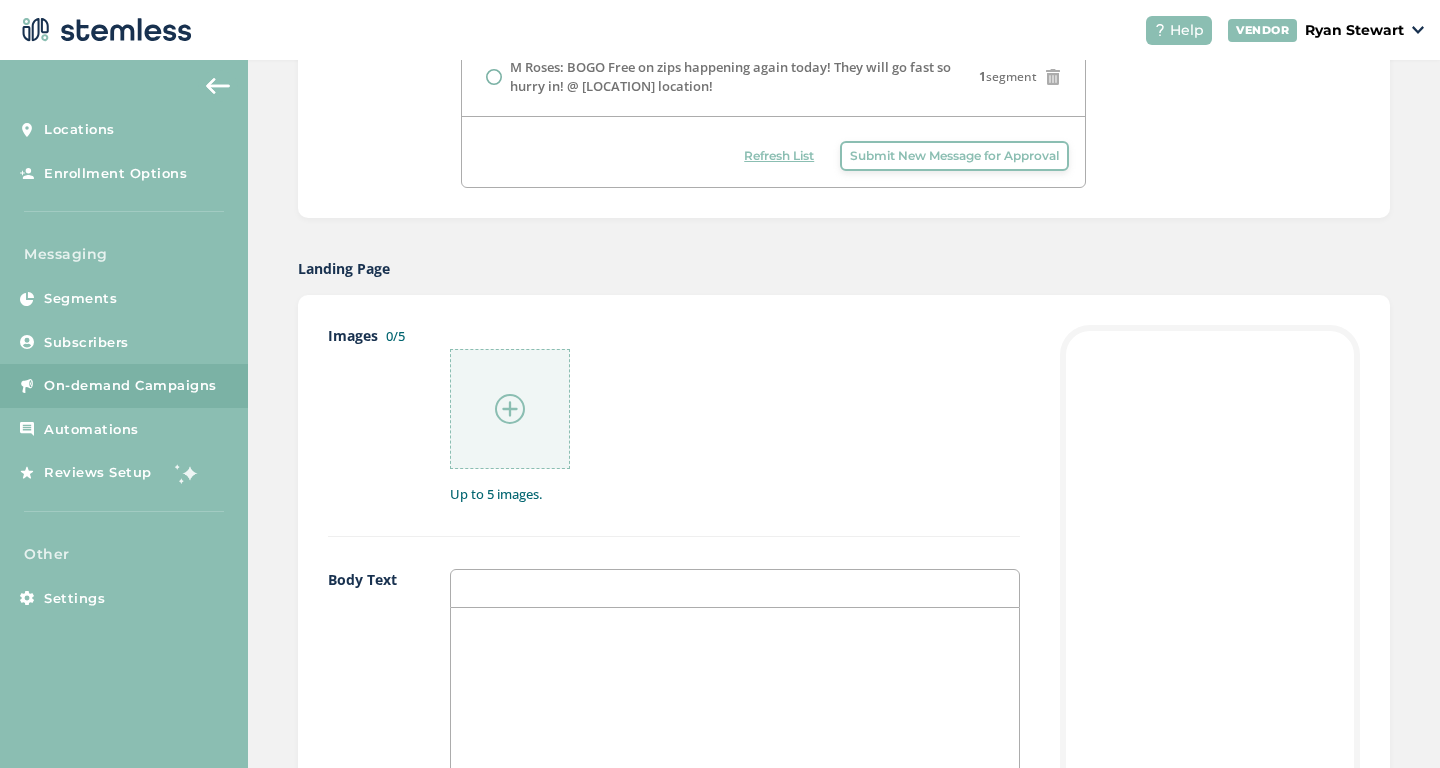 scroll, scrollTop: 864, scrollLeft: 0, axis: vertical 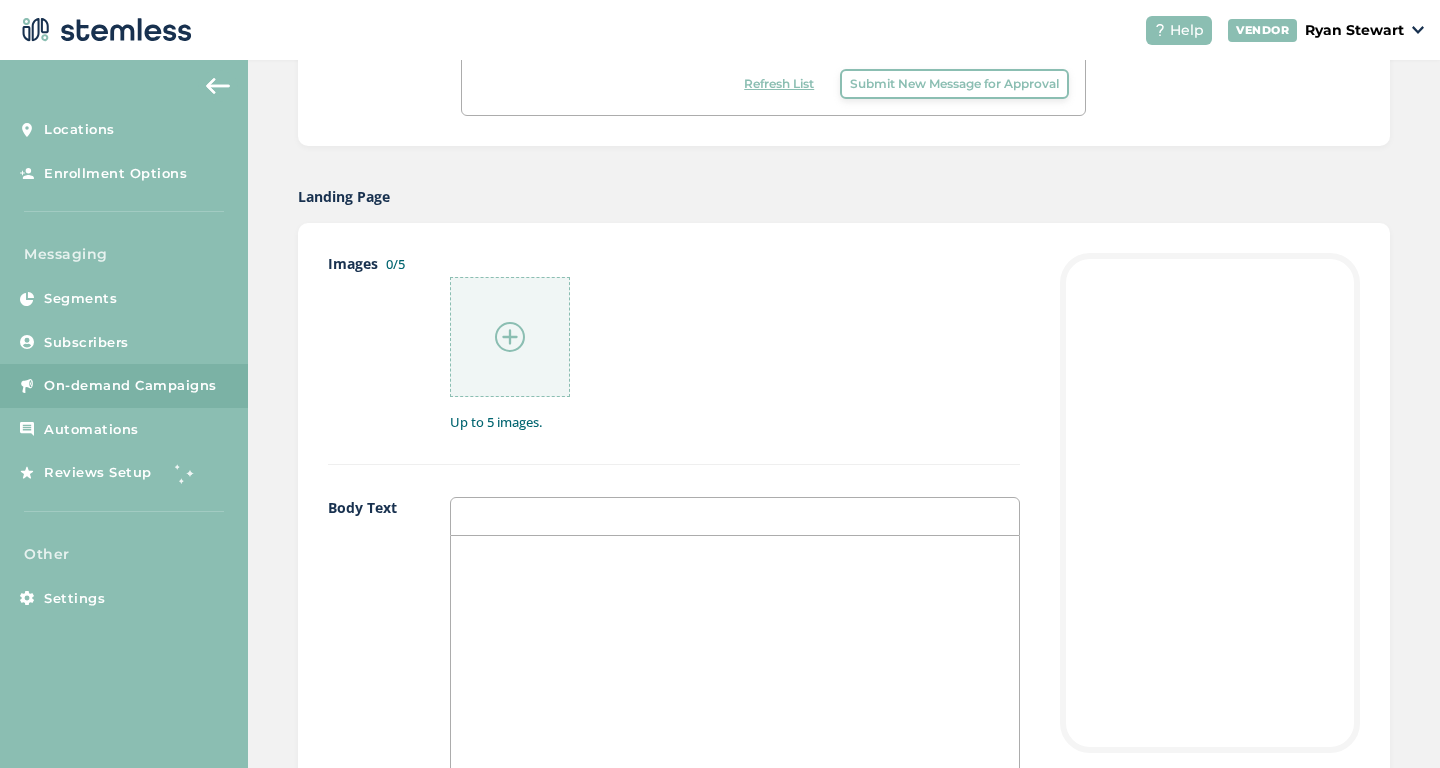 click at bounding box center (735, 557) 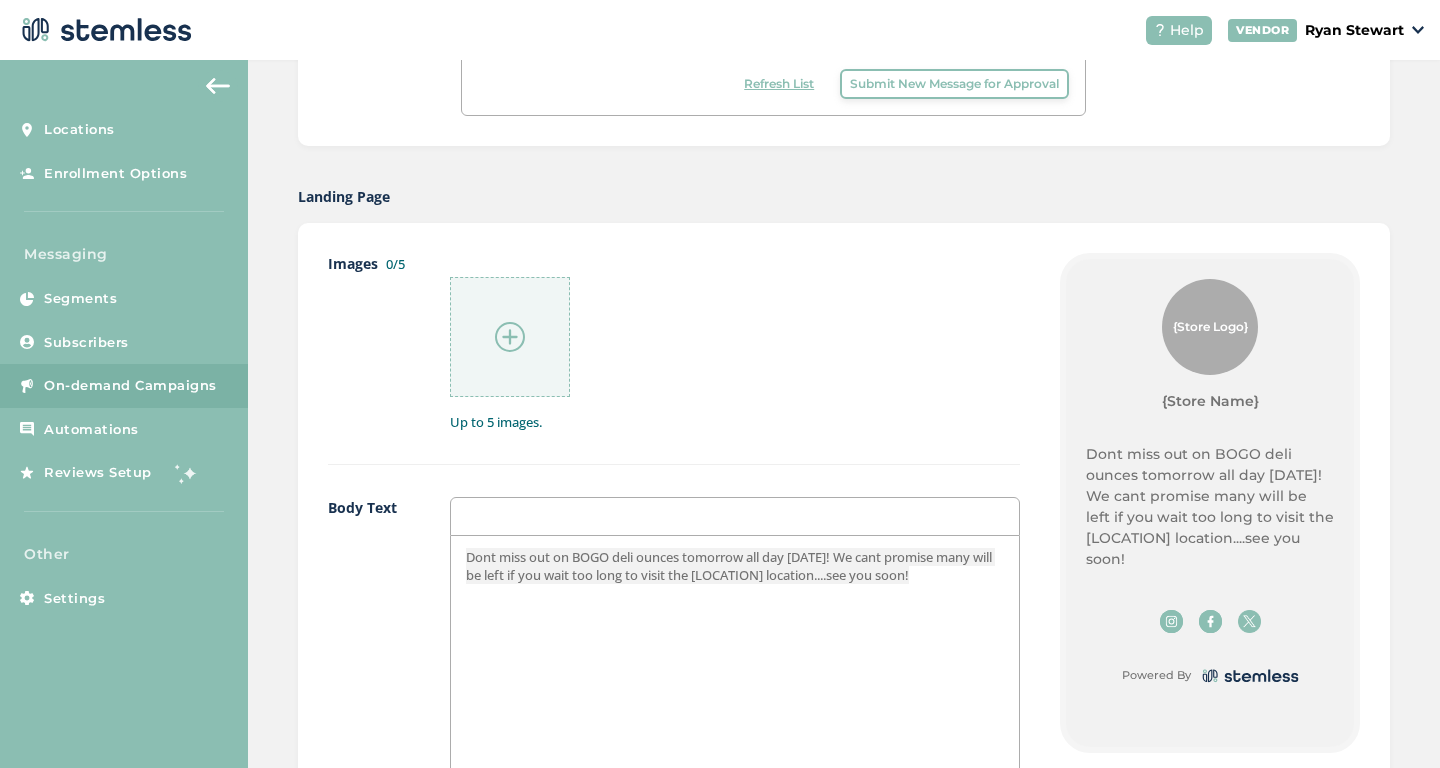 scroll, scrollTop: 0, scrollLeft: 0, axis: both 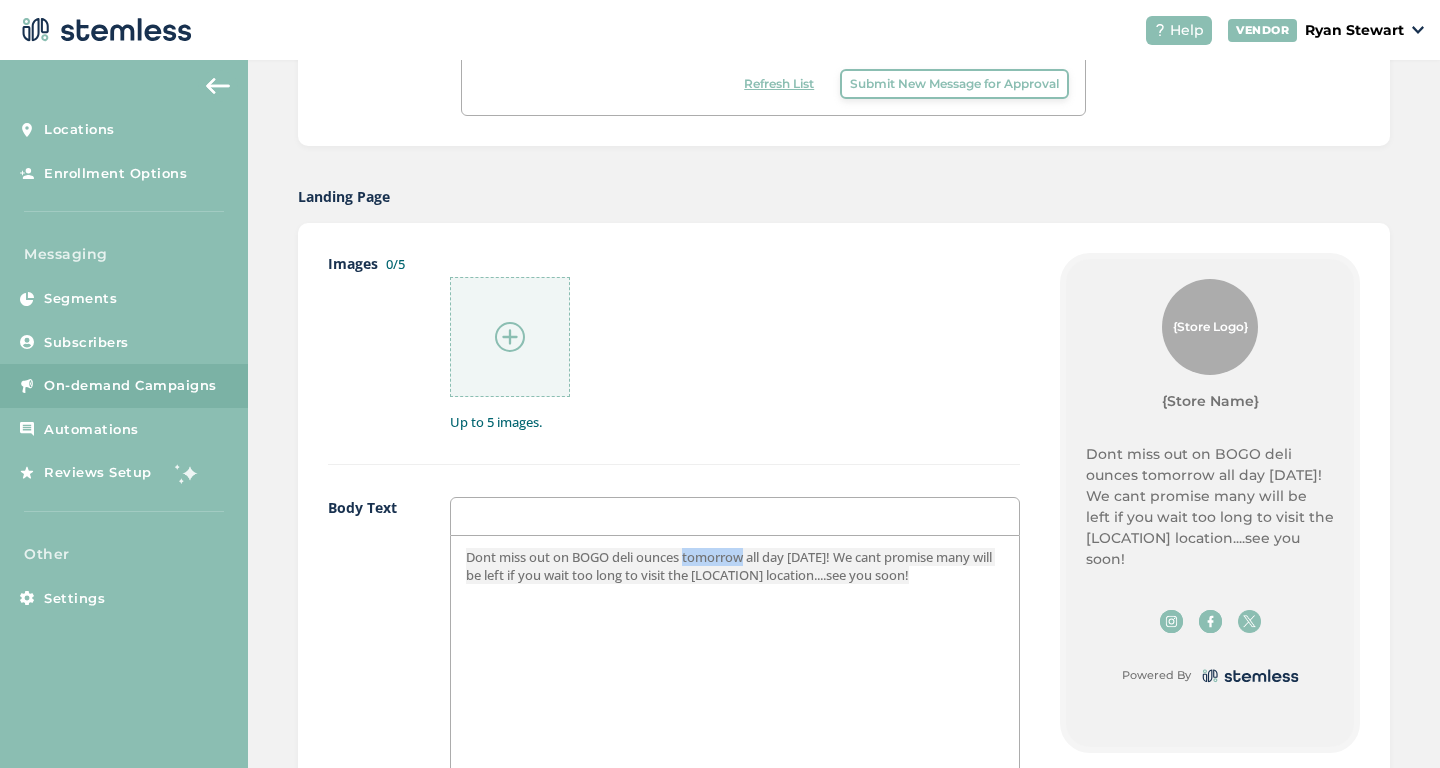 drag, startPoint x: 752, startPoint y: 548, endPoint x: 690, endPoint y: 554, distance: 62.289646 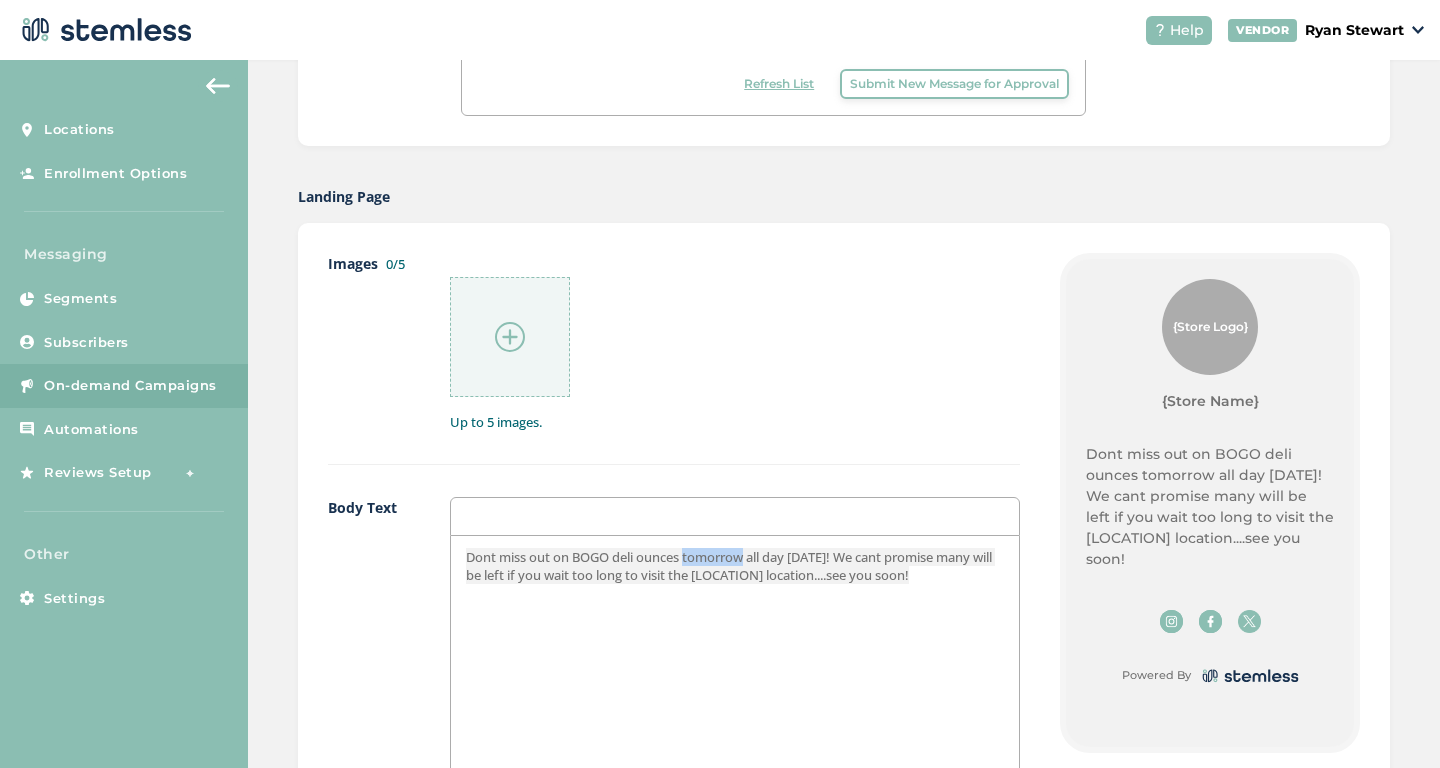 click on "Dont miss out on BOGO deli ounces tomorrow all day [DATE]! We cant promise many will be left if you wait too long to visit the [LOCATION] location....see you soon!" at bounding box center [730, 566] 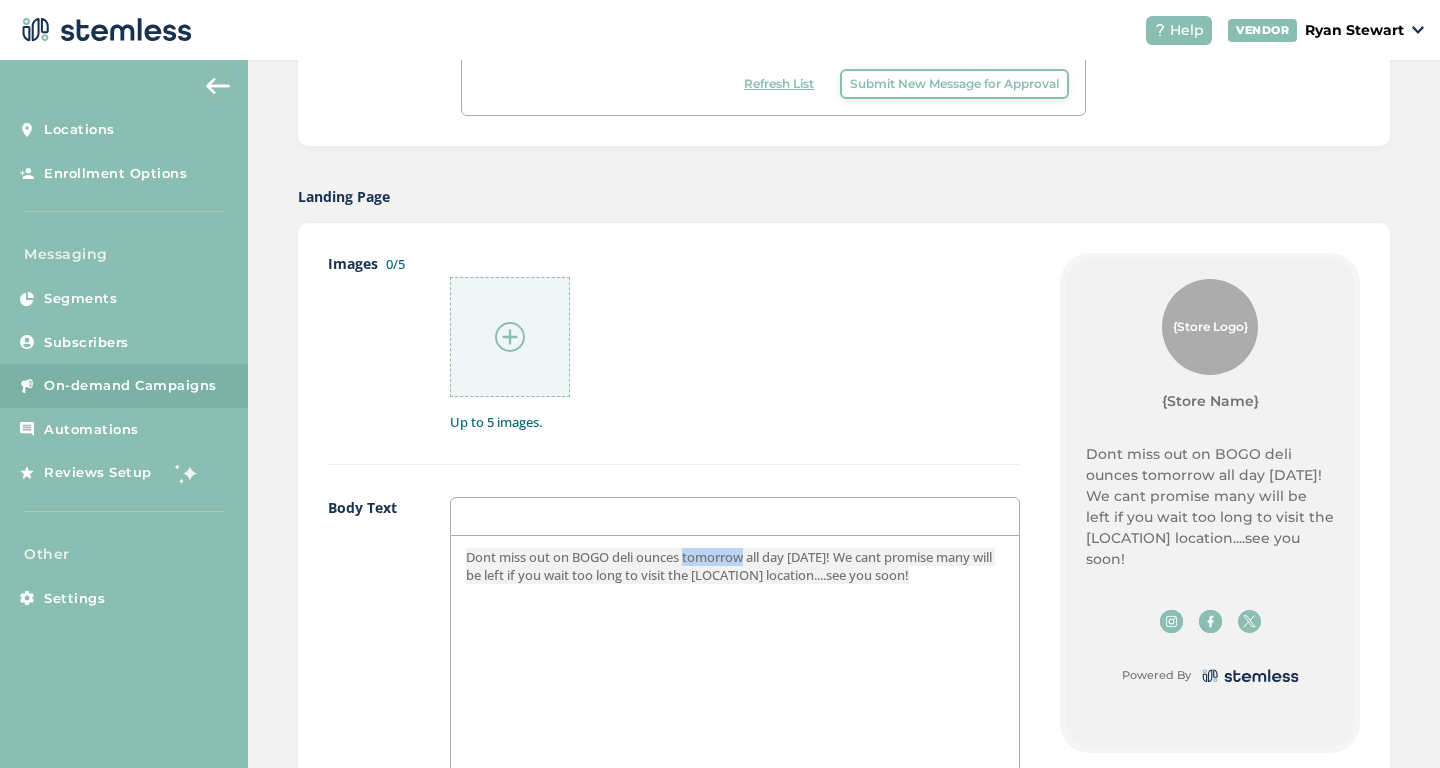 type 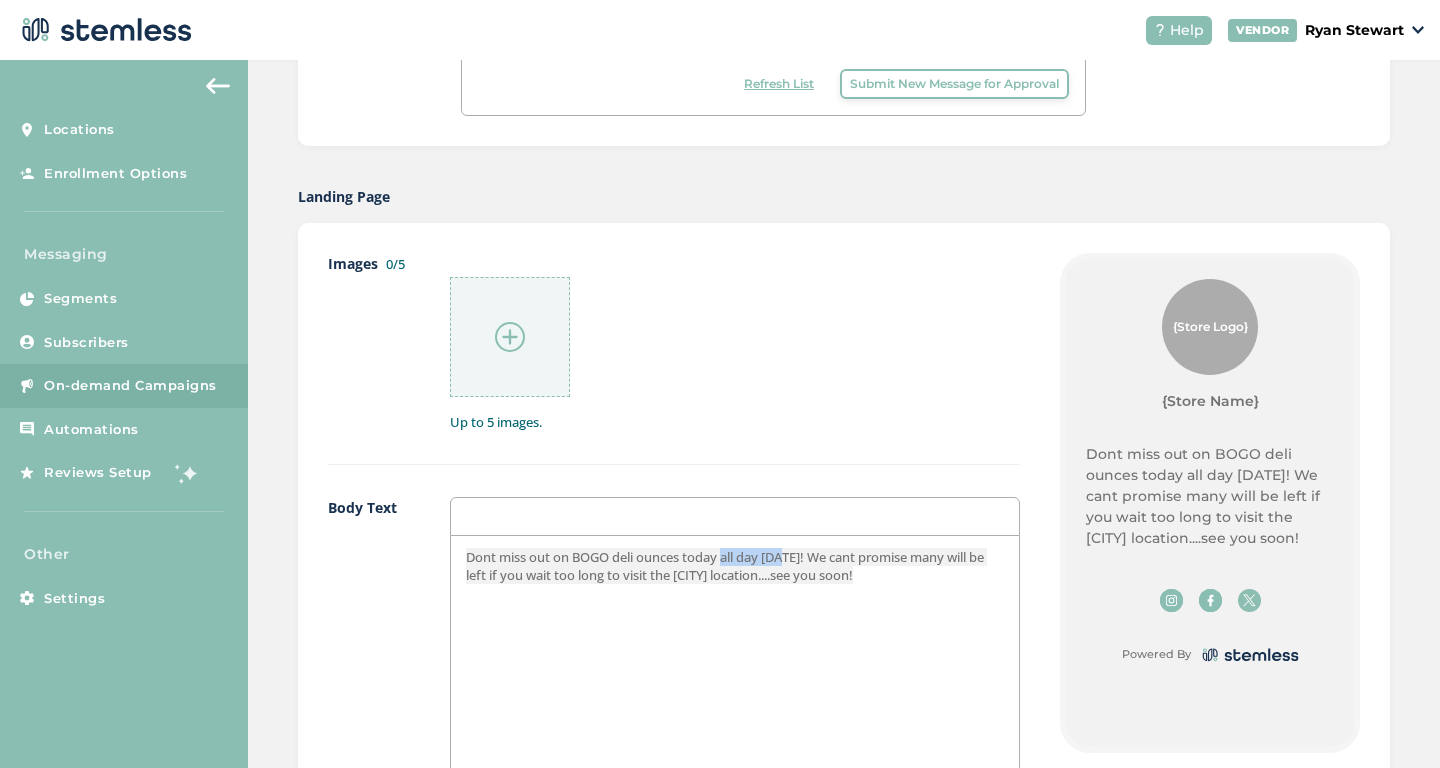 drag, startPoint x: 791, startPoint y: 546, endPoint x: 729, endPoint y: 547, distance: 62.008064 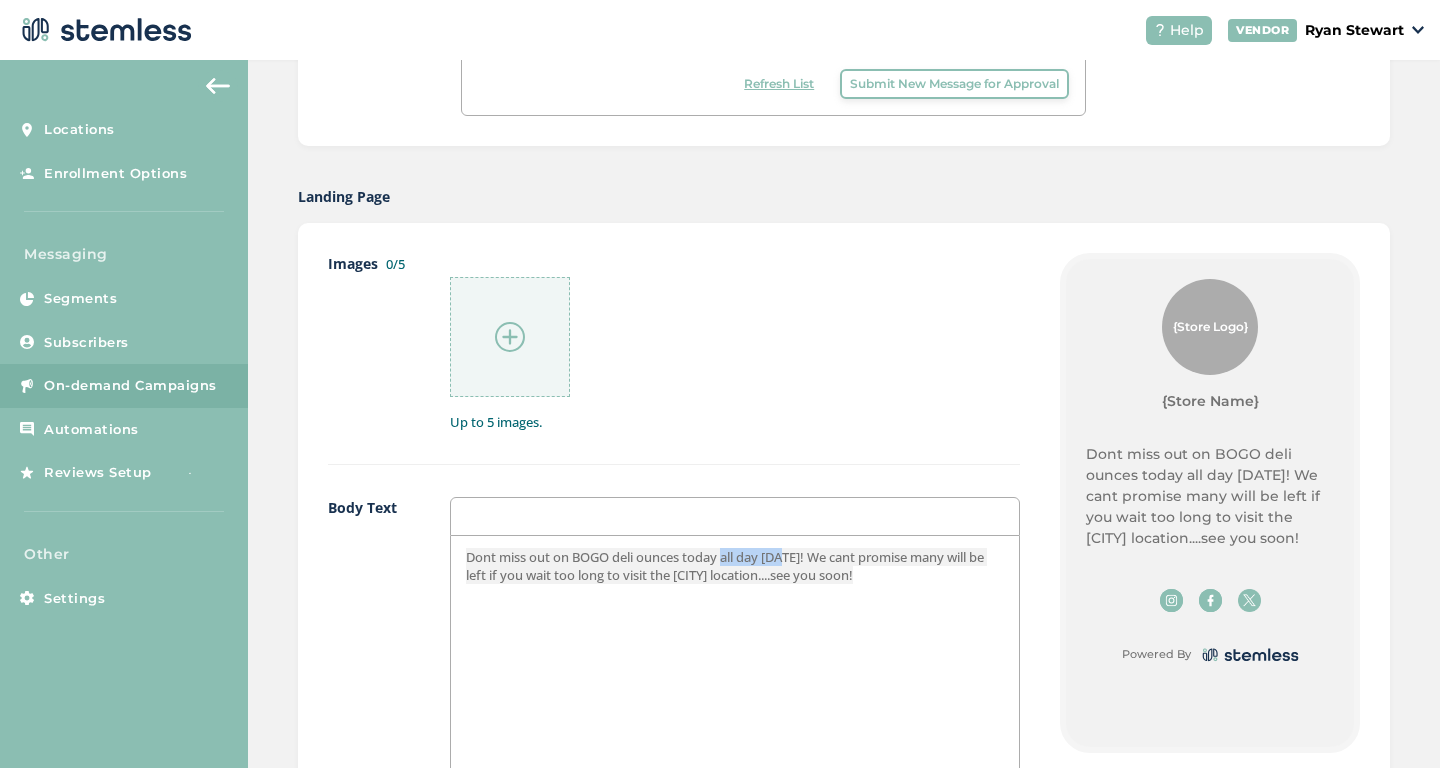 click on "Dont miss out on BOGO deli ounces today all day [DATE]! We cant promise many will be left if you wait too long to visit the [CITY] location....see you soon!" at bounding box center (726, 566) 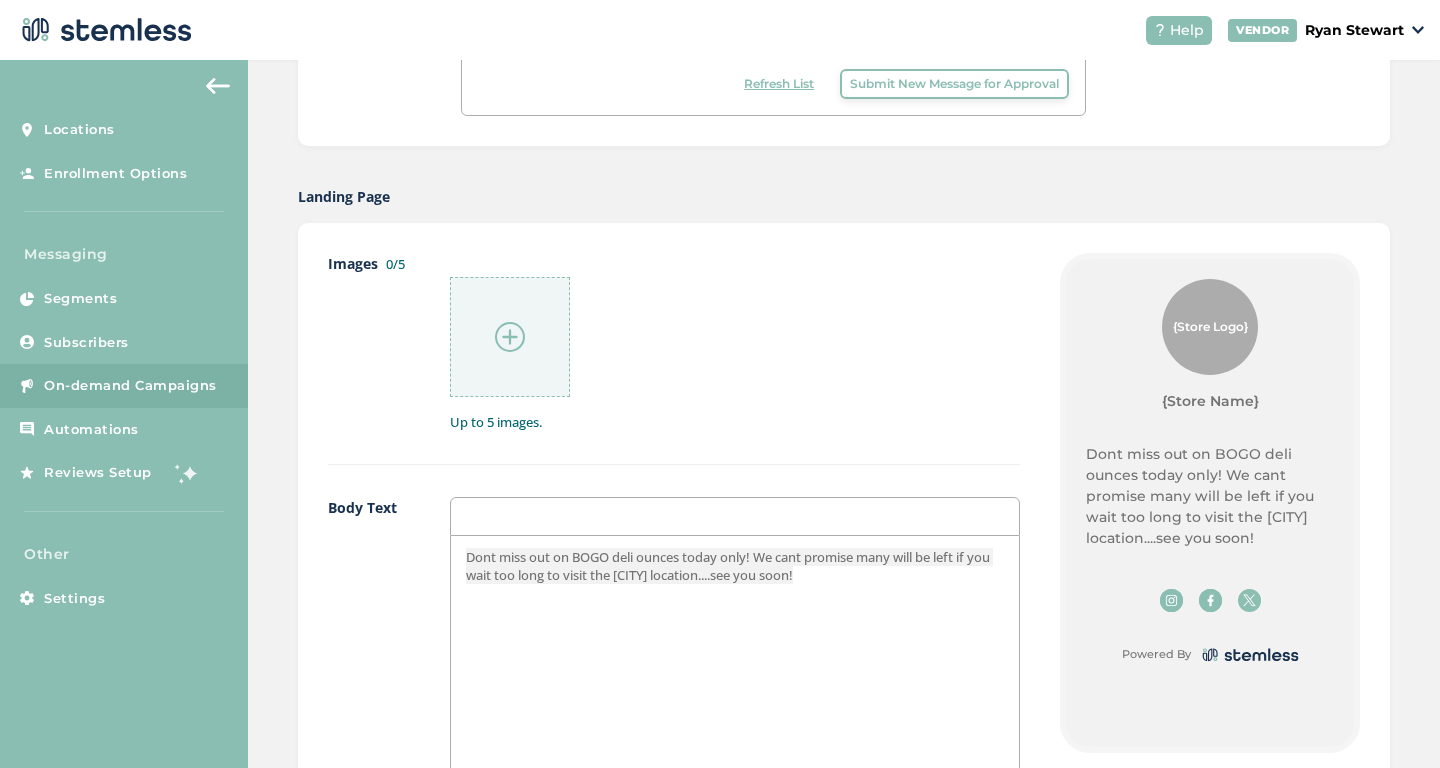 drag, startPoint x: 865, startPoint y: 566, endPoint x: 765, endPoint y: 552, distance: 100.97524 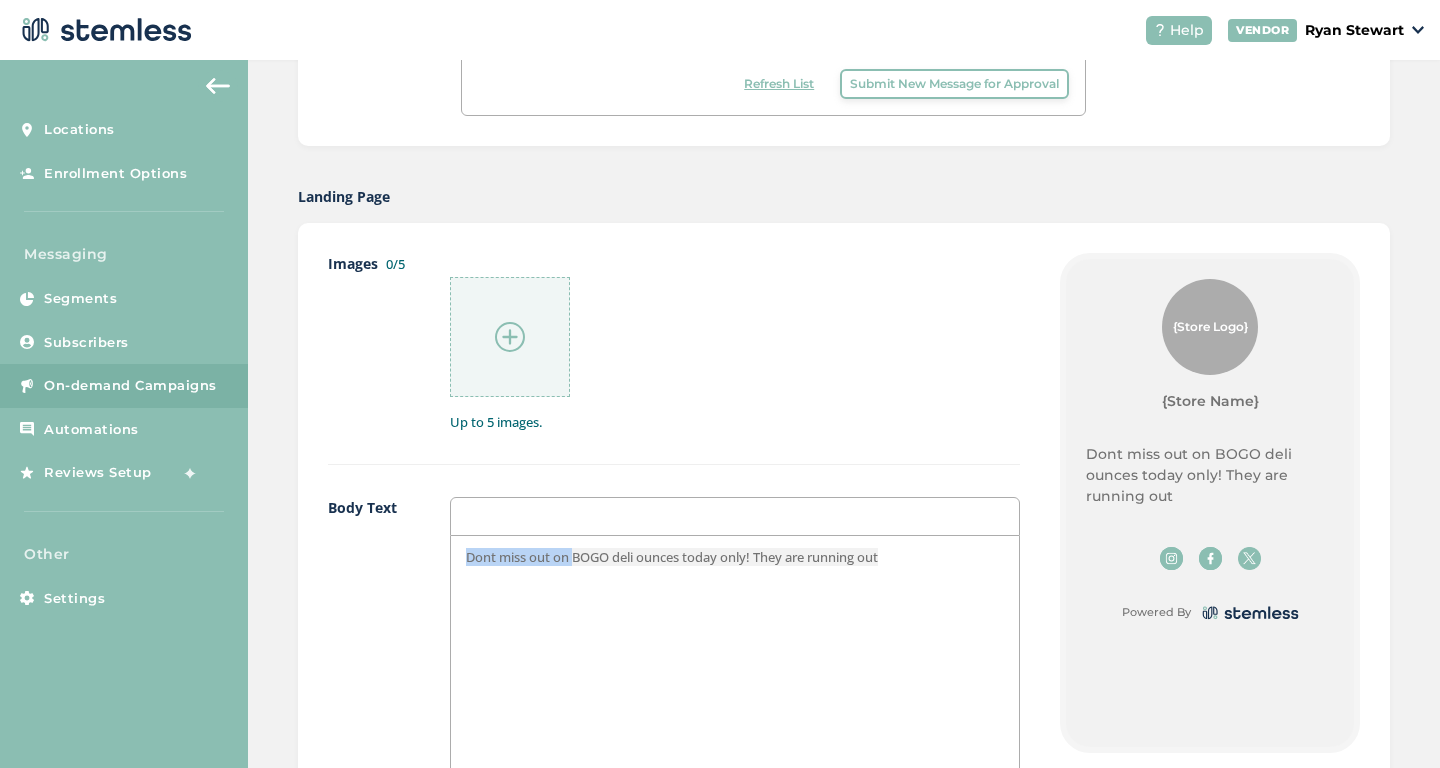 drag, startPoint x: 574, startPoint y: 549, endPoint x: 454, endPoint y: 546, distance: 120.03749 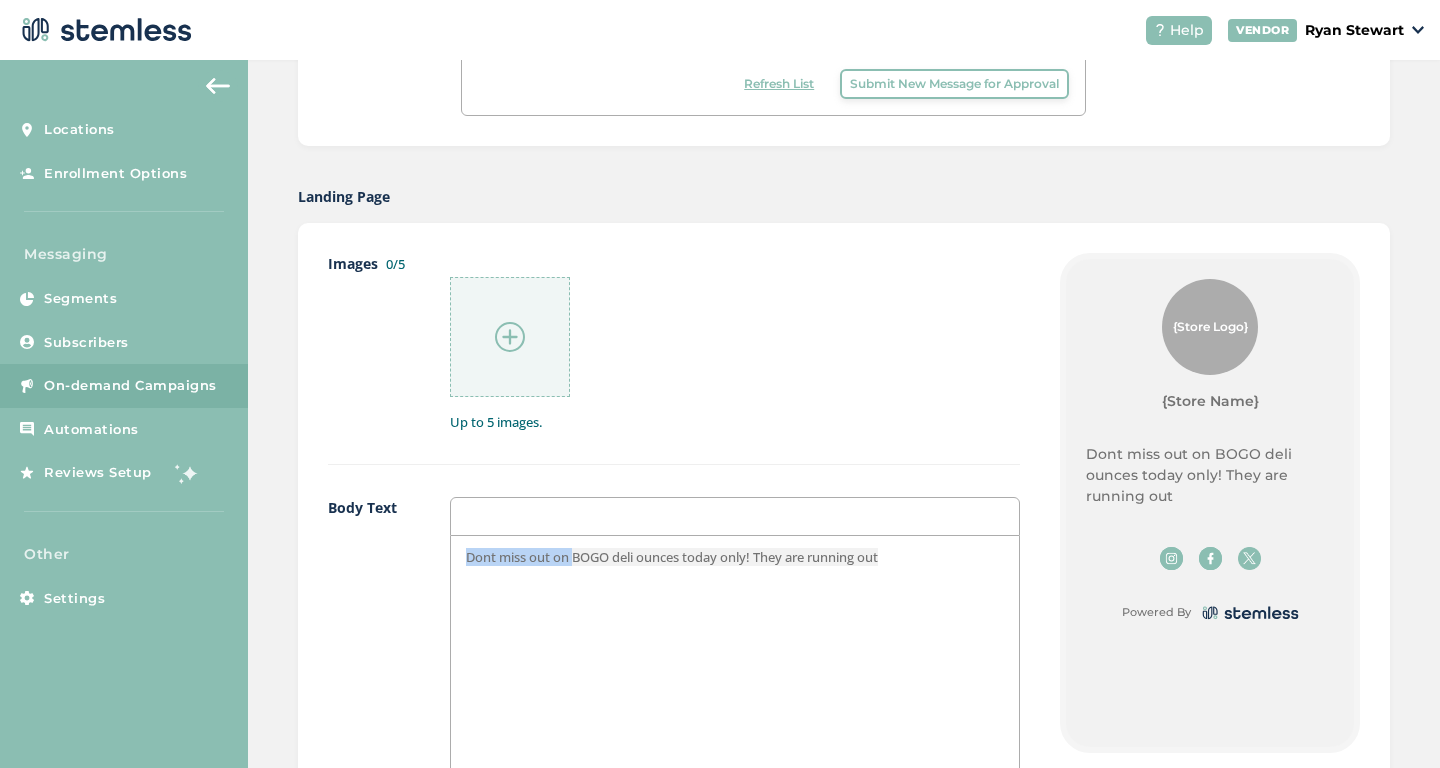 click on "Dont miss out on BOGO deli ounces today only! They are running out" at bounding box center [735, 735] 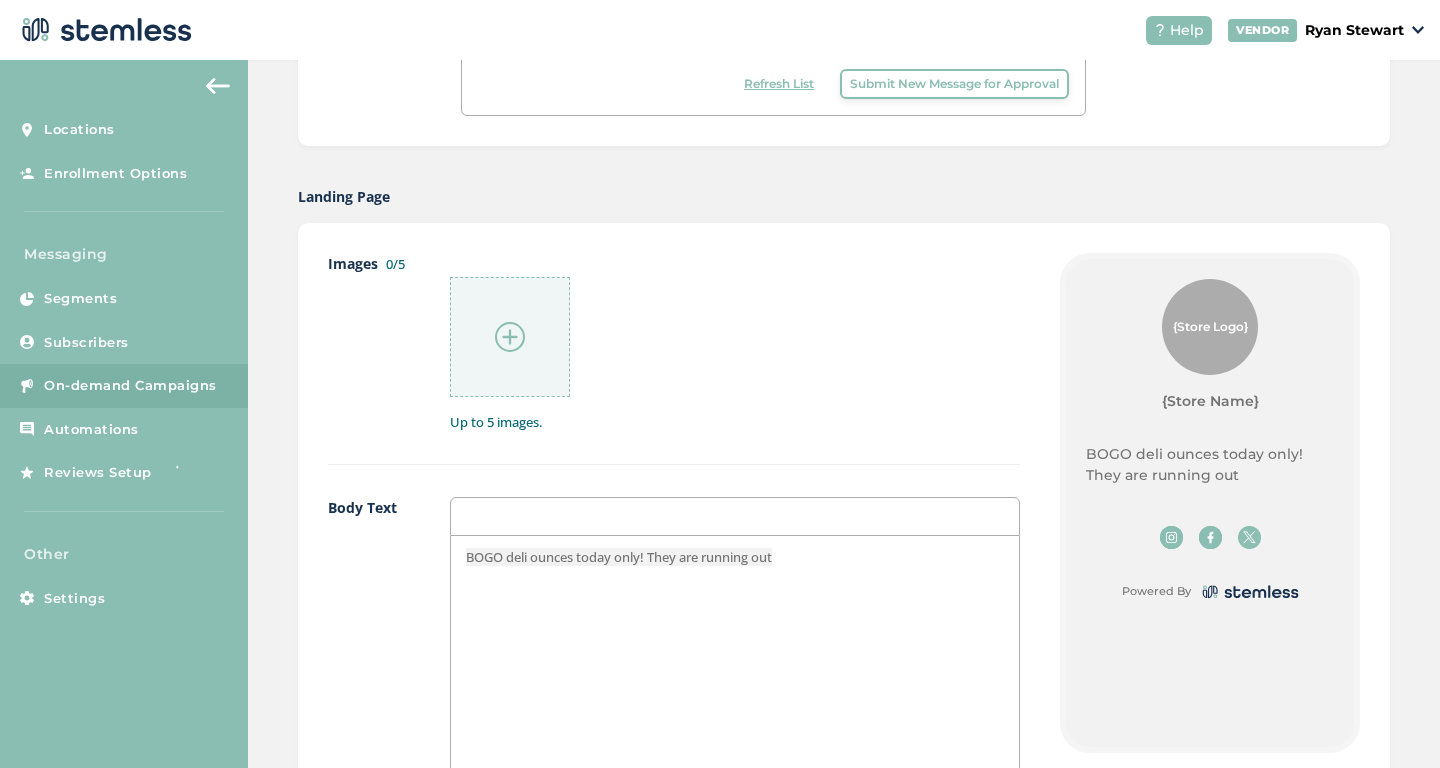 click on "BOGO deli ounces today only! They are running out" at bounding box center (735, 557) 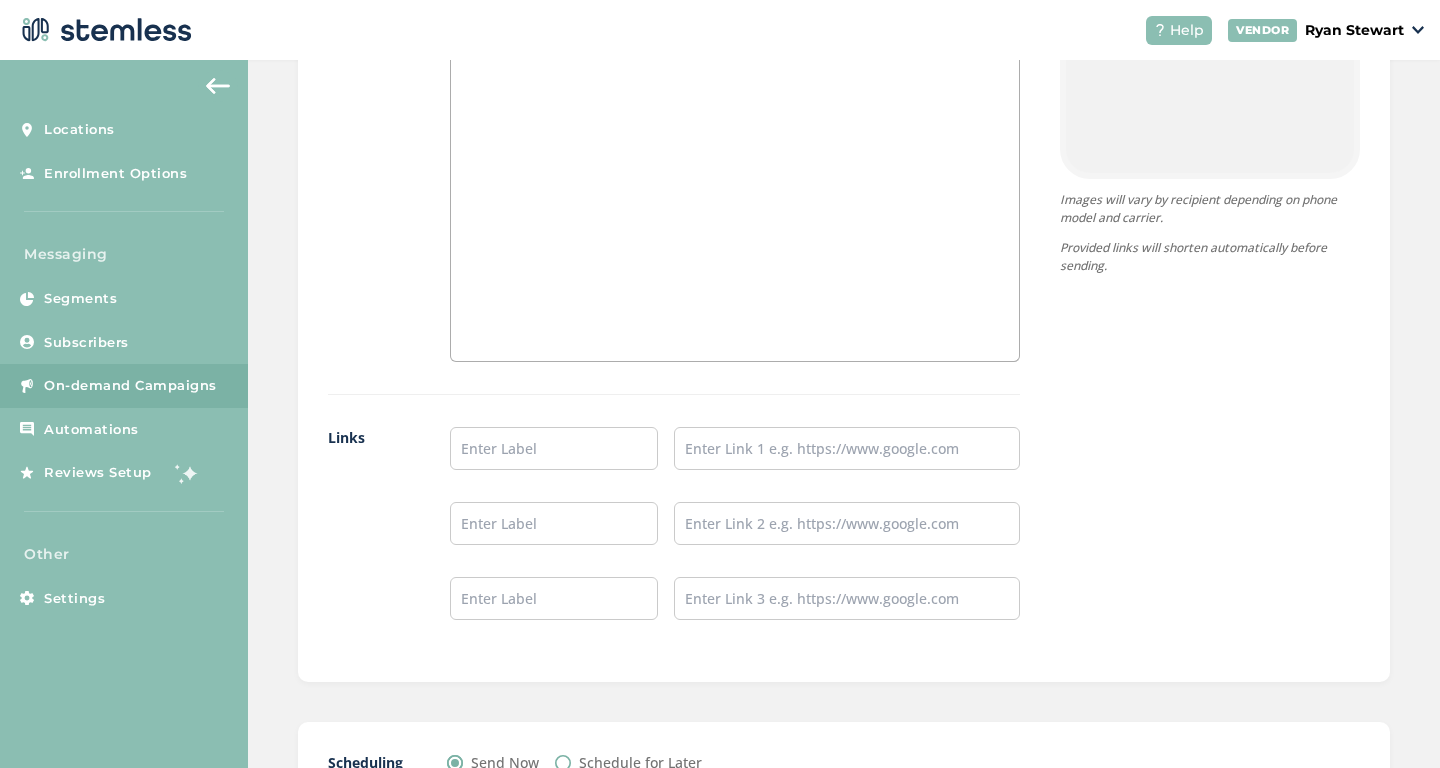 scroll, scrollTop: 1530, scrollLeft: 0, axis: vertical 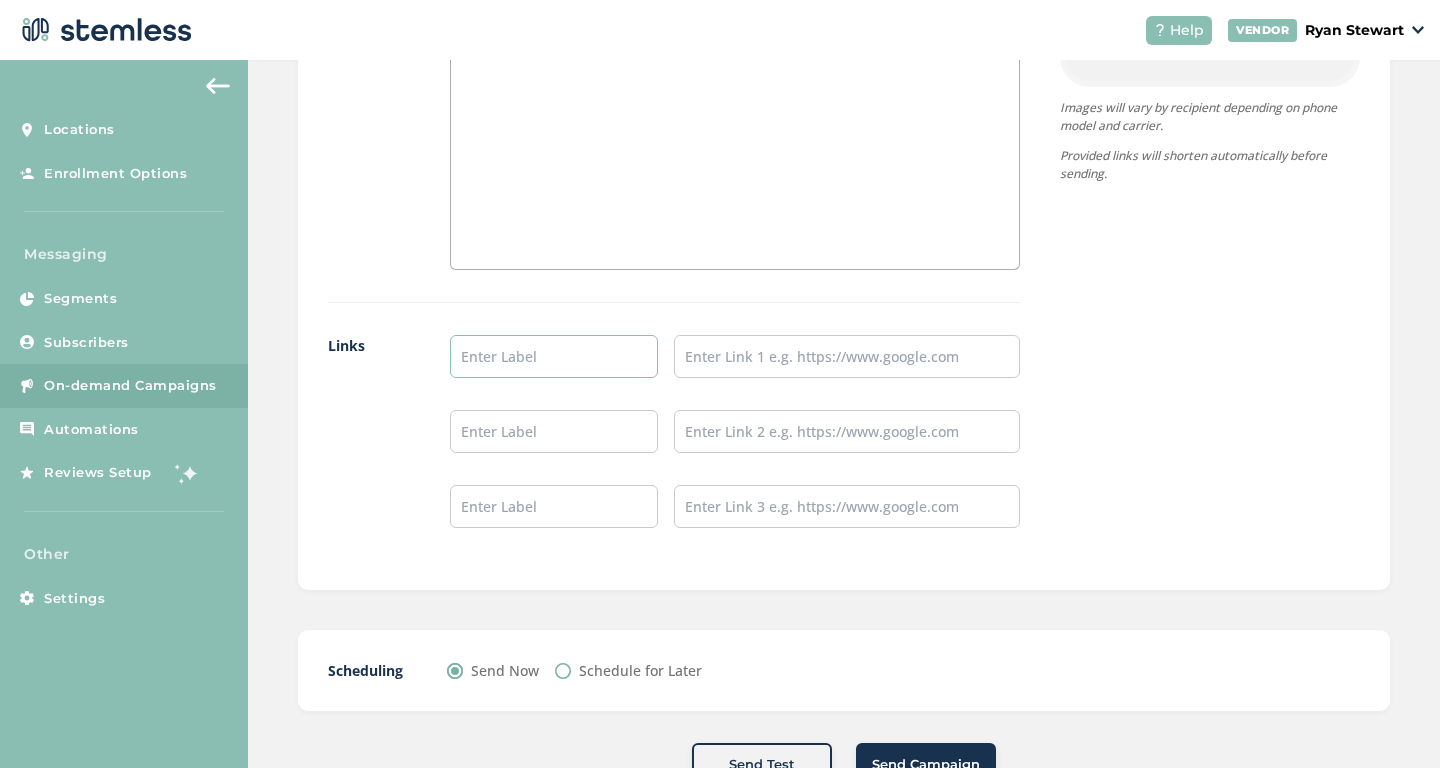 click at bounding box center (554, 356) 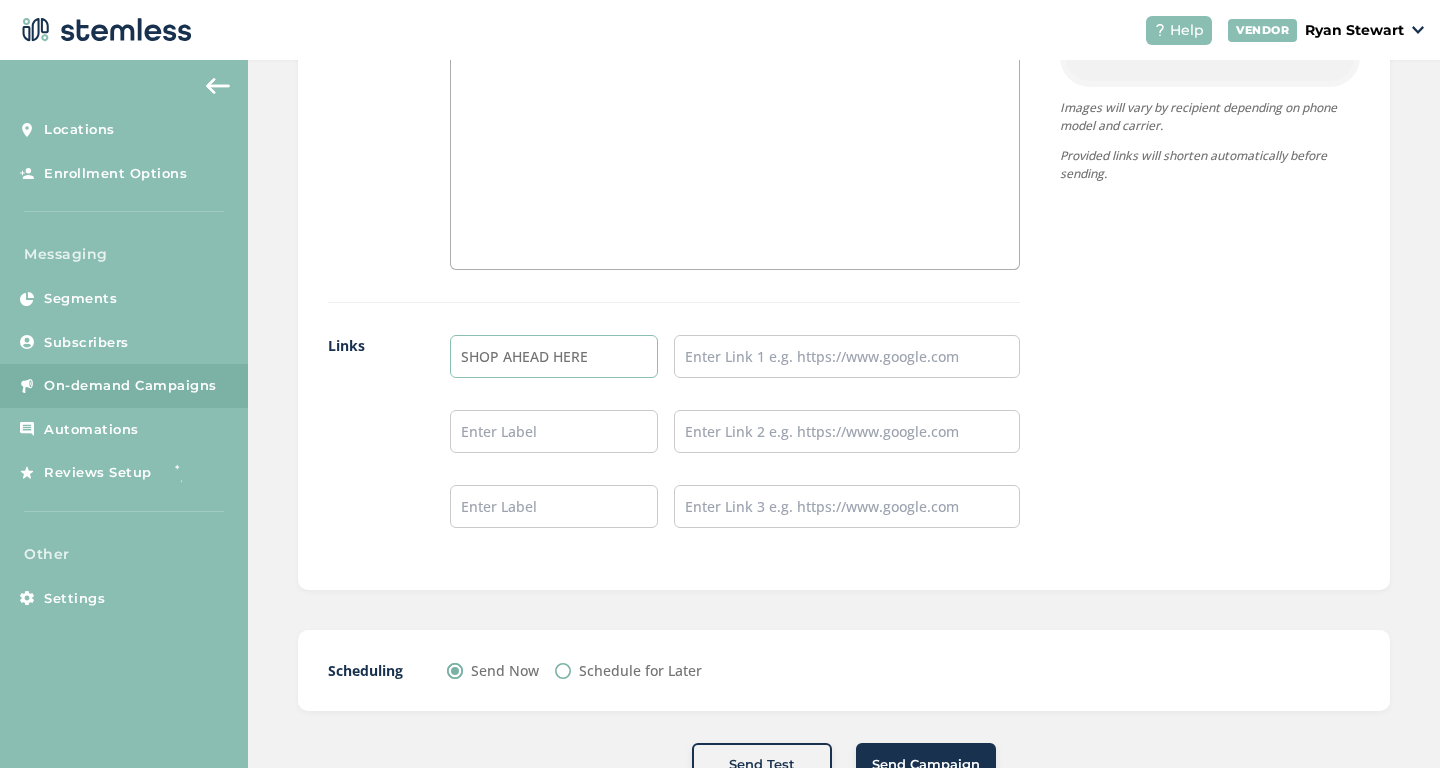type on "SHOP AHEAD HERE" 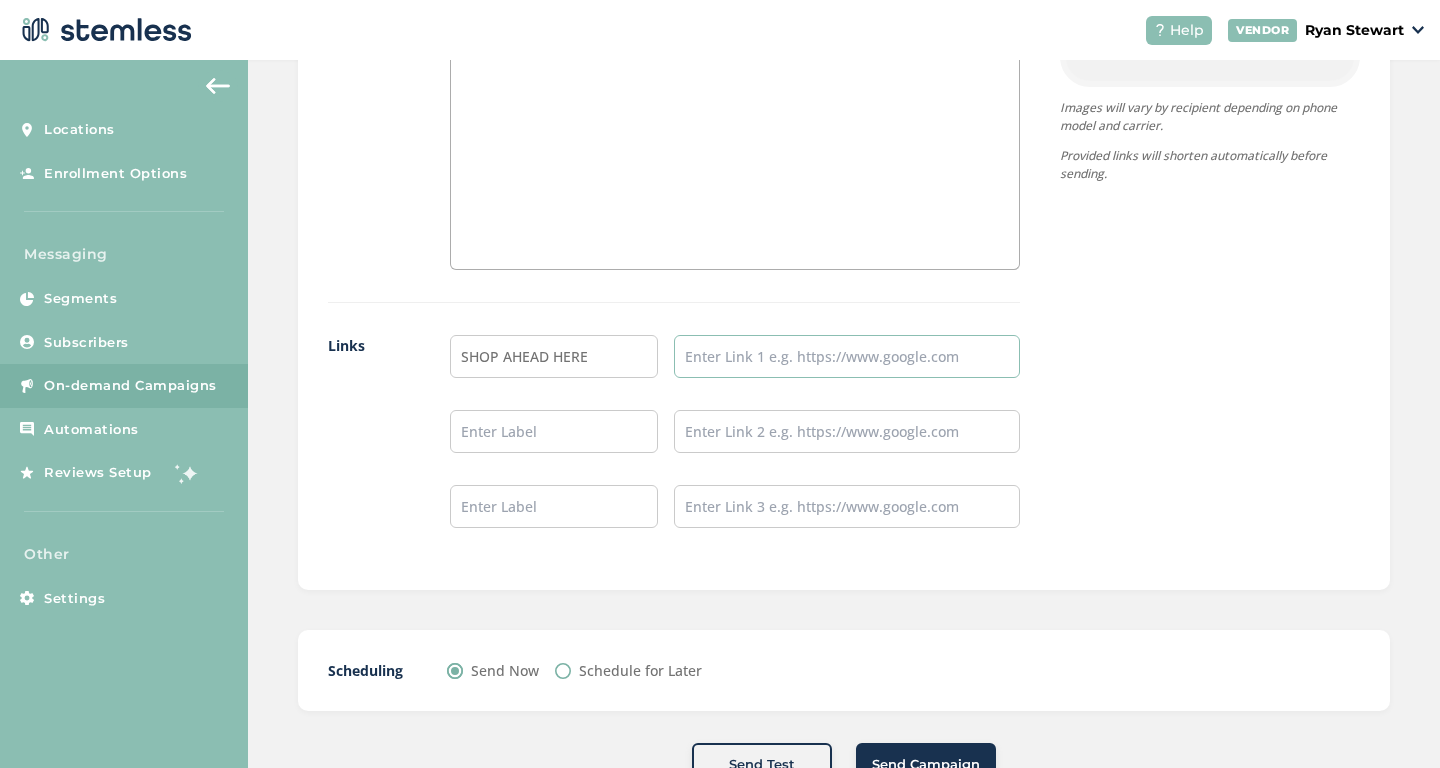 click at bounding box center [847, 356] 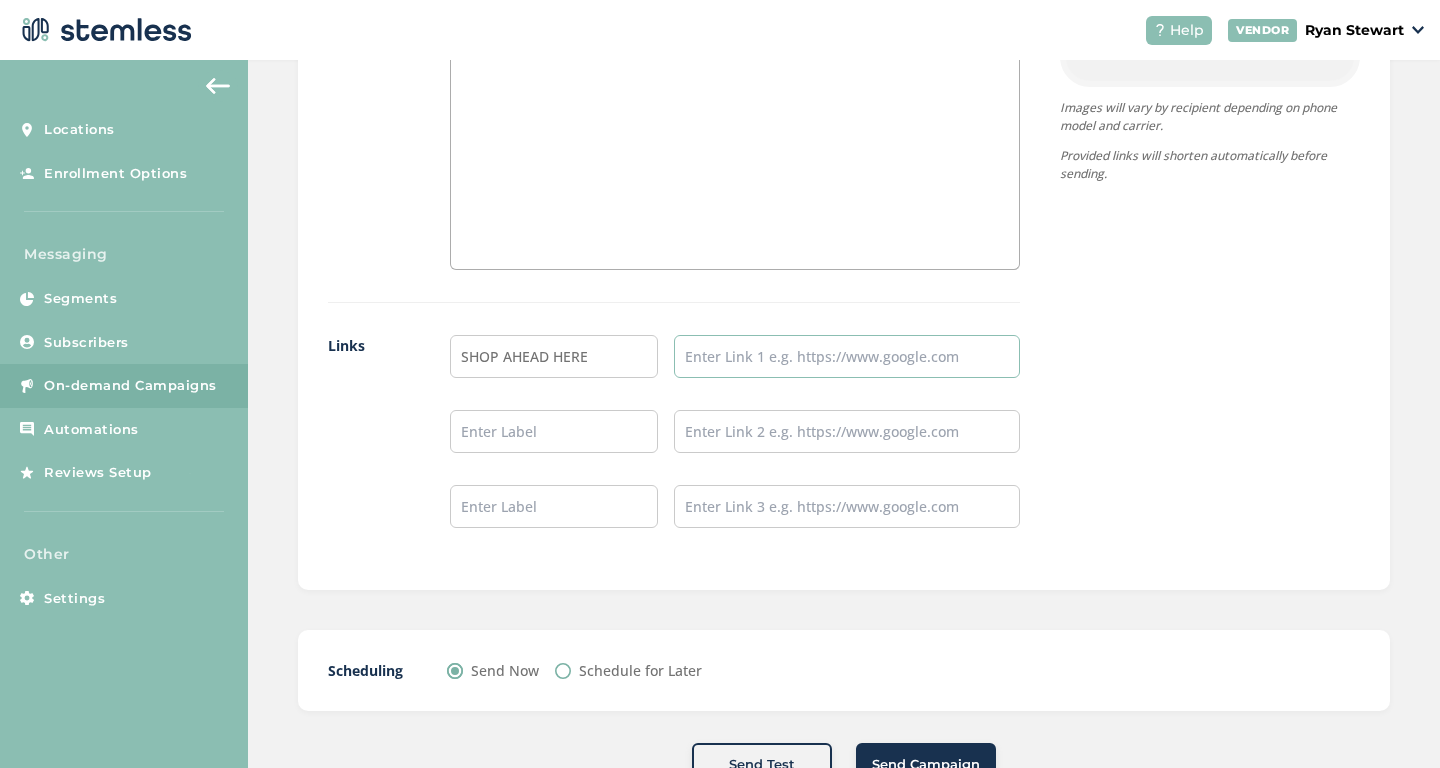 paste on "https://www.mosesroses.com/order-online/[CITY]" 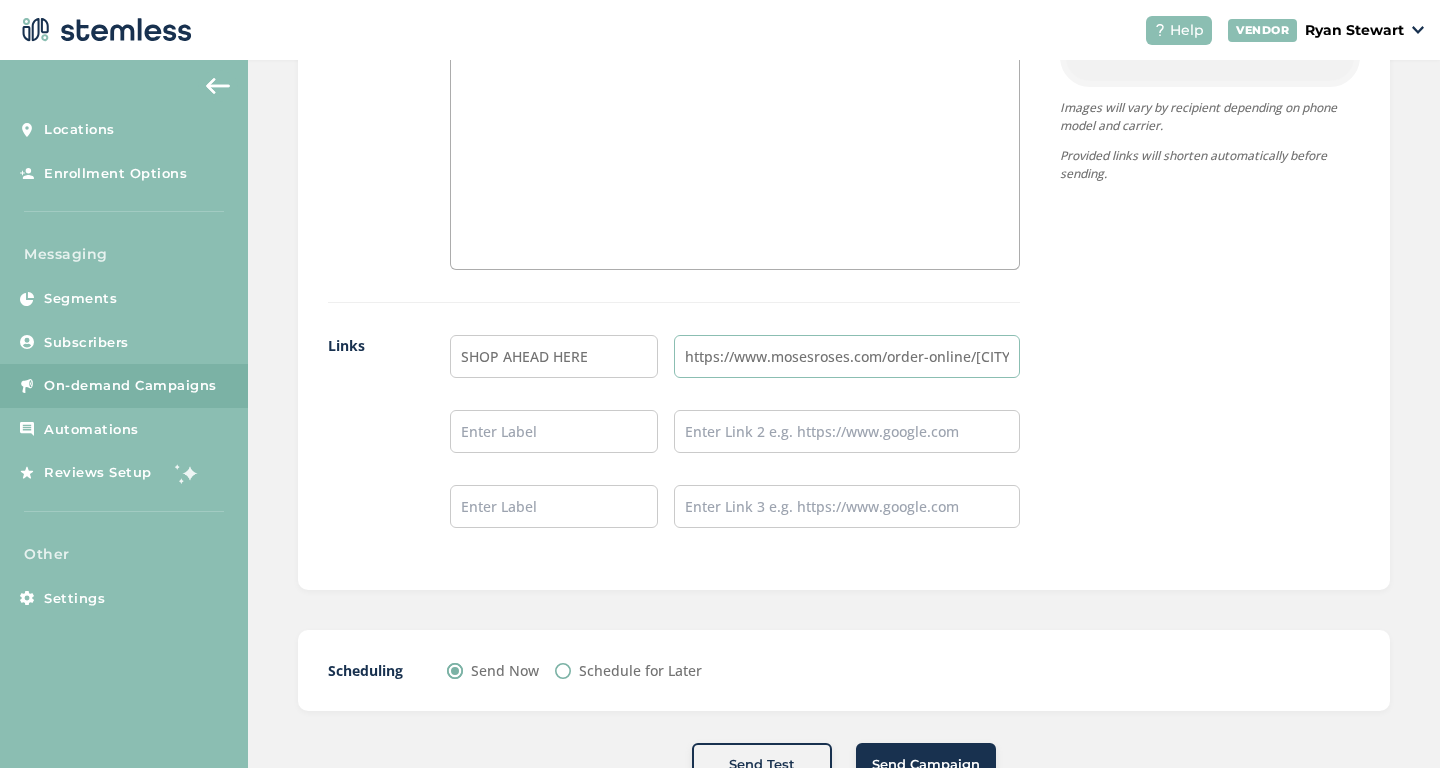 scroll, scrollTop: 0, scrollLeft: 39, axis: horizontal 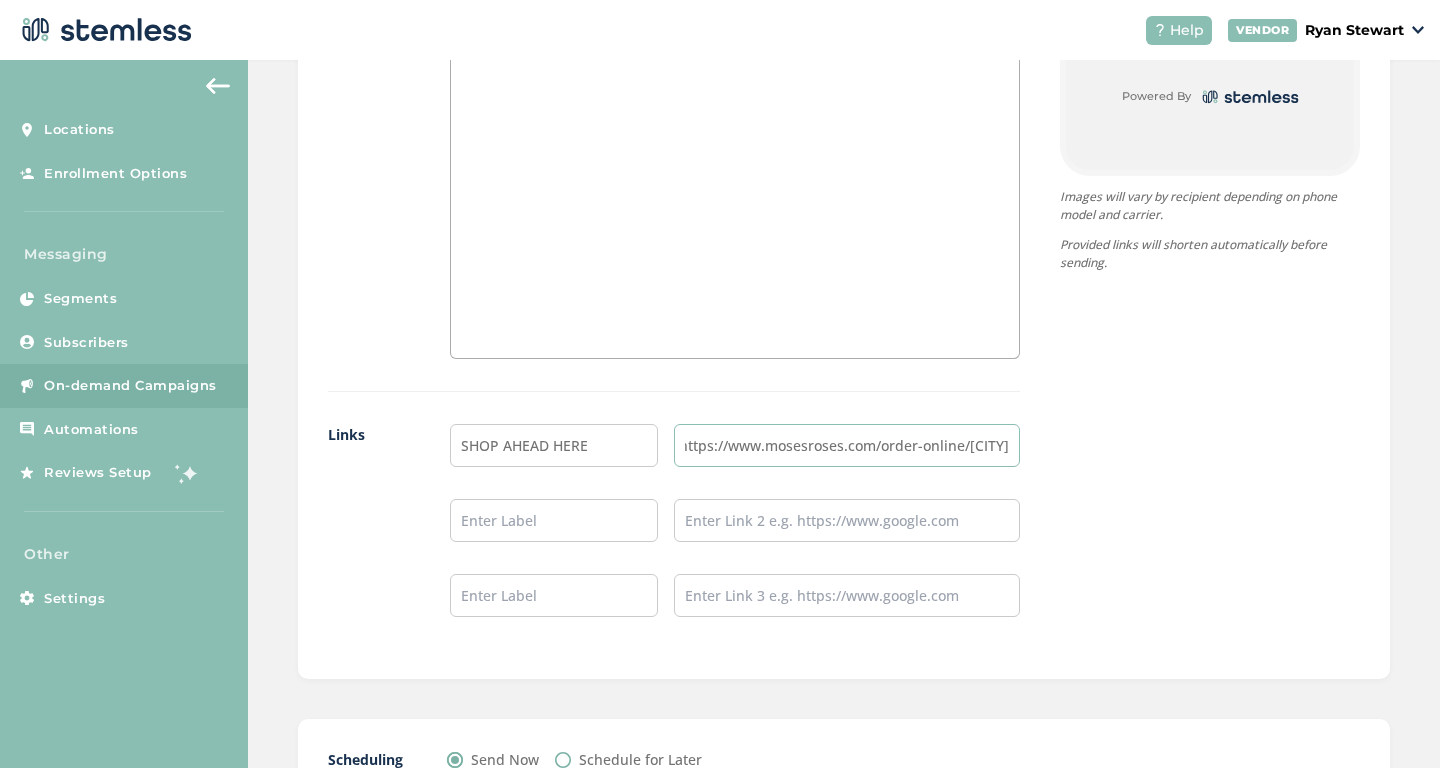type on "https://www.mosesroses.com/order-online/[CITY]" 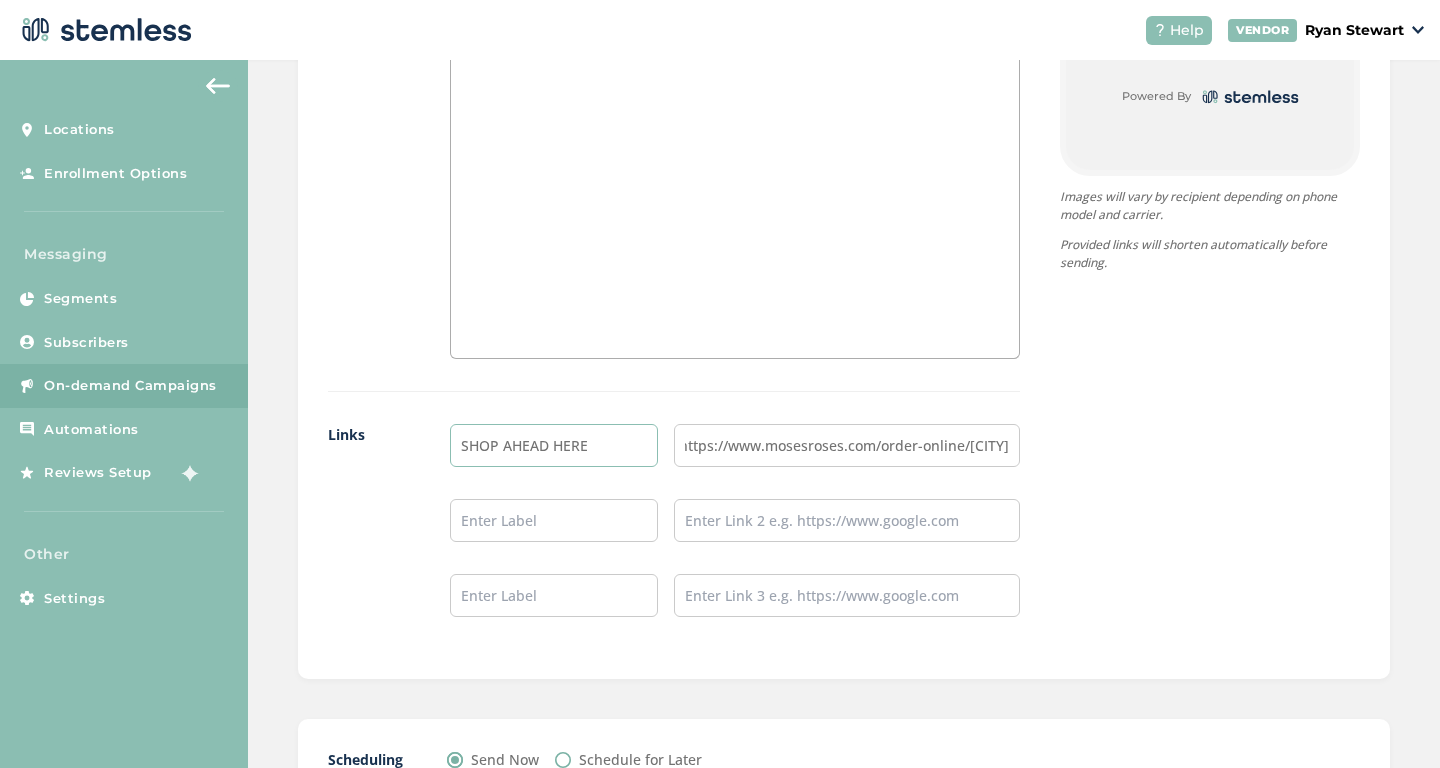 scroll, scrollTop: 0, scrollLeft: 0, axis: both 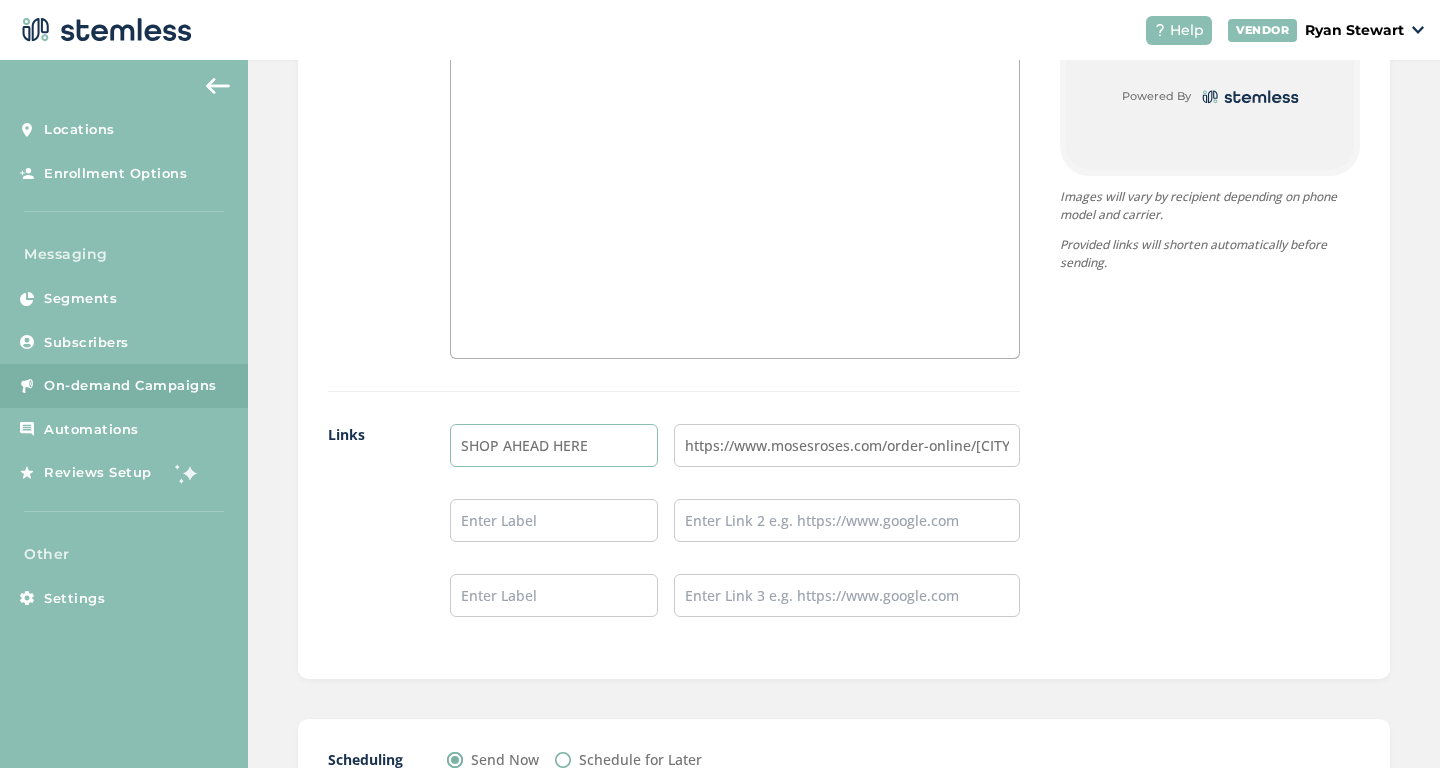 drag, startPoint x: 554, startPoint y: 432, endPoint x: 505, endPoint y: 434, distance: 49.0408 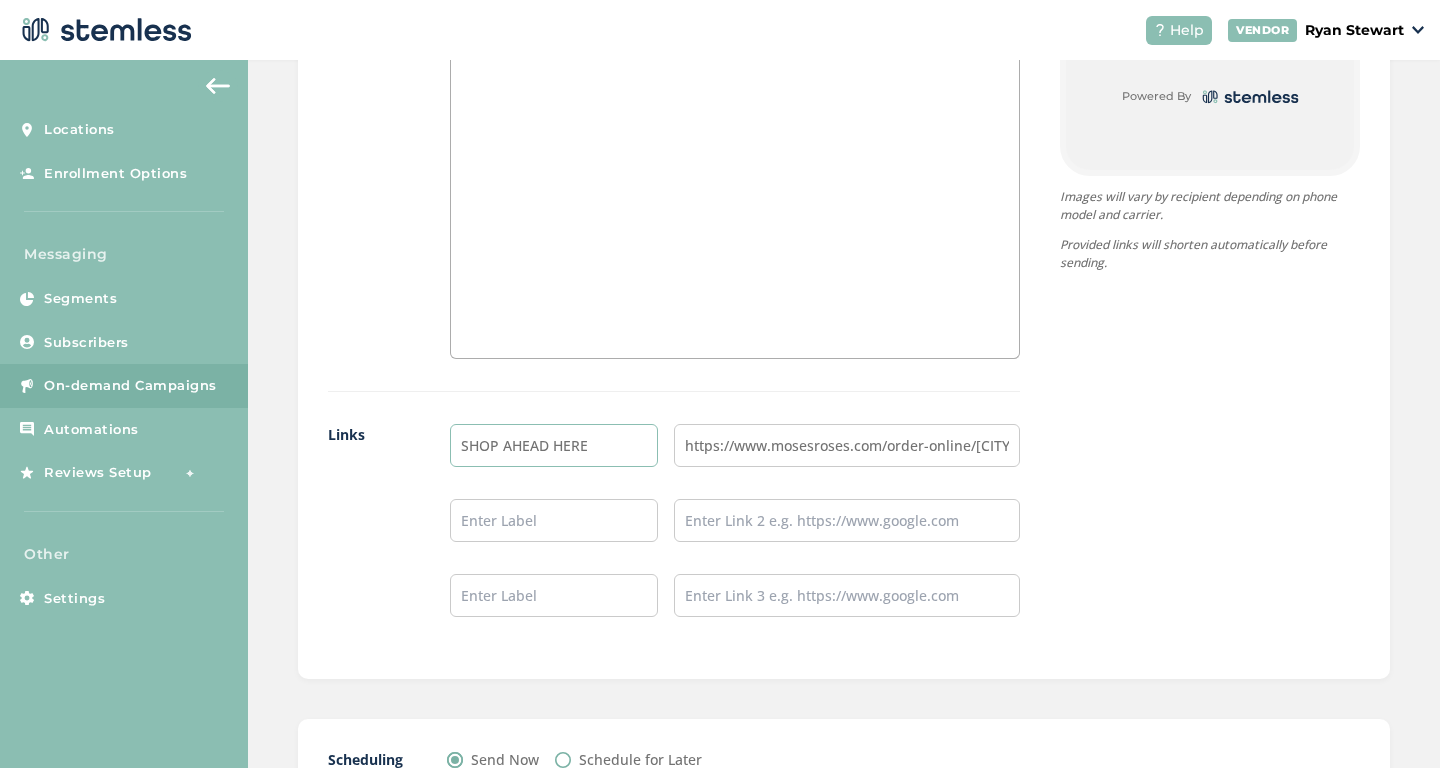 click on "SHOP AHEAD HERE" at bounding box center [554, 445] 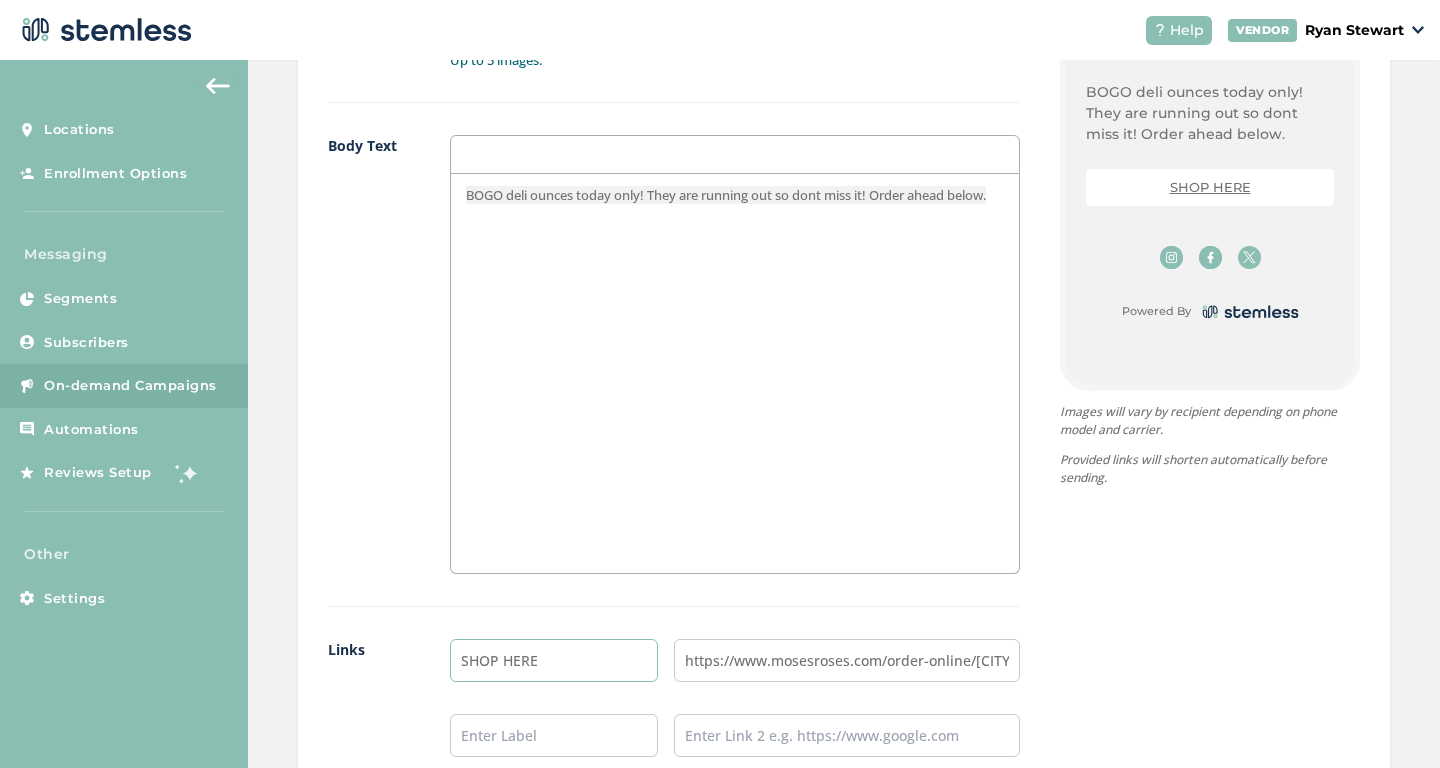 scroll, scrollTop: 1587, scrollLeft: 0, axis: vertical 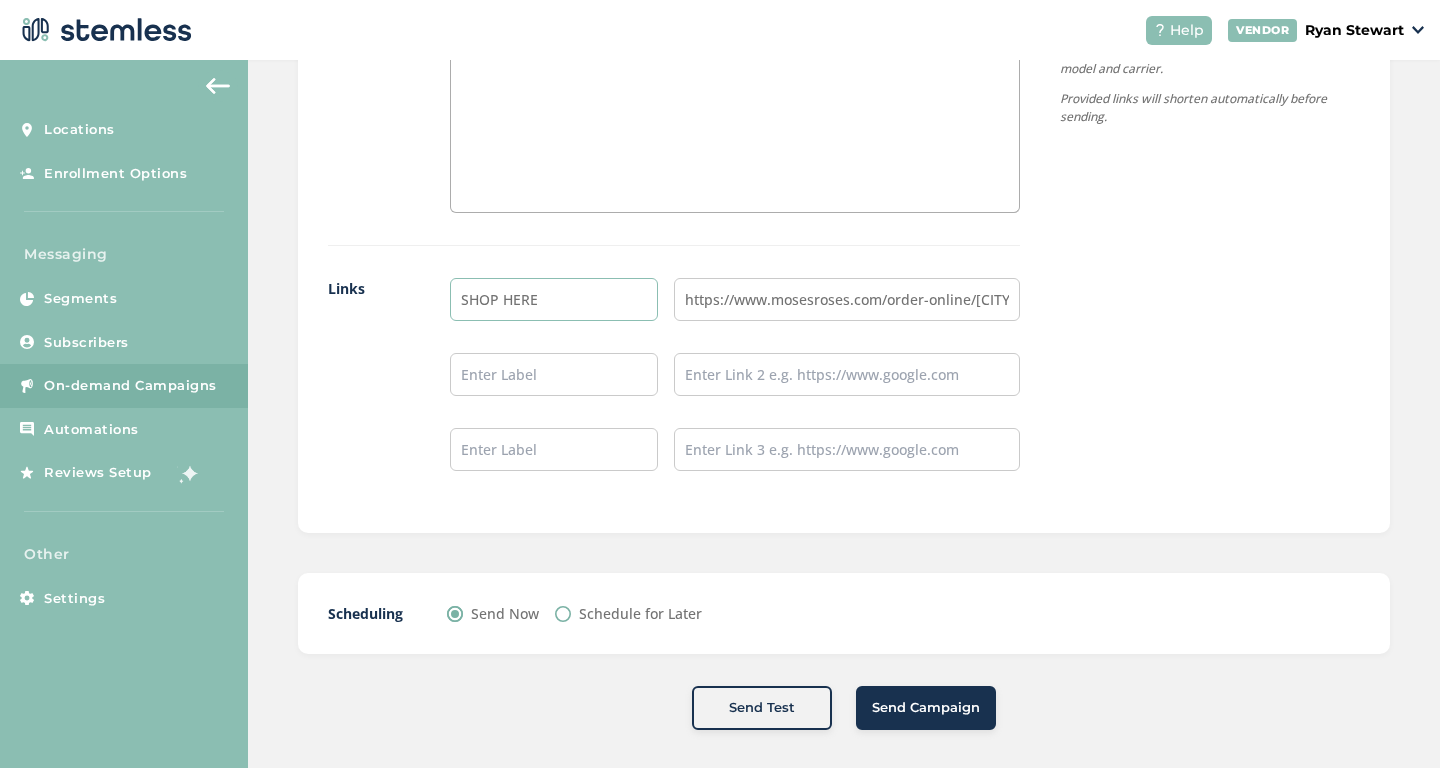 type on "SHOP HERE" 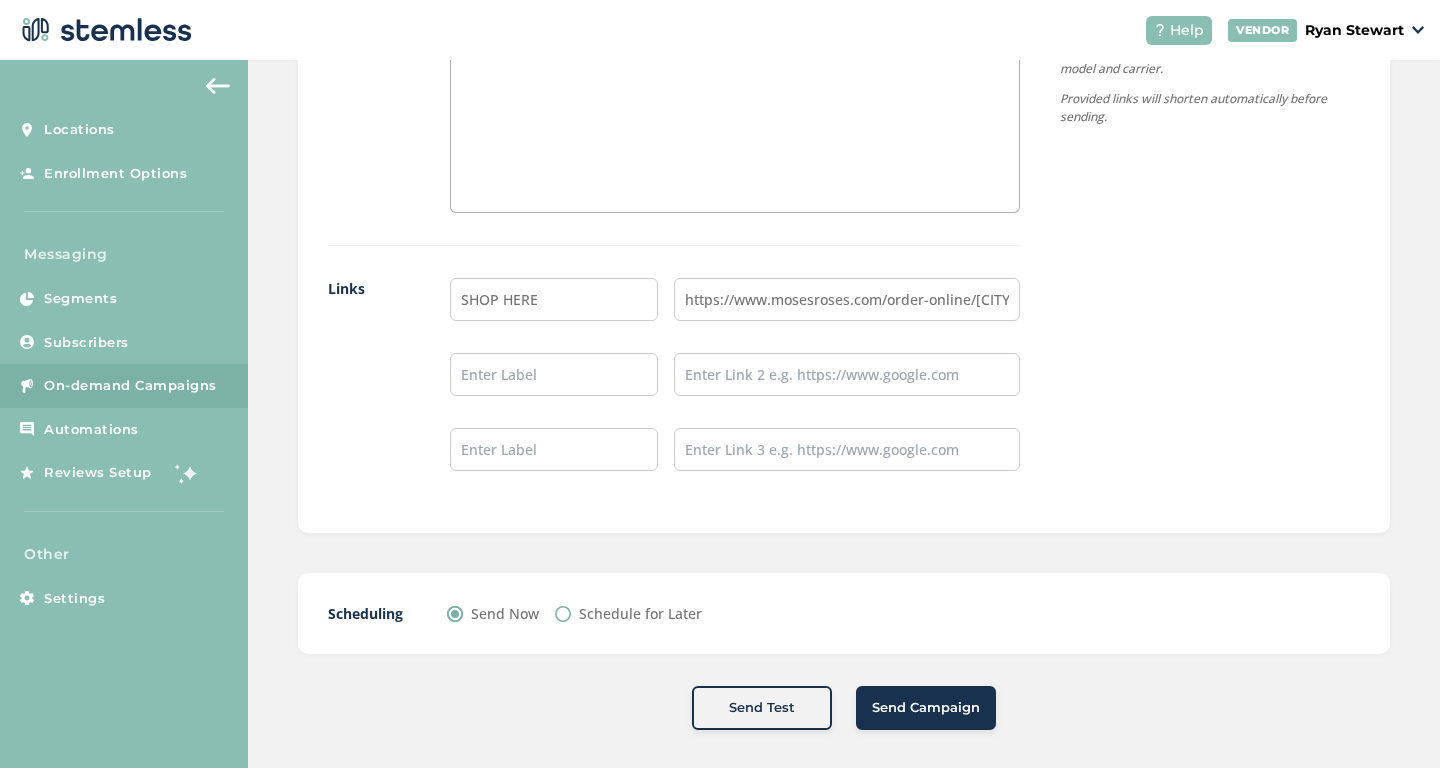 click on "Send Campaign" at bounding box center (926, 708) 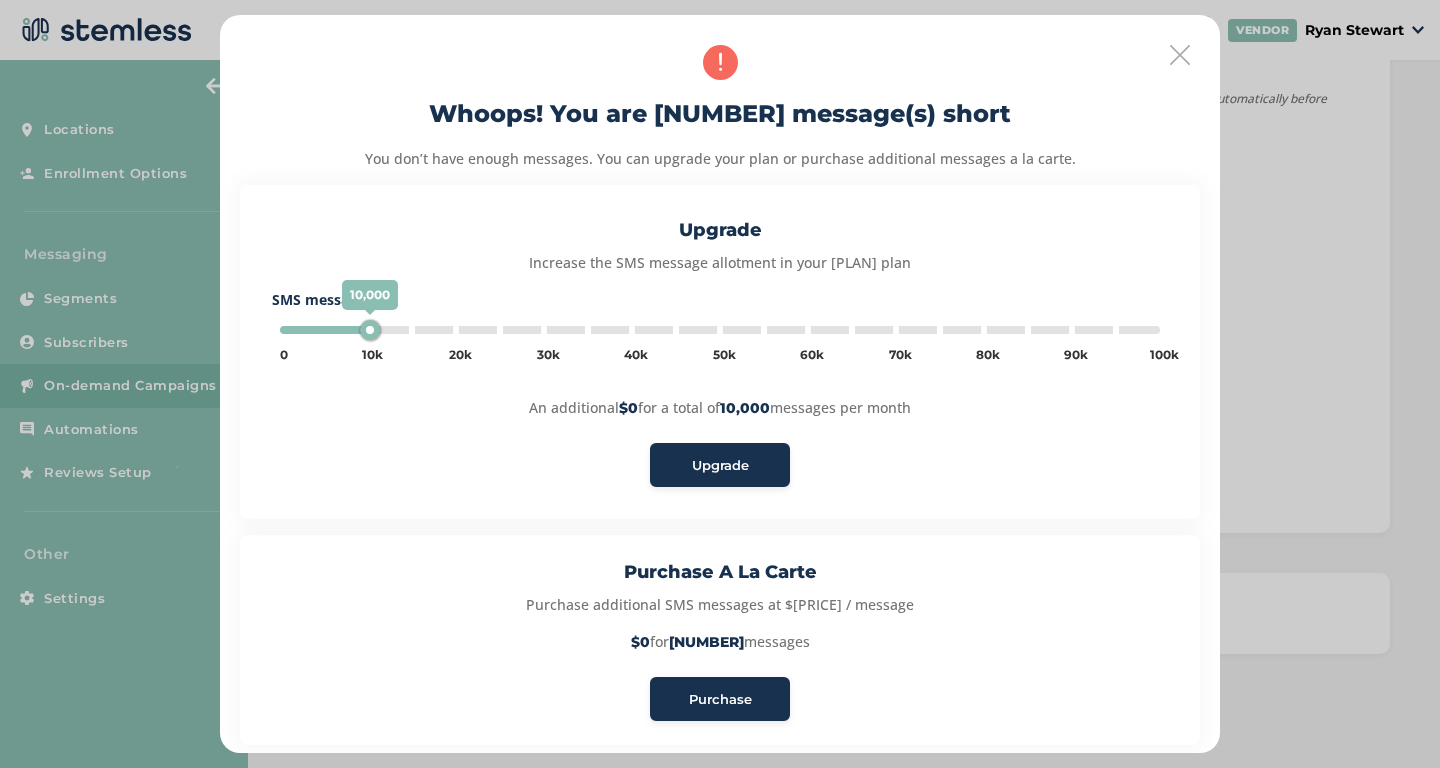 type on "5000" 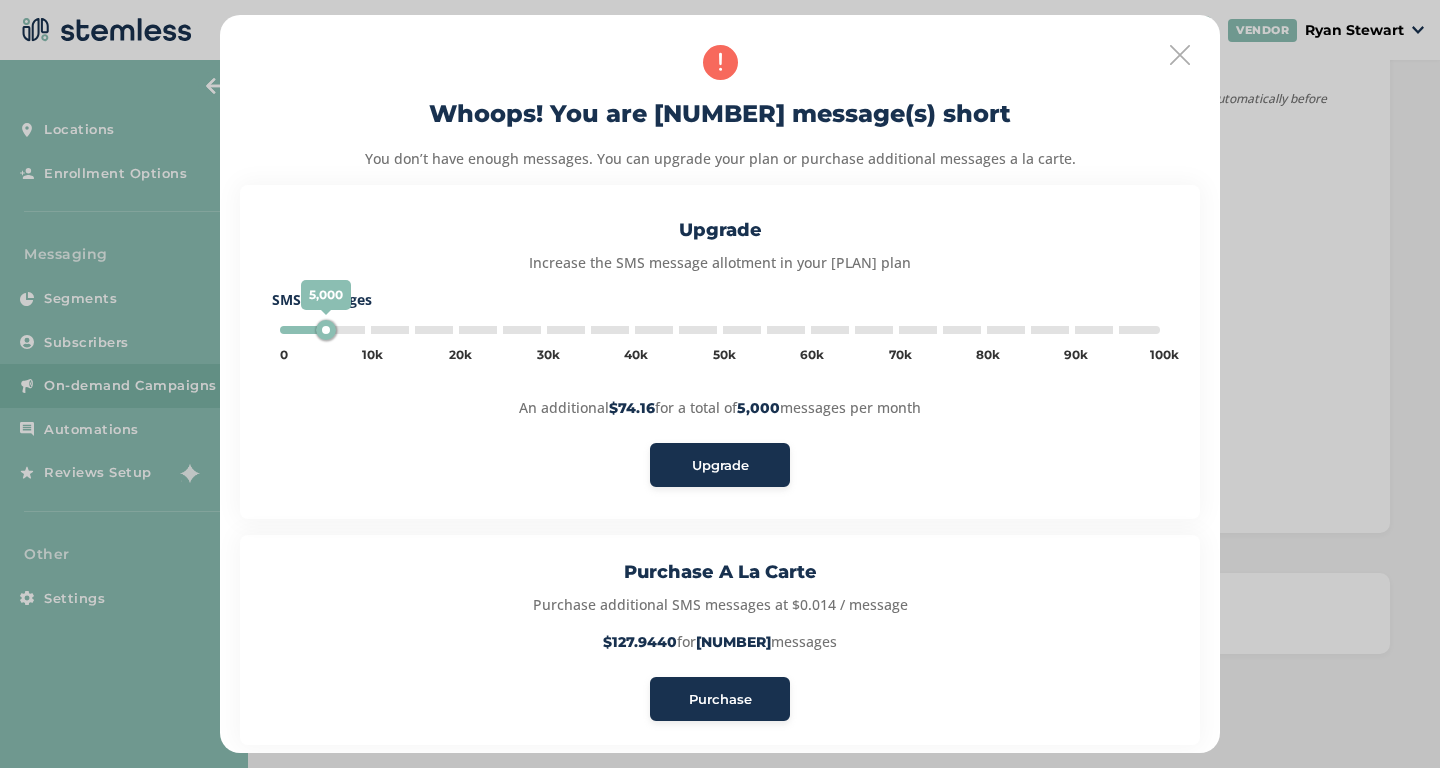 click on "Whoops! You are [NUMBER] message(s) short   You don’t have enough messages. You can upgrade your plan or purchase additional messages a la carte.   Upgrade   Increase the SMS message allotment in your monthly plan  SMS messages  [NUMBER]   0   [NUMBER]   [NUMBER]   [NUMBER]   [NUMBER]   [NUMBER]   [NUMBER]   [NUMBER]   [NUMBER]   [NUMBER]   [NUMBER]   [NUMBER]   [NUMBER]   [NUMBER]   [NUMBER]   [NUMBER]   [NUMBER]   [NUMBER]   [NUMBER]   [NUMBER]   [NUMBER]   An additional   $[PRICE]   for a total of  [NUMBER]  messages per month  Upgrade  Purchase A La Carte   Purchase additional SMS messages at $[PRICE] / message  $[PRICE]  for  [NUMBER]  messages  Purchase  Credit card users will be subject to a (3%) processing fee" at bounding box center (720, 440) 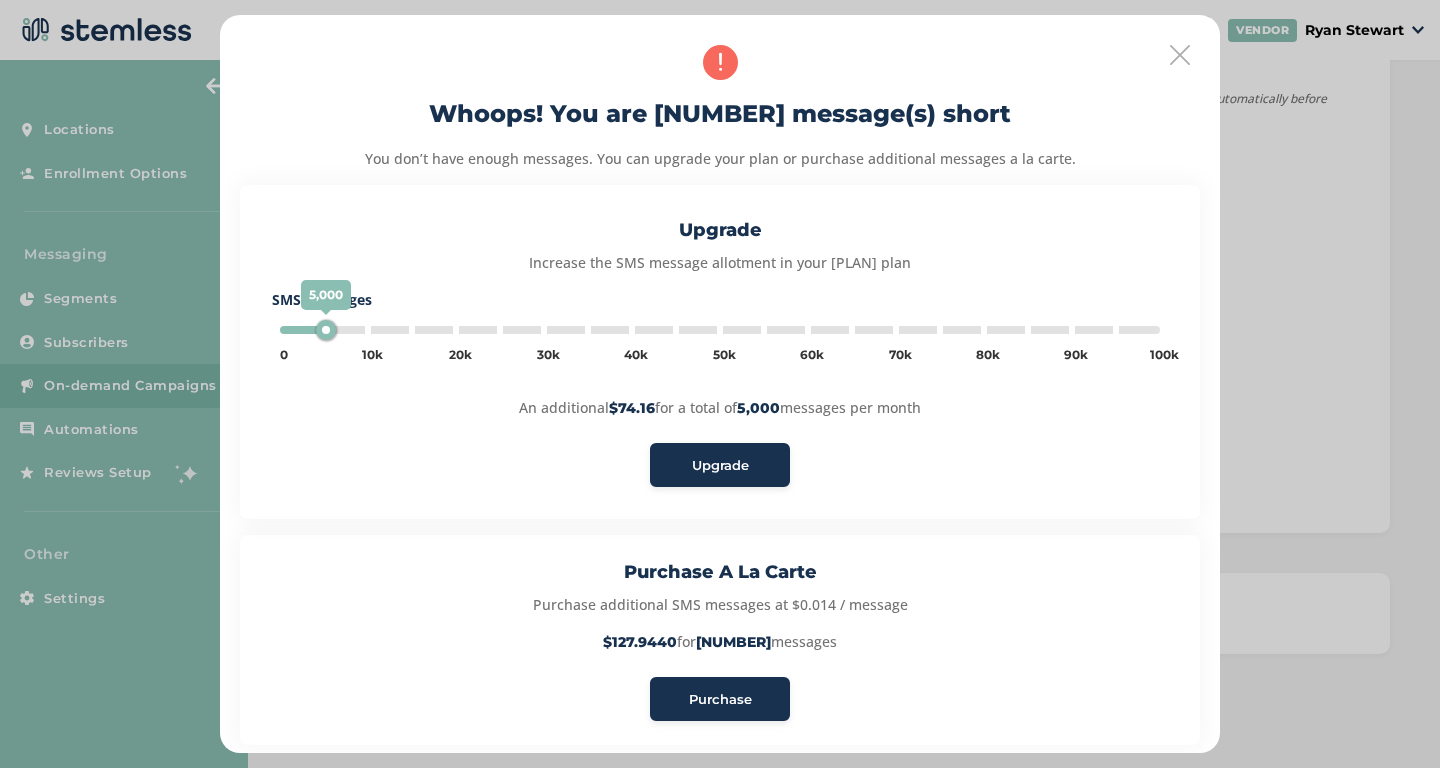 click at bounding box center [1180, 55] 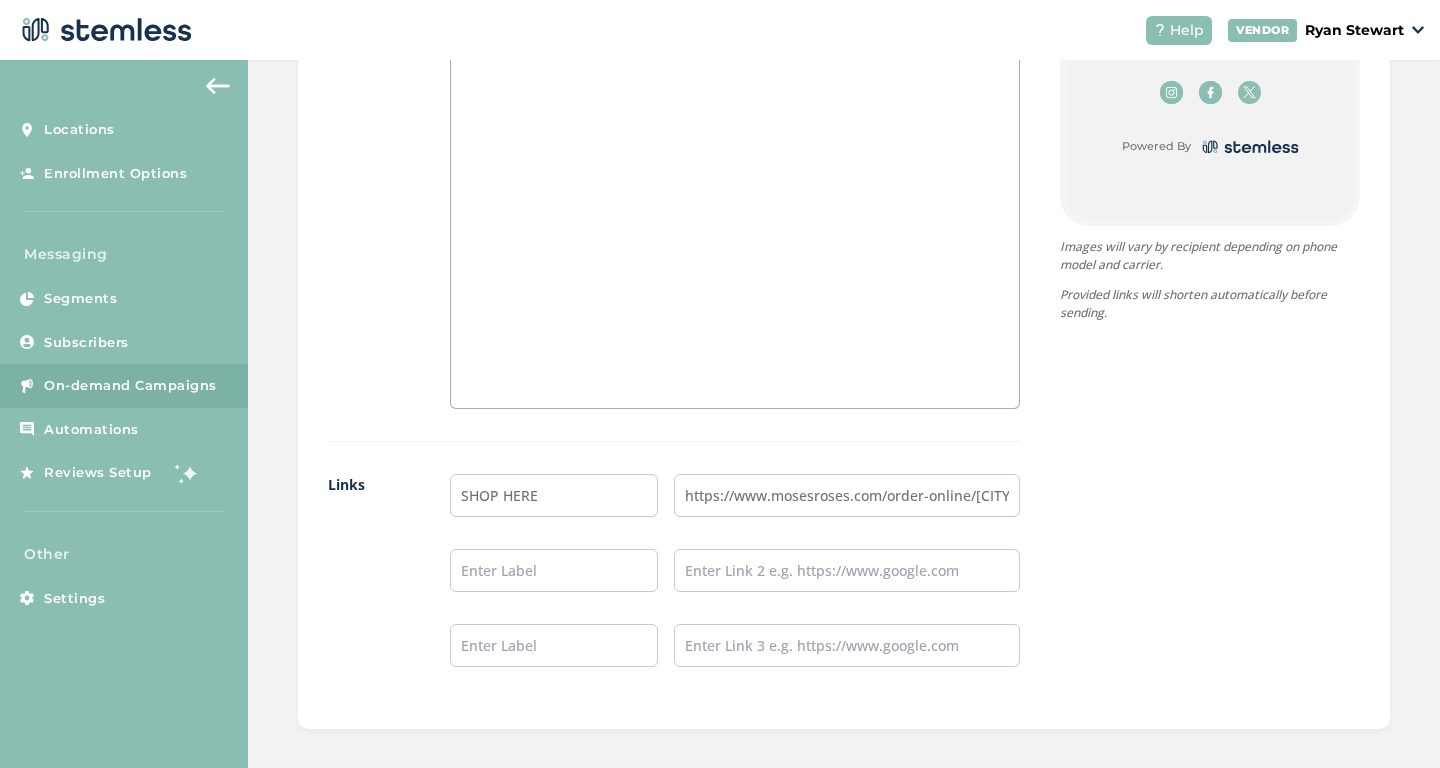 scroll, scrollTop: 1587, scrollLeft: 0, axis: vertical 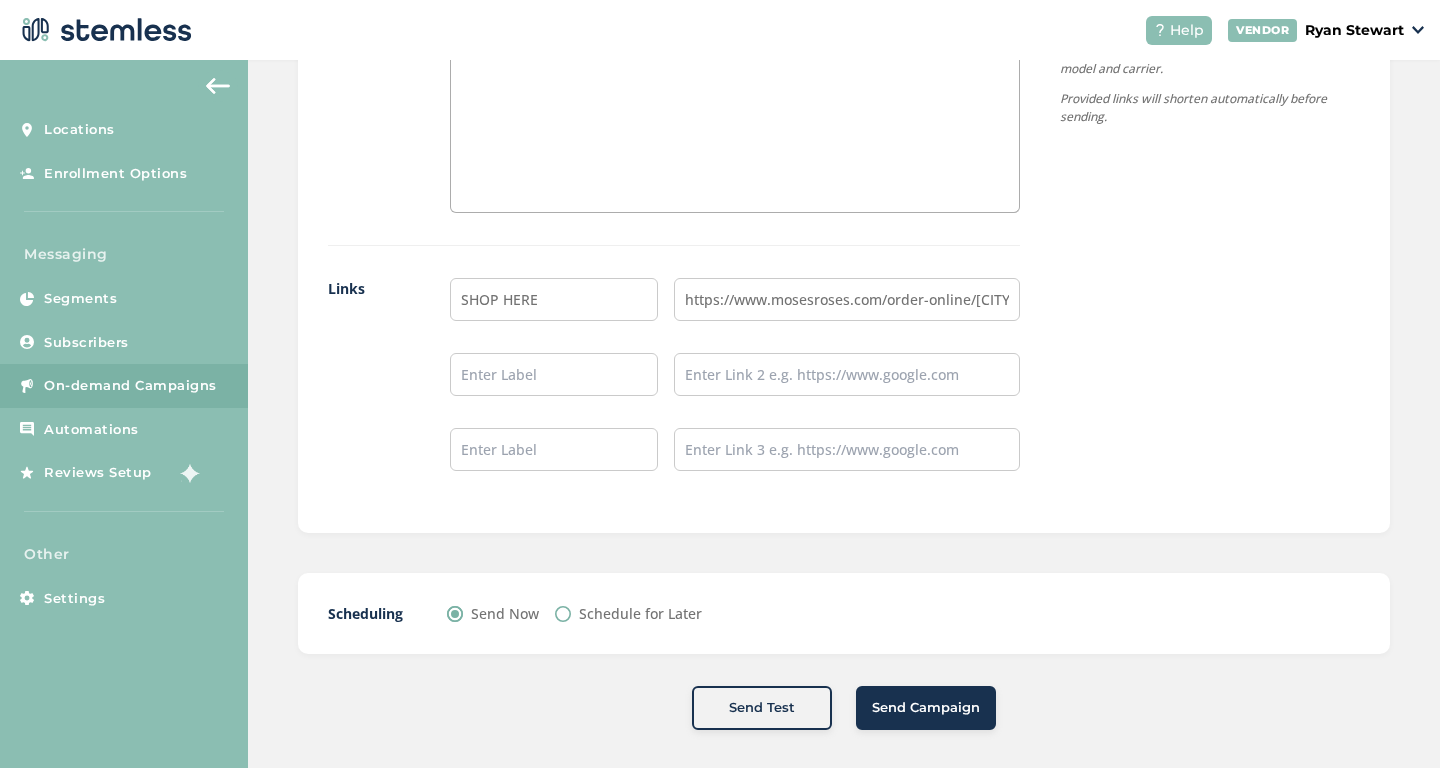 click on "Send Campaign" at bounding box center (926, 708) 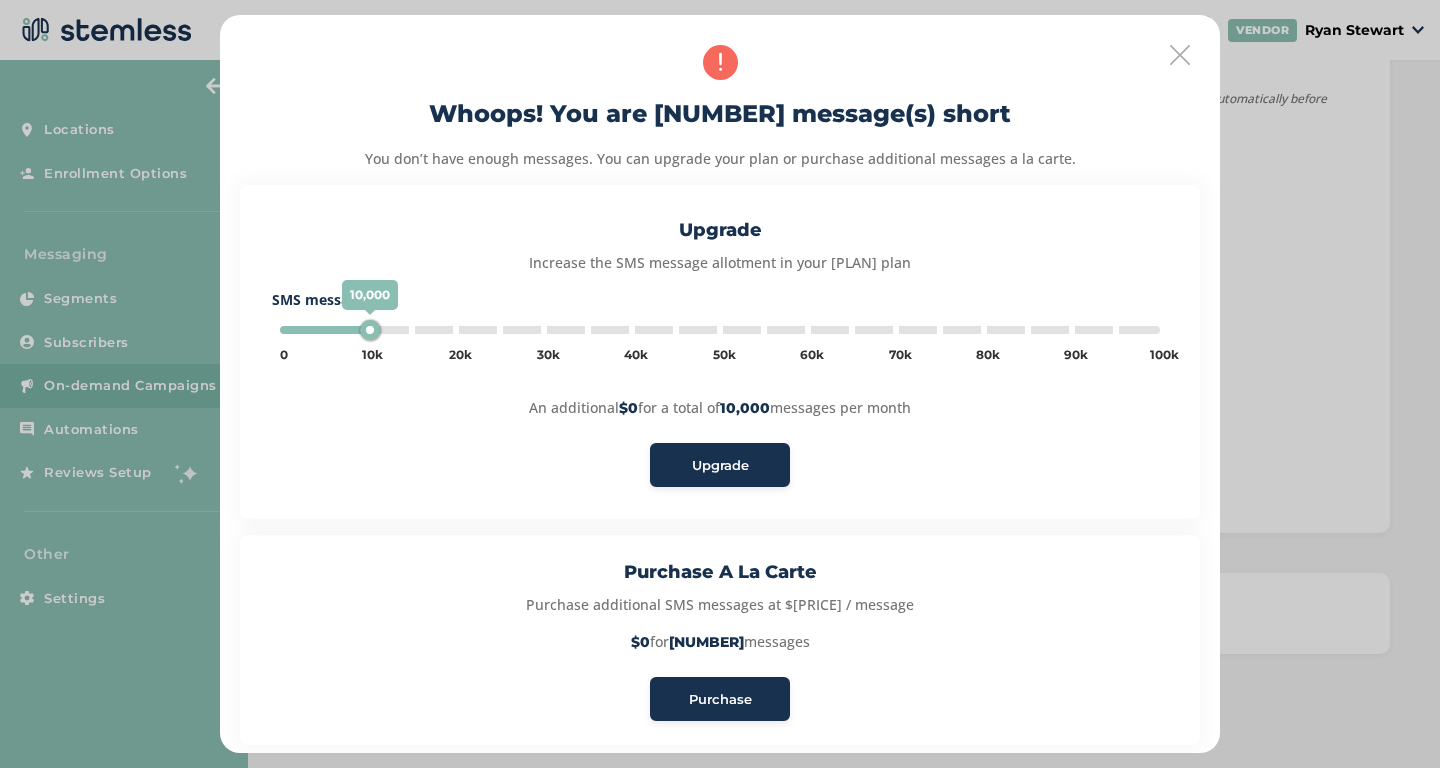 type on "5000" 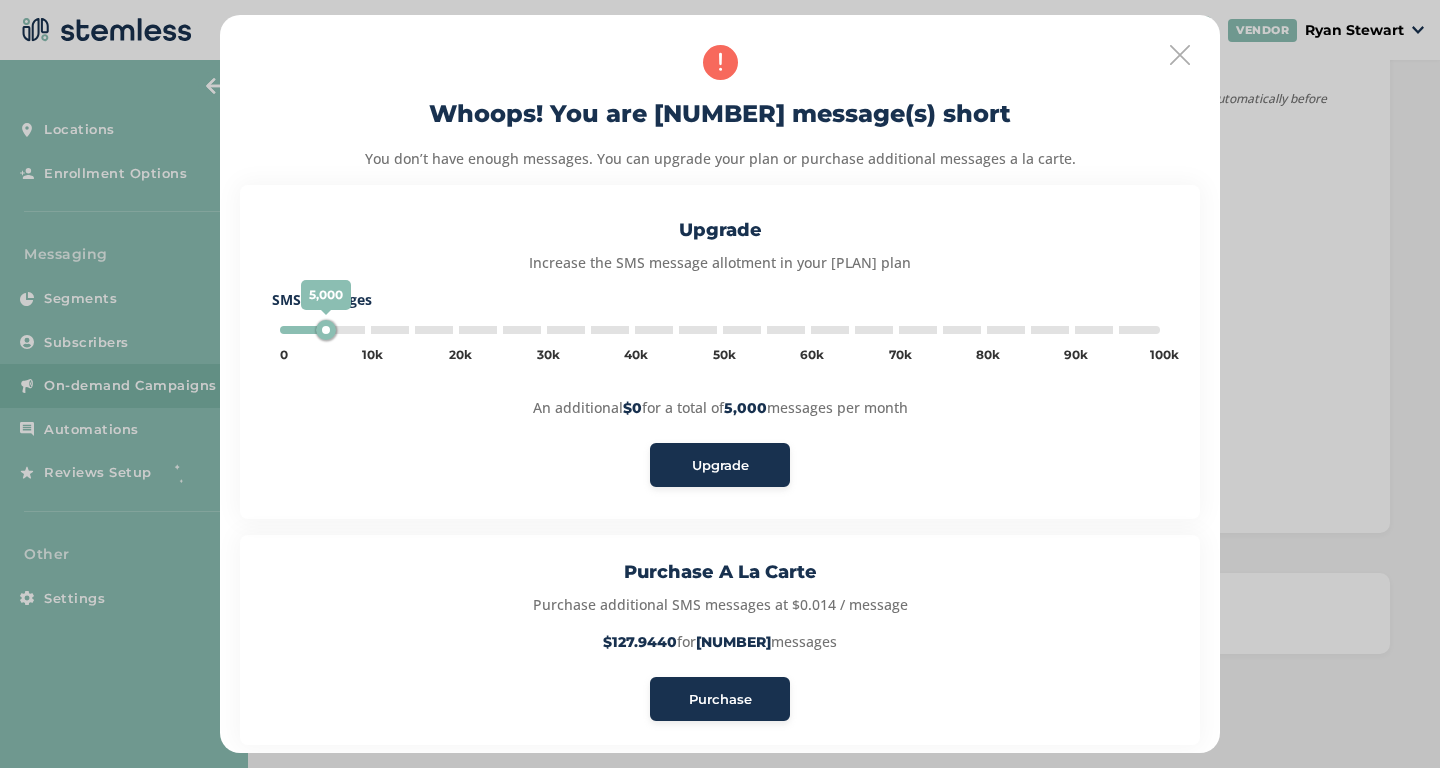 click on "Purchase" at bounding box center (720, 700) 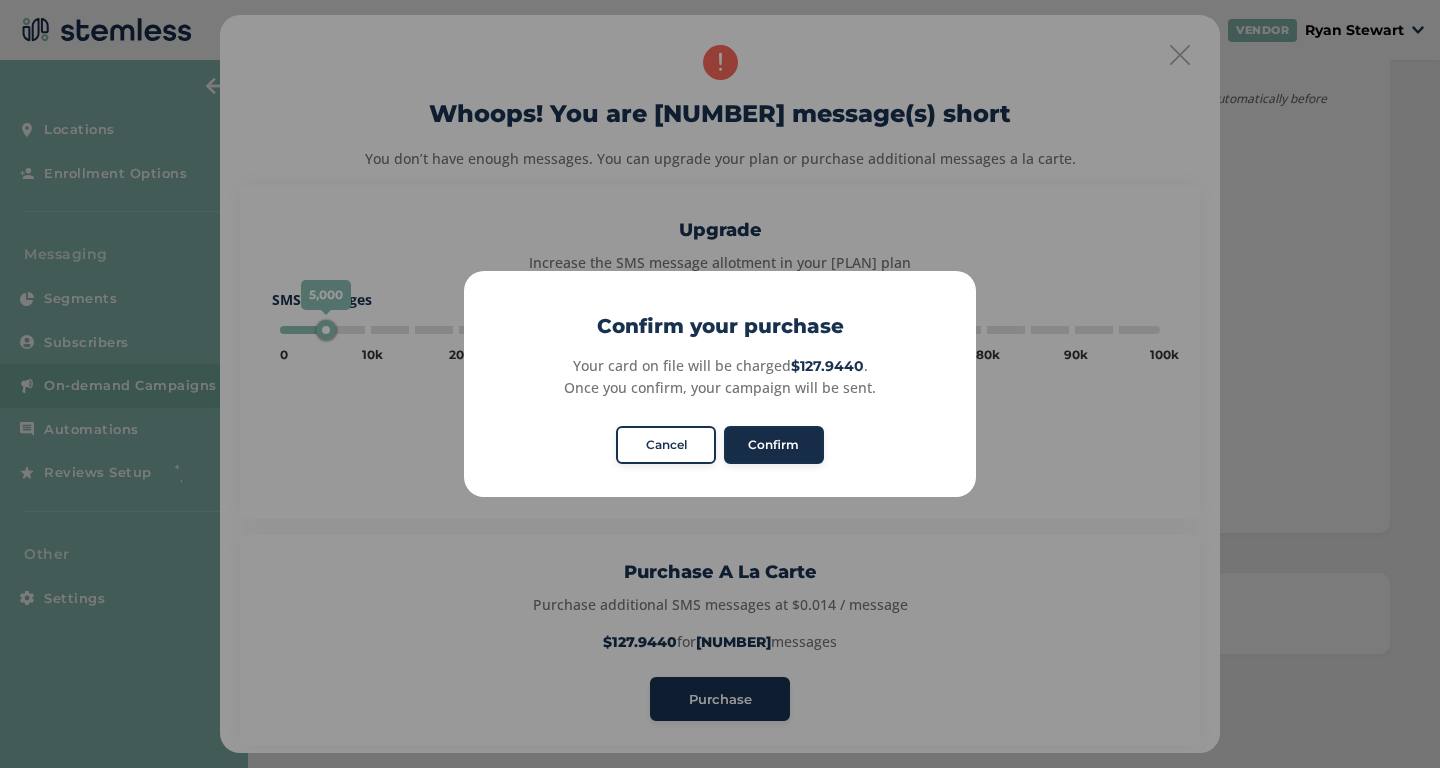click on "Confirm" at bounding box center (774, 445) 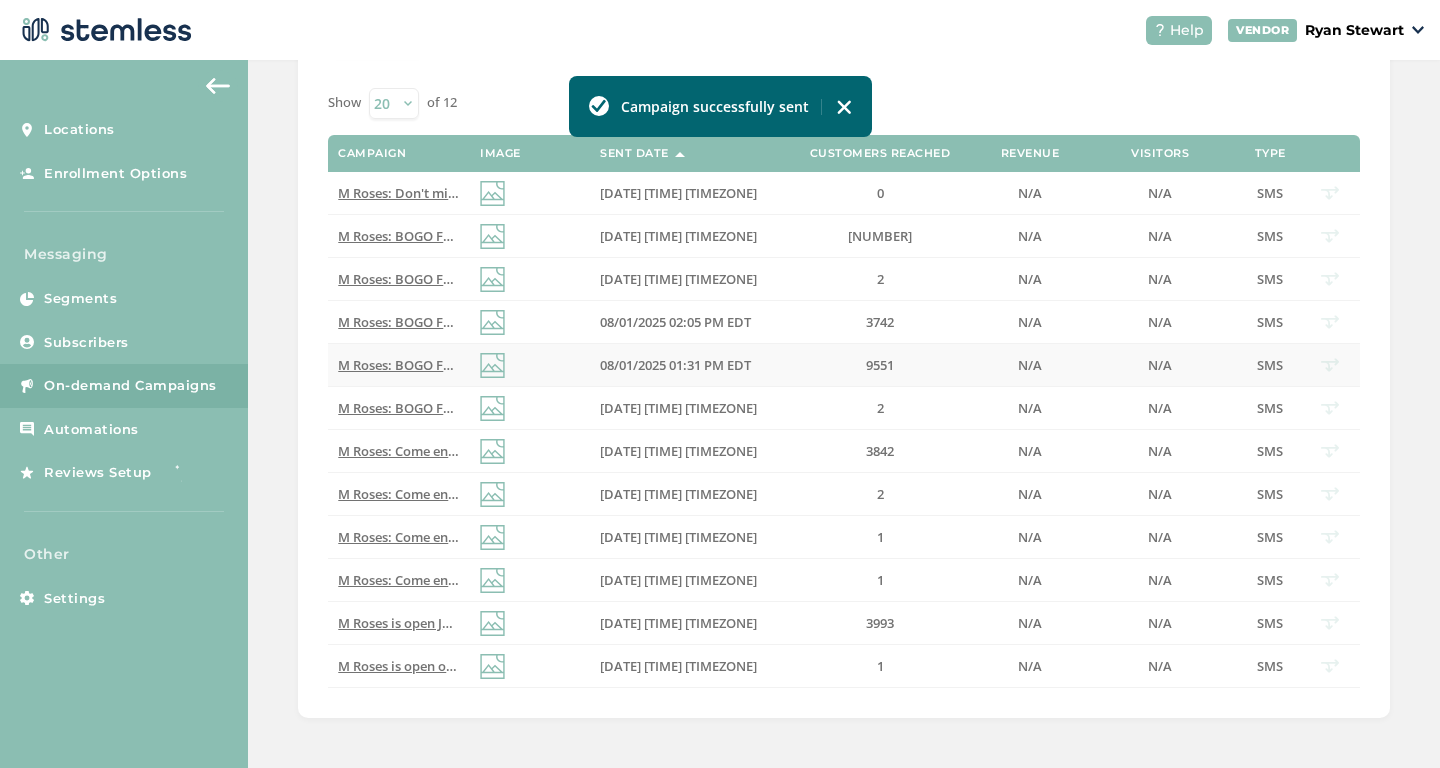 scroll, scrollTop: 0, scrollLeft: 0, axis: both 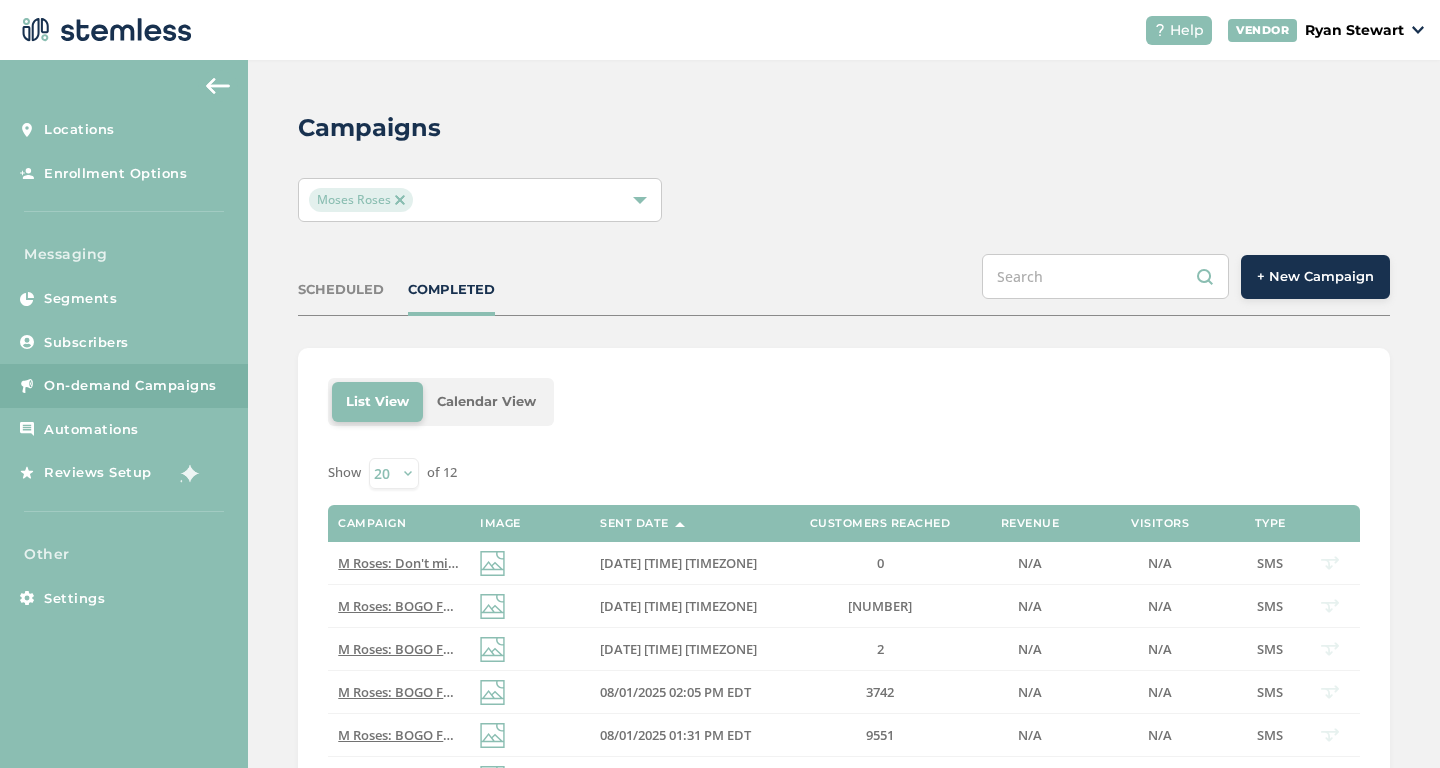 click on "+ New Campaign" at bounding box center (1315, 277) 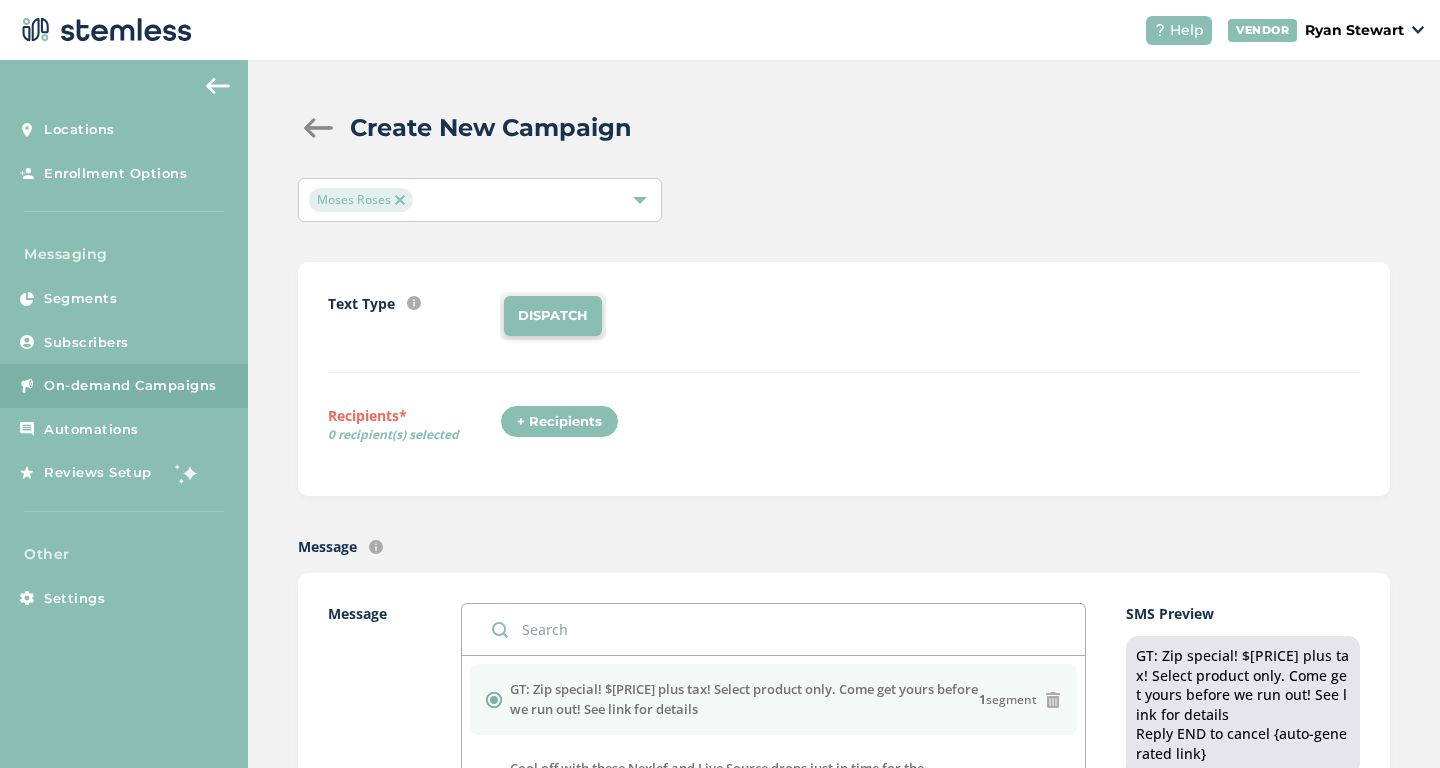 click on "+ Recipients" at bounding box center [559, 422] 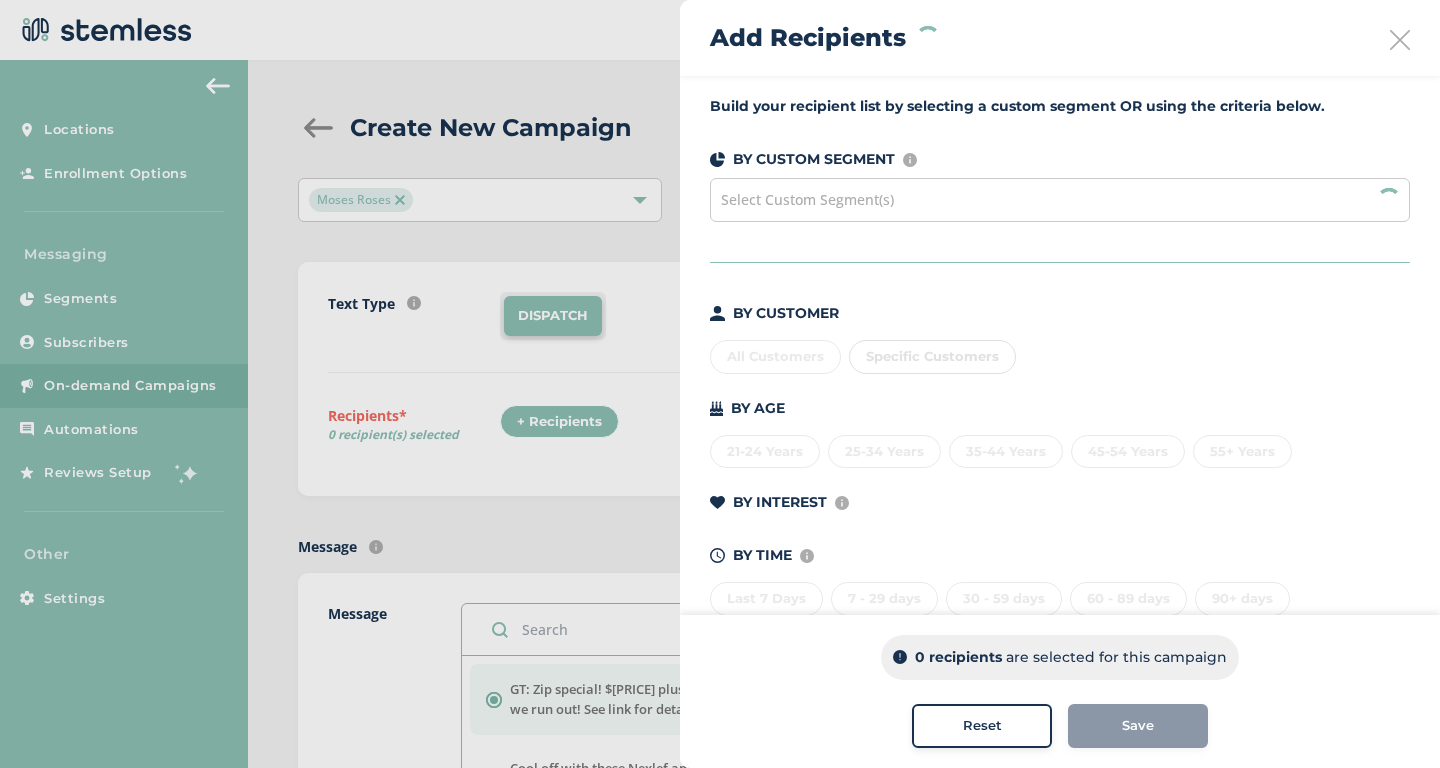 click on "Select Custom Segment(s)" at bounding box center [1060, 200] 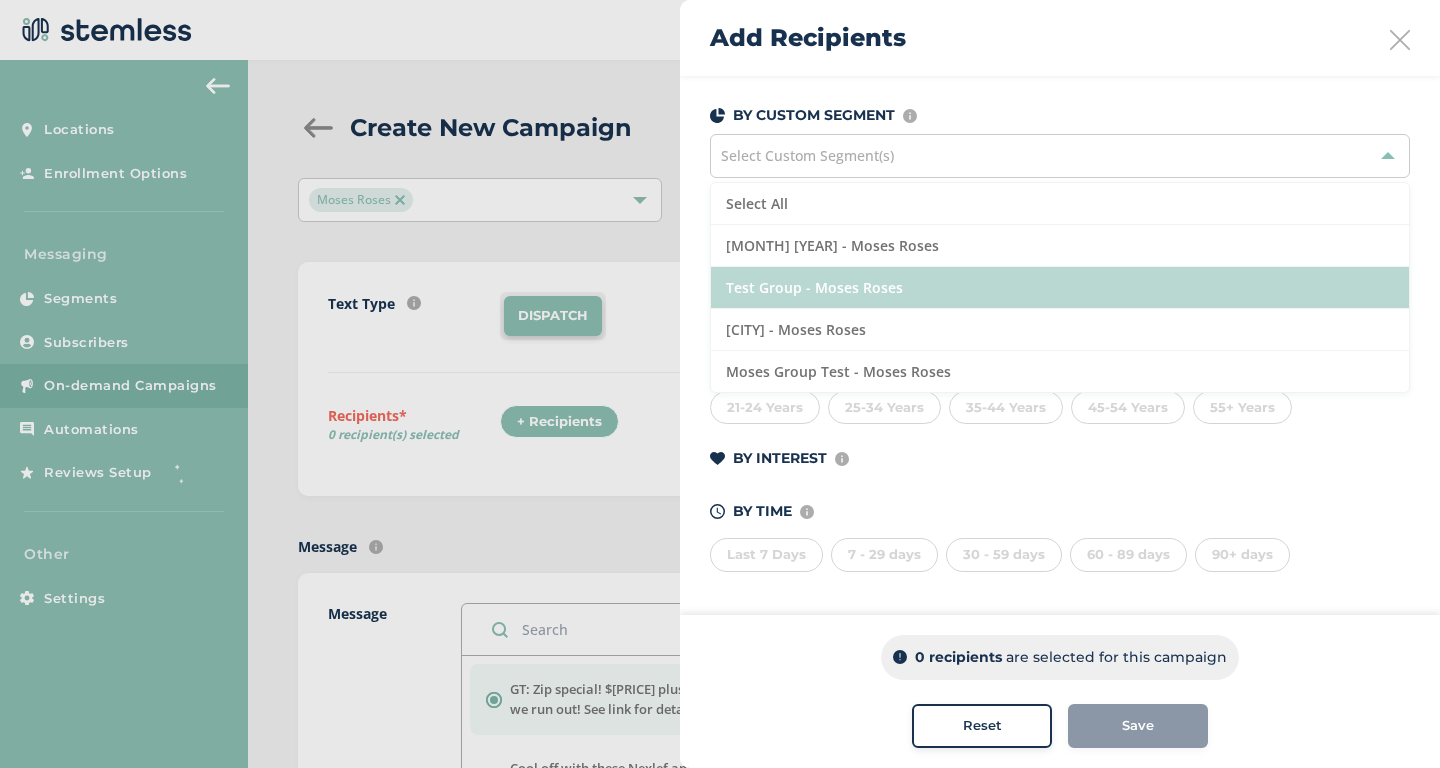 scroll, scrollTop: 0, scrollLeft: 0, axis: both 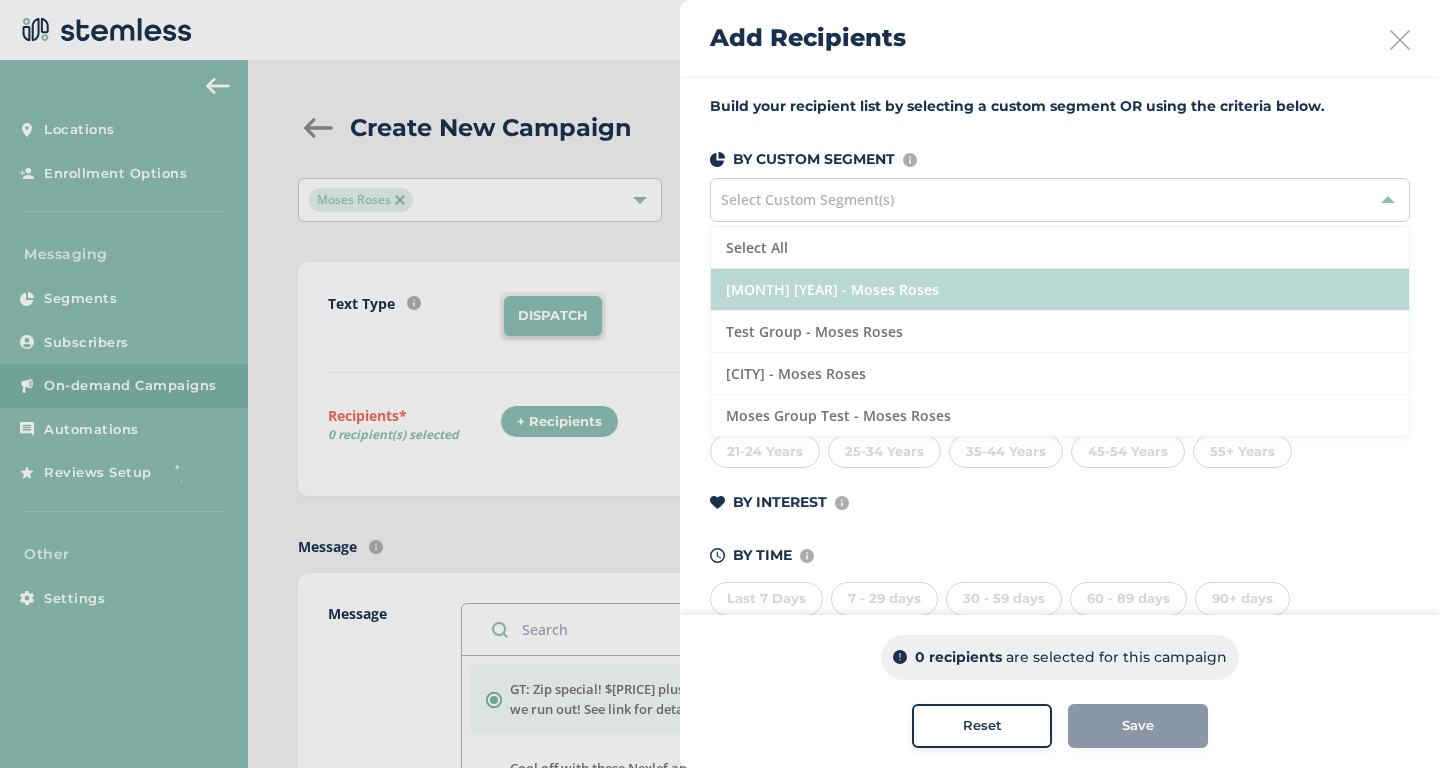 click on "[MONTH] [YEAR] - Moses Roses" at bounding box center [1060, 290] 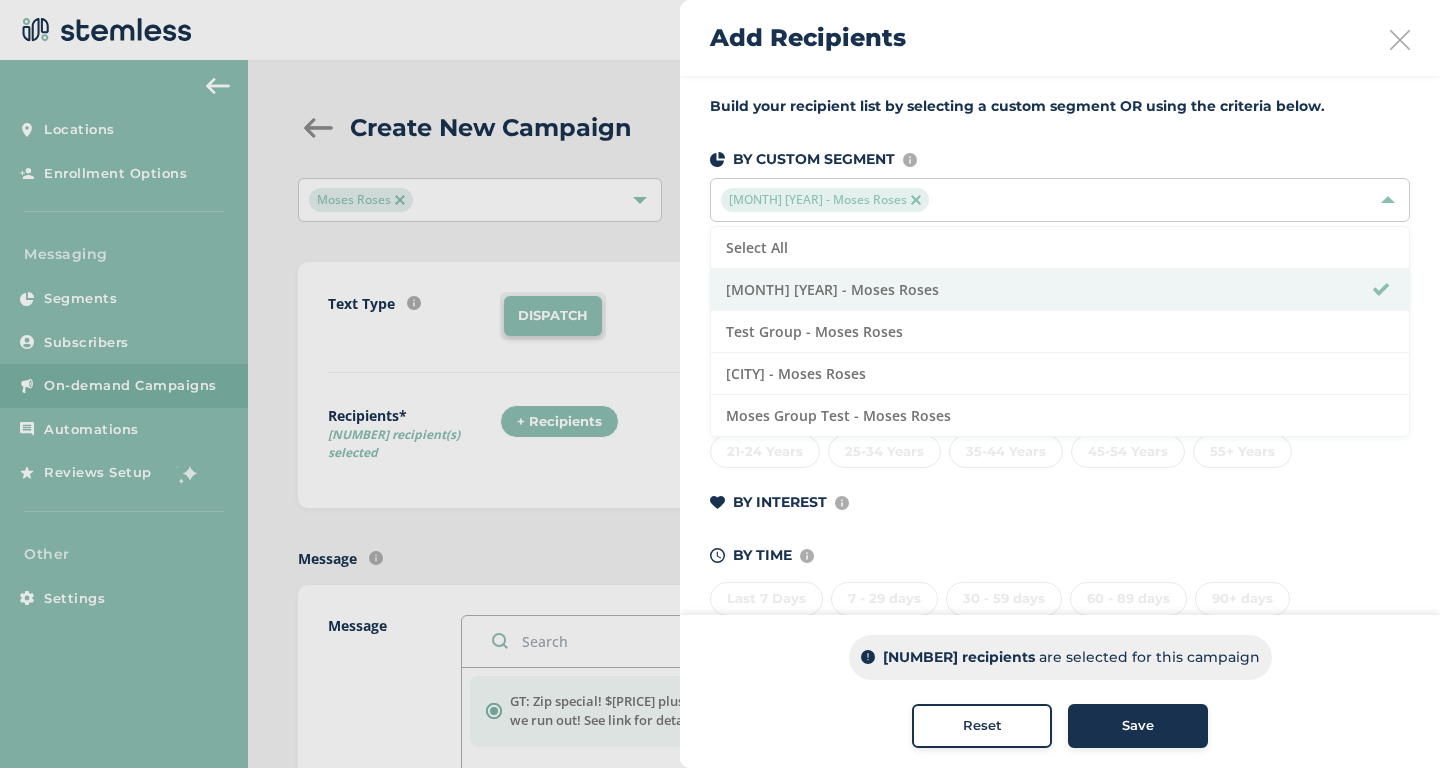 click on "Save" at bounding box center (1138, 726) 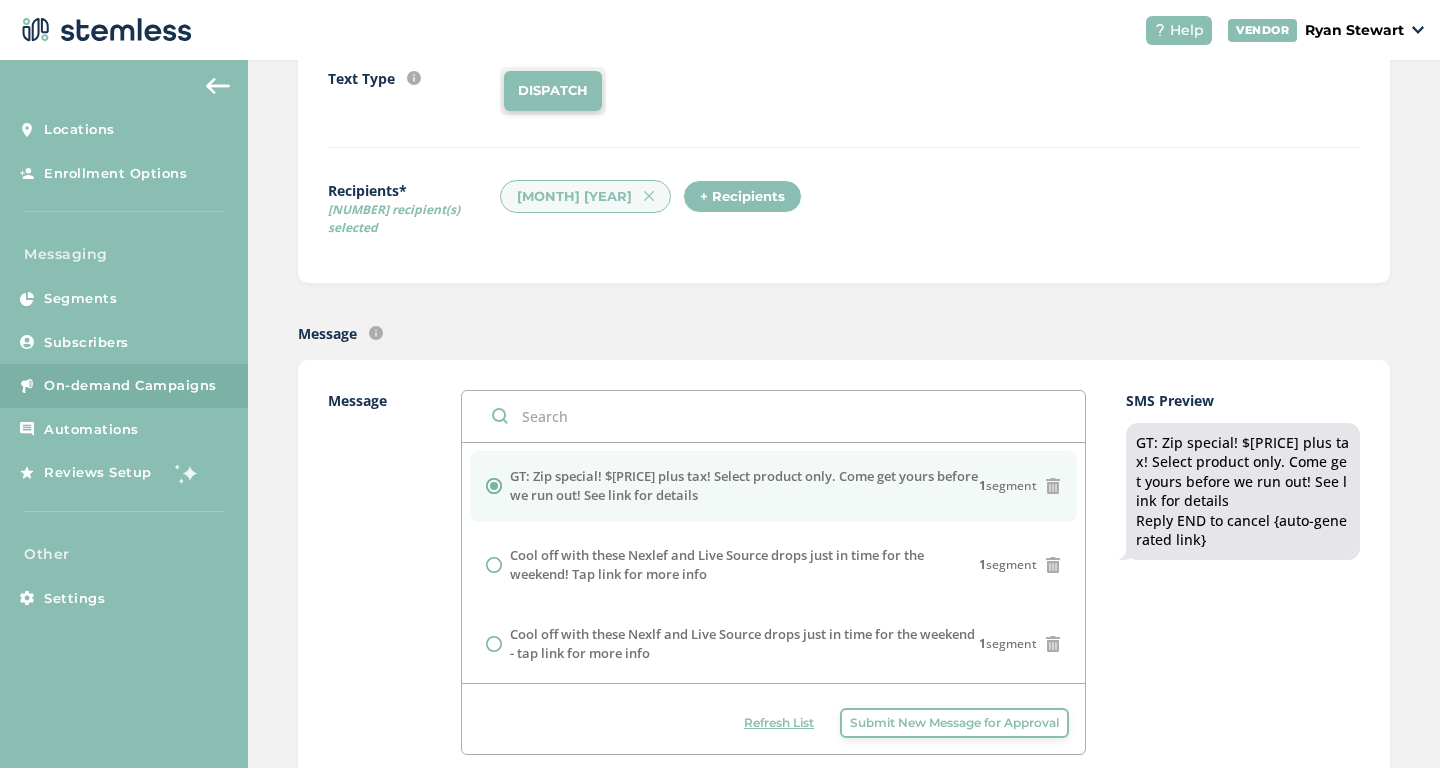 scroll, scrollTop: 259, scrollLeft: 0, axis: vertical 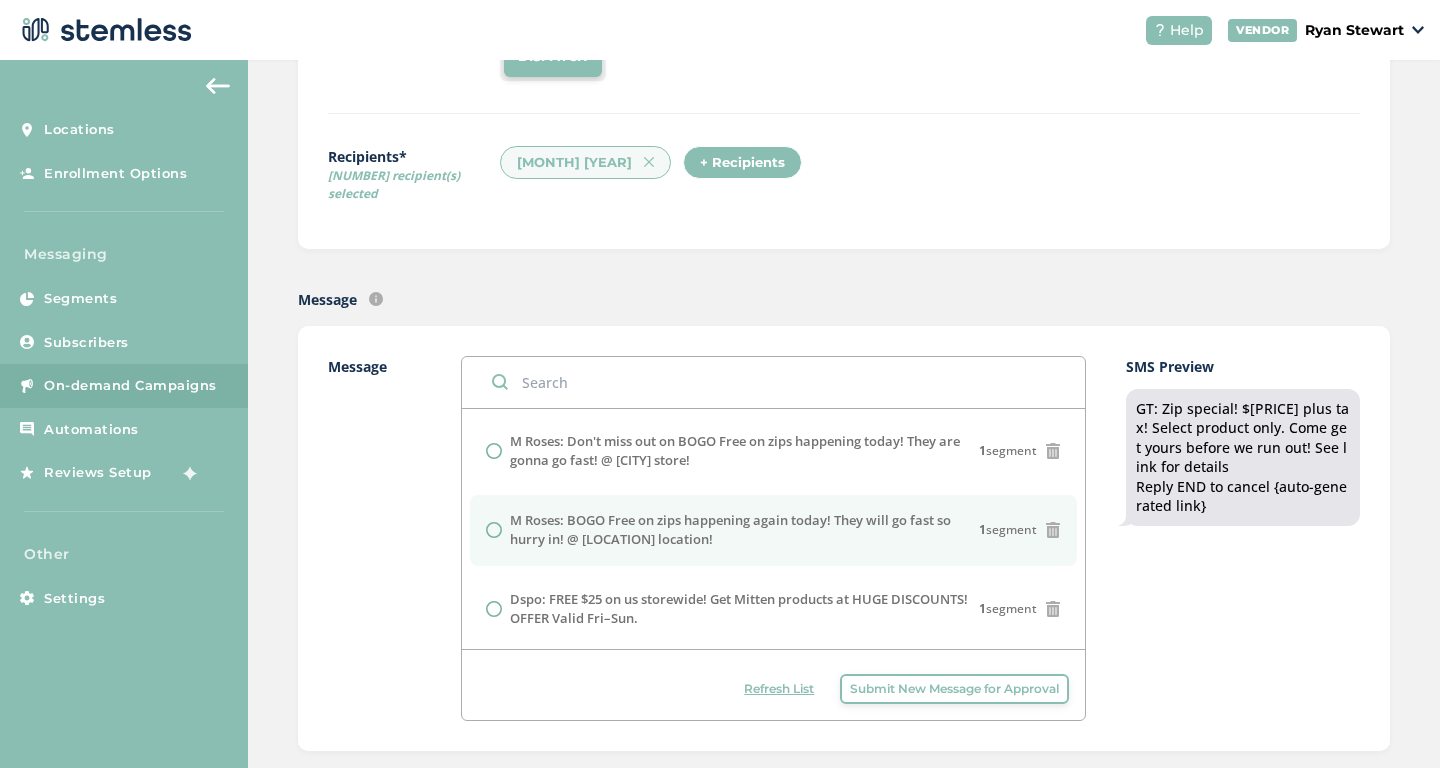 click on "M Roses: BOGO Free on zips happening again today! They will go fast so hurry in! @ [LOCATION] location!" at bounding box center [744, 530] 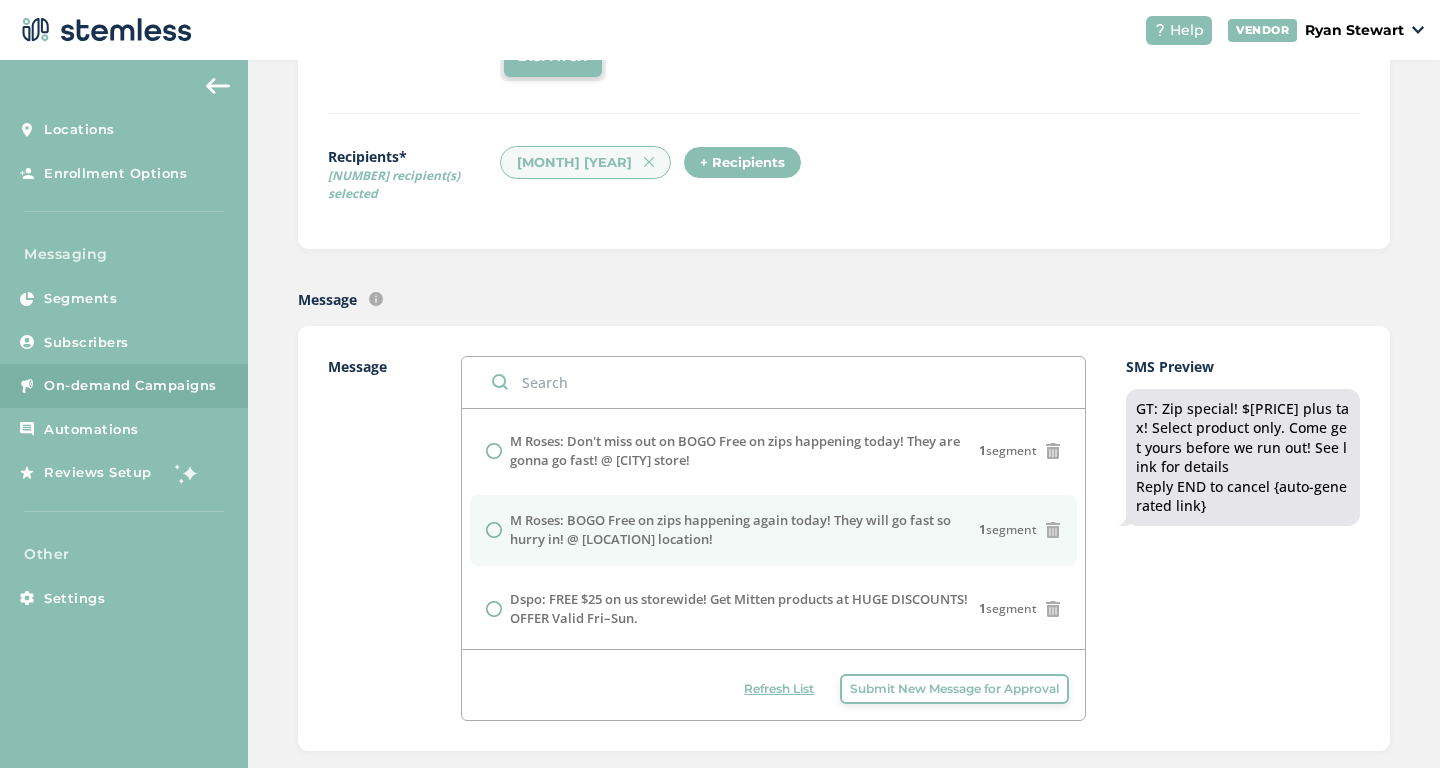 radio on "false" 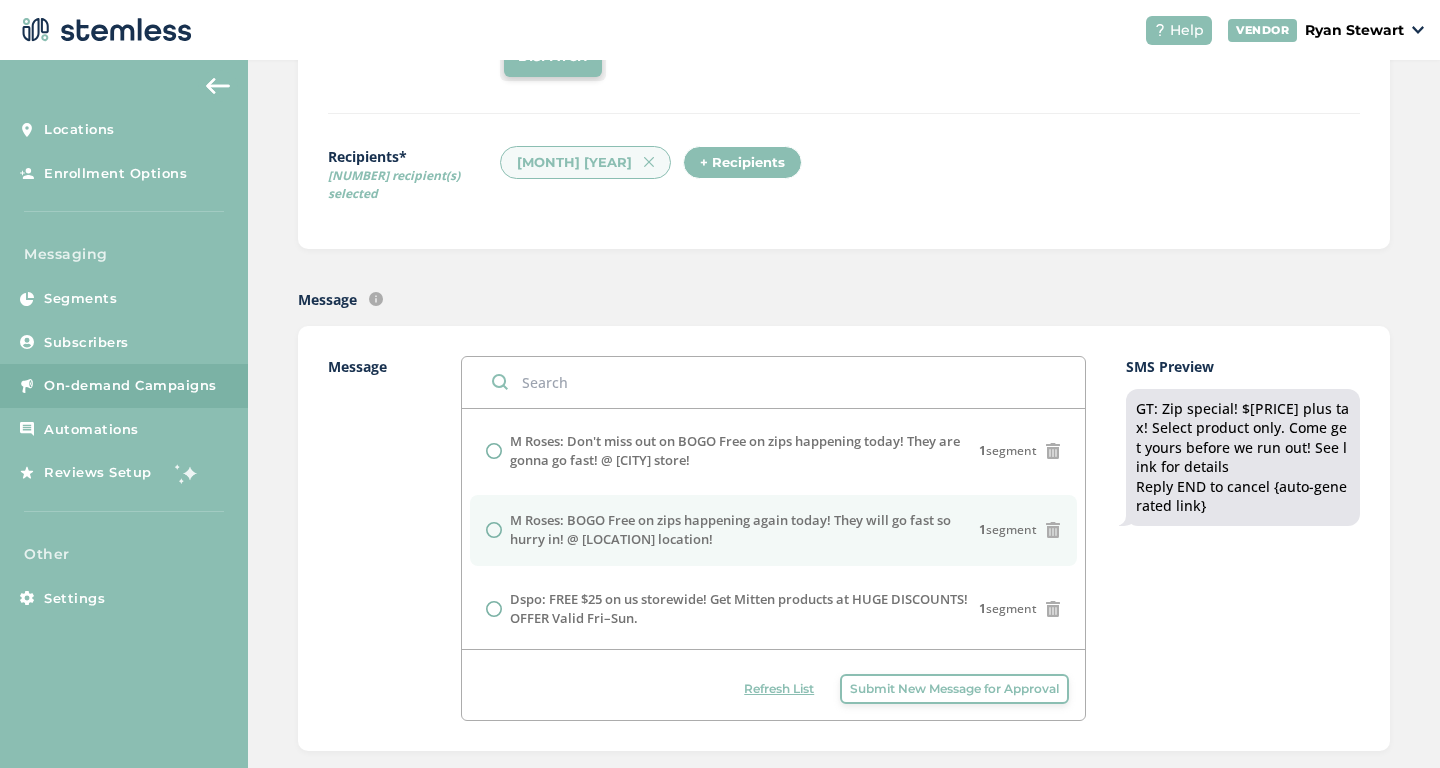 radio on "true" 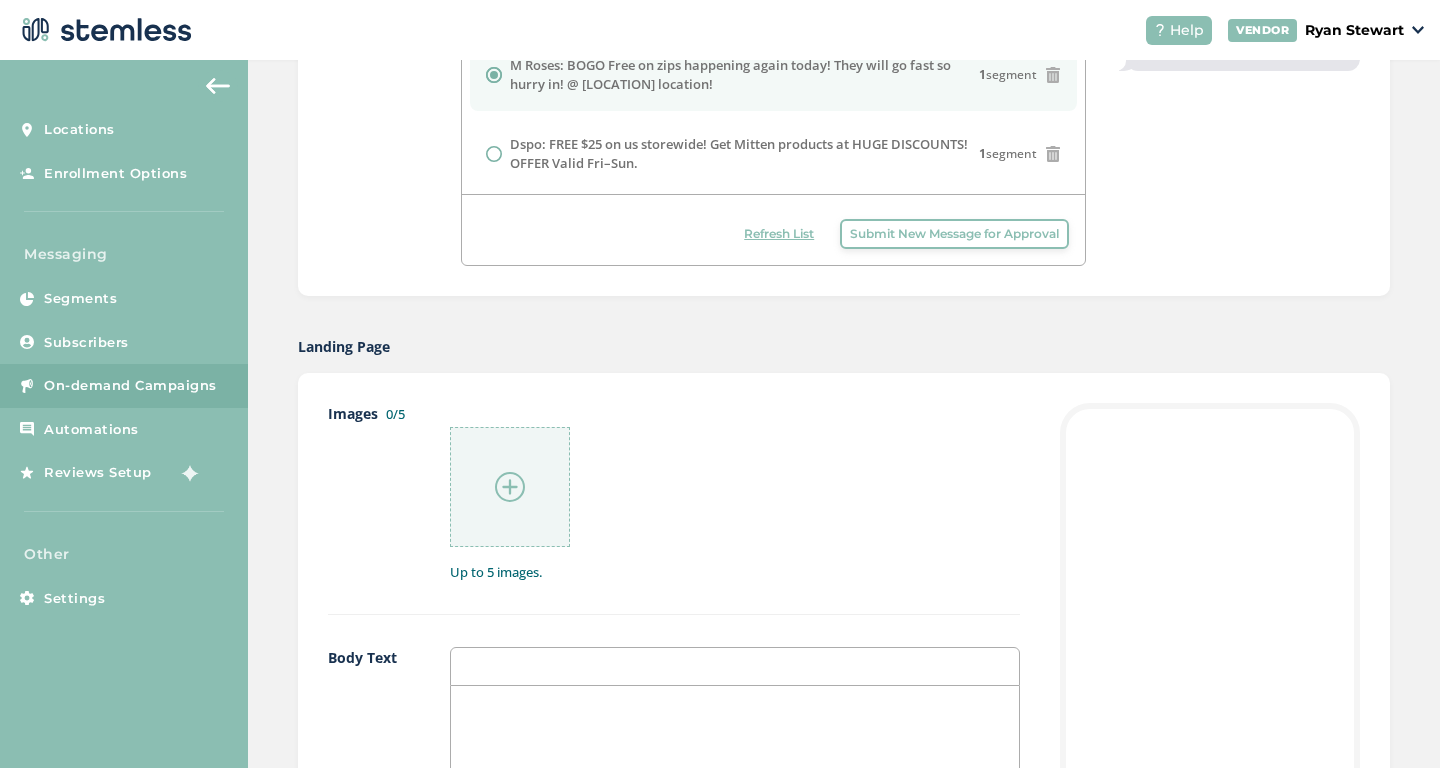 scroll, scrollTop: 813, scrollLeft: 0, axis: vertical 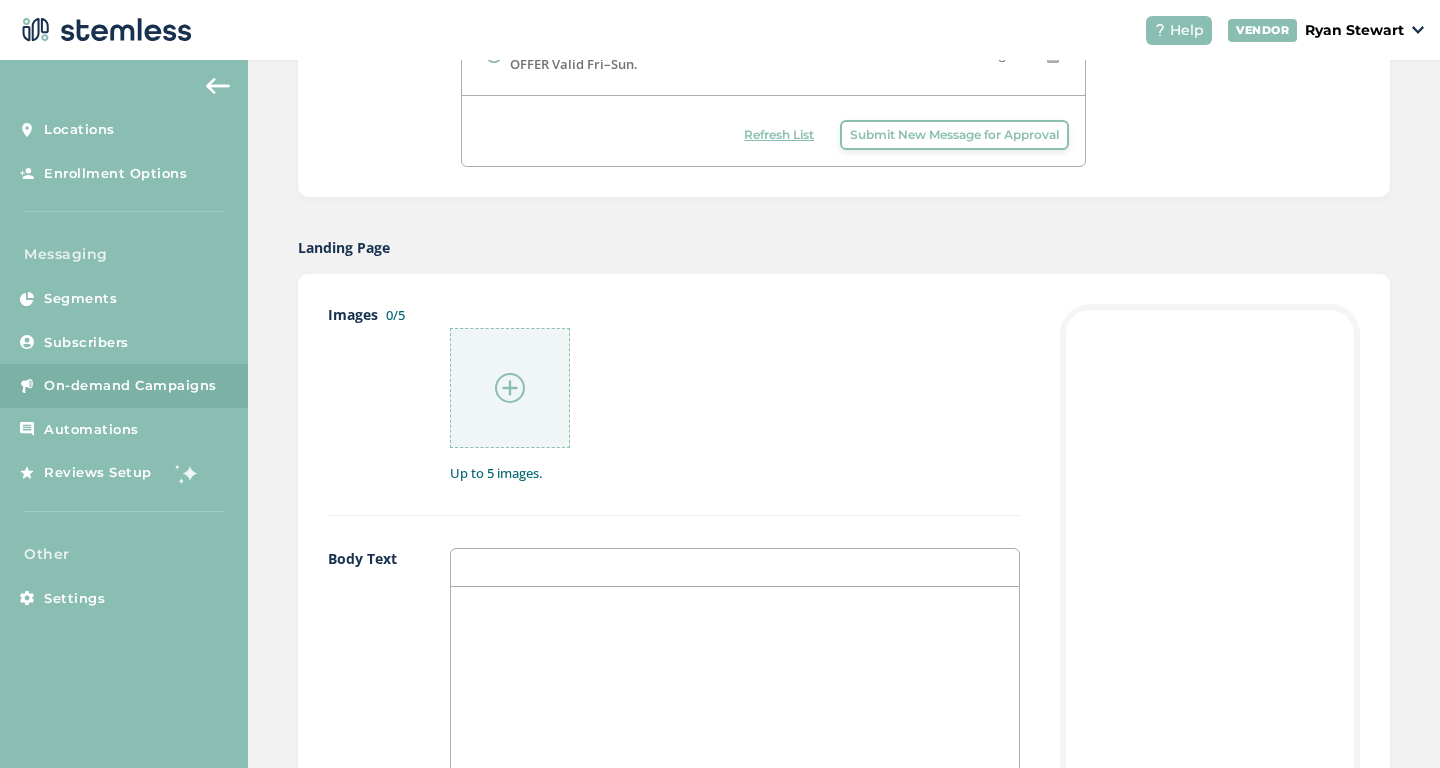 click at bounding box center (735, 608) 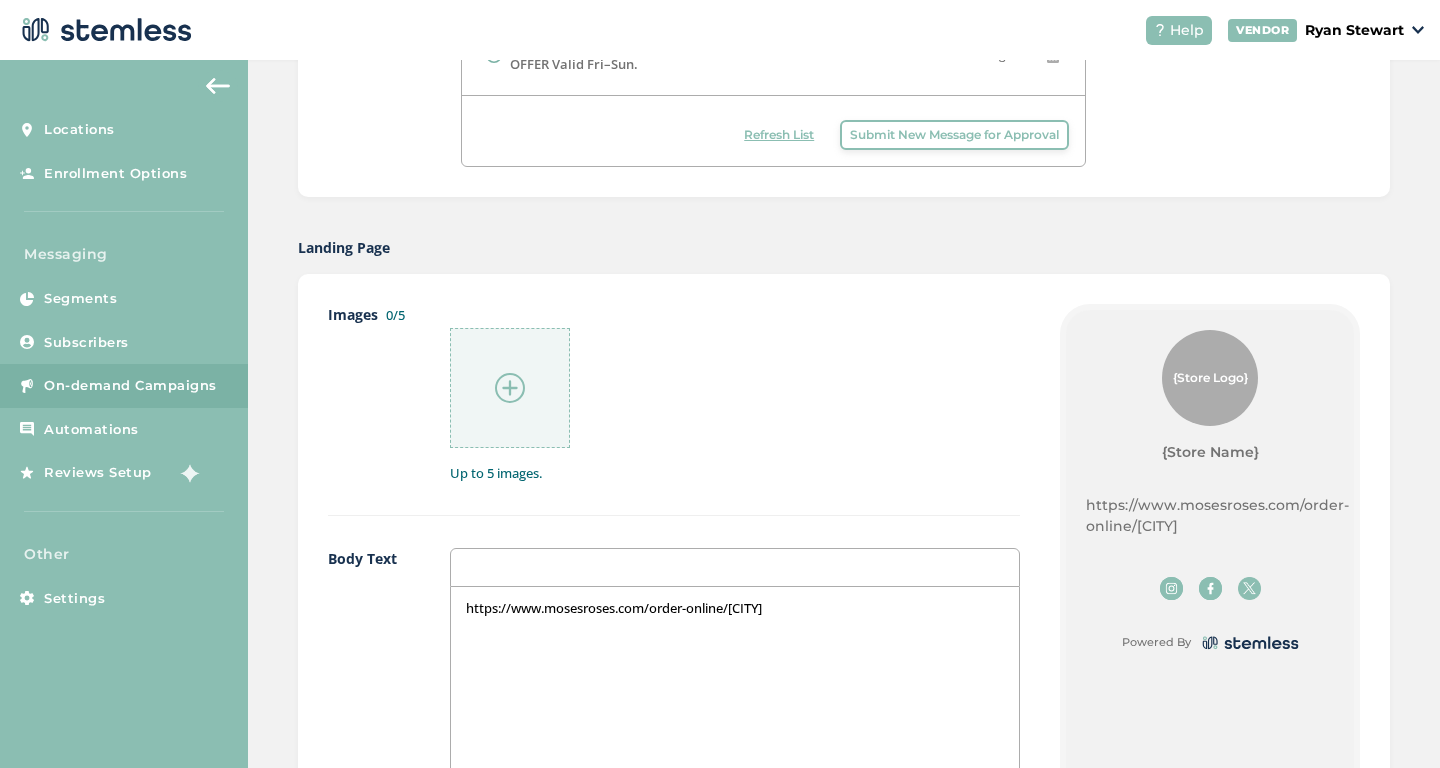 scroll, scrollTop: 1174, scrollLeft: 0, axis: vertical 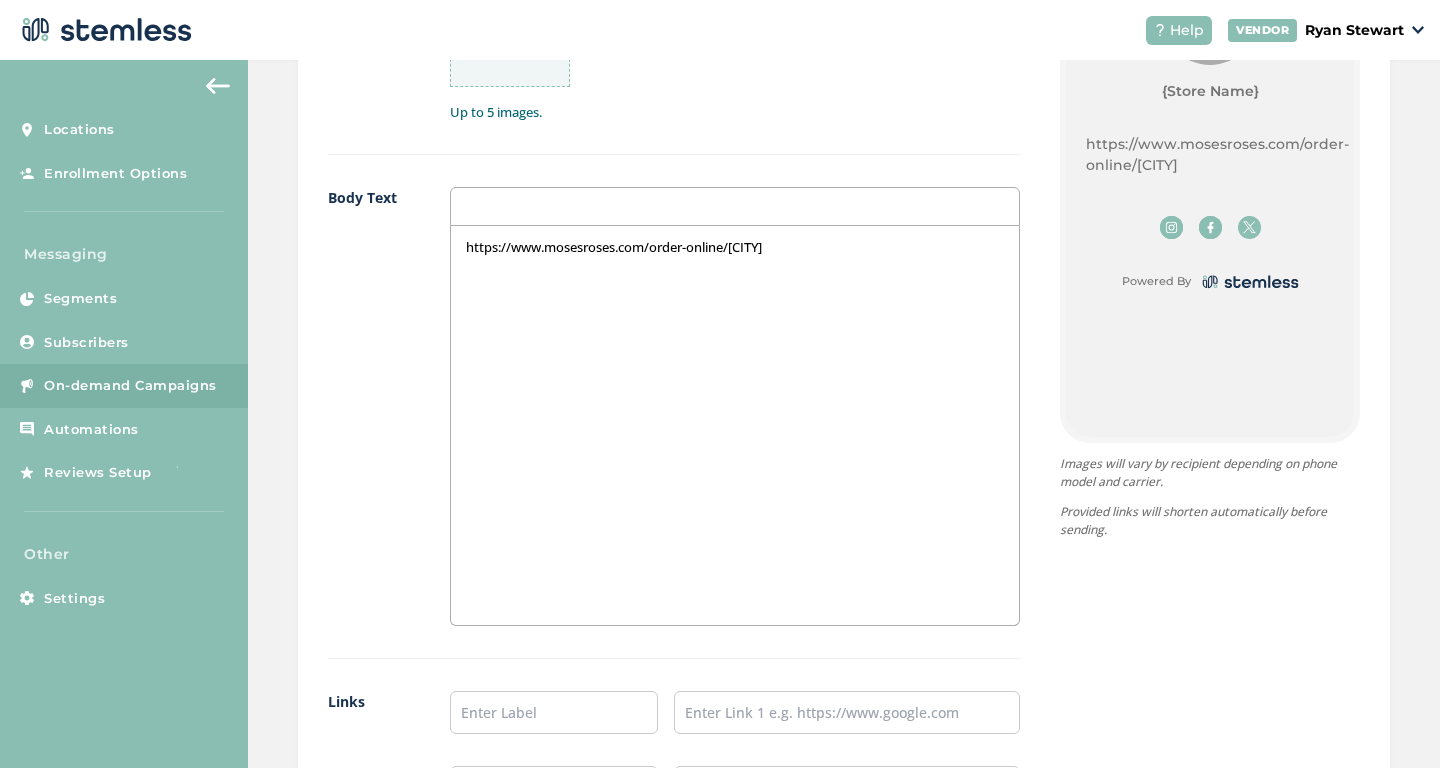 drag, startPoint x: 803, startPoint y: 236, endPoint x: 411, endPoint y: 237, distance: 392.00128 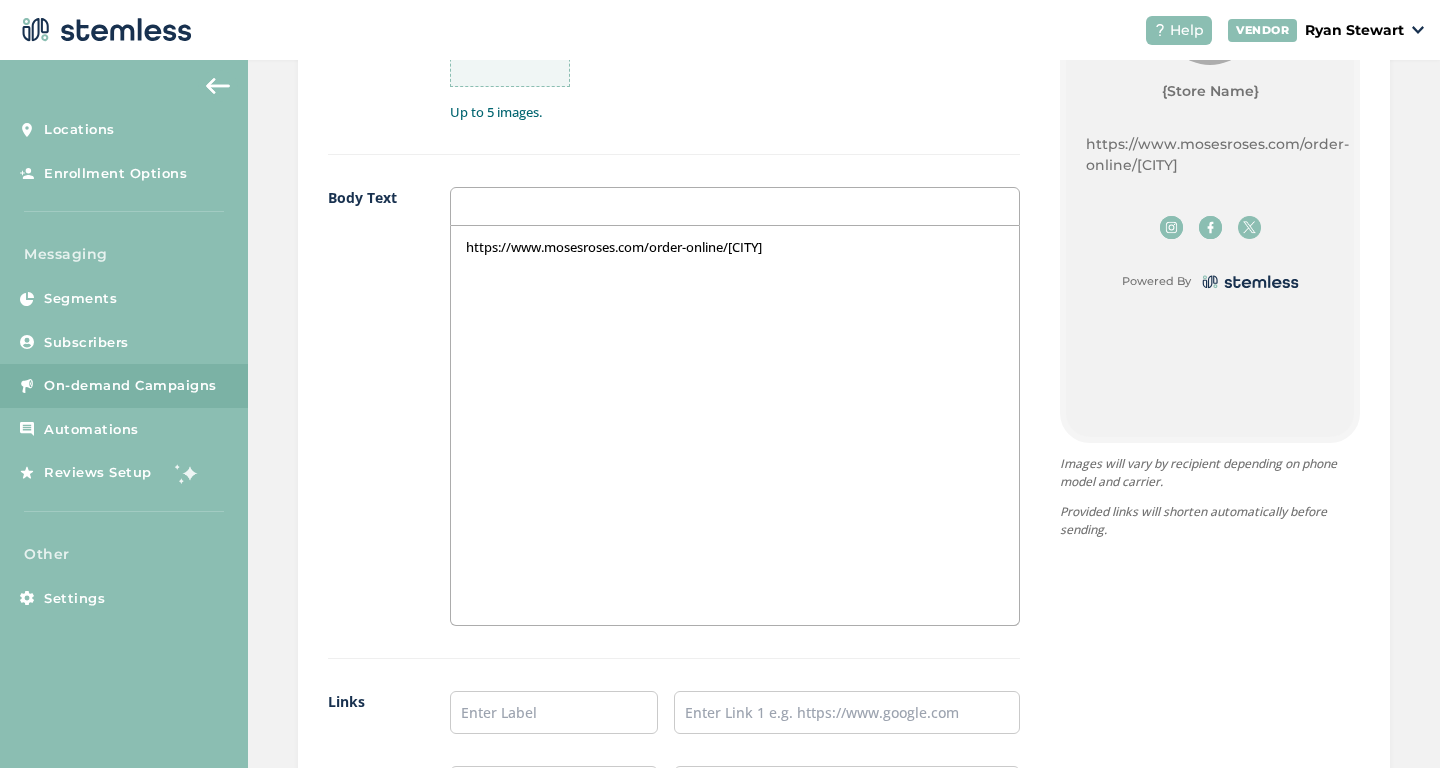 click on "Body Text https://www.mosesroses.com/order-online/[CITY]" at bounding box center [674, 423] 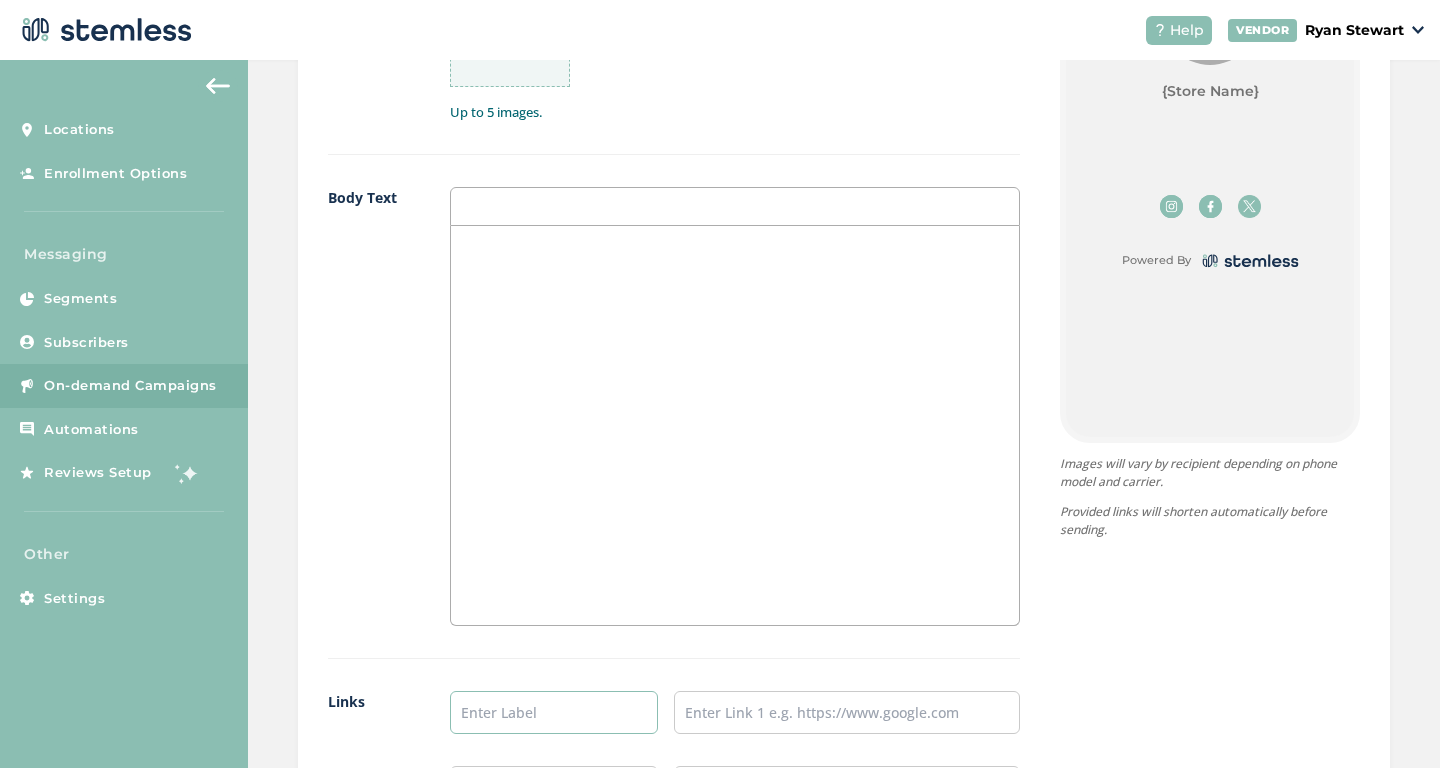 click at bounding box center [554, 712] 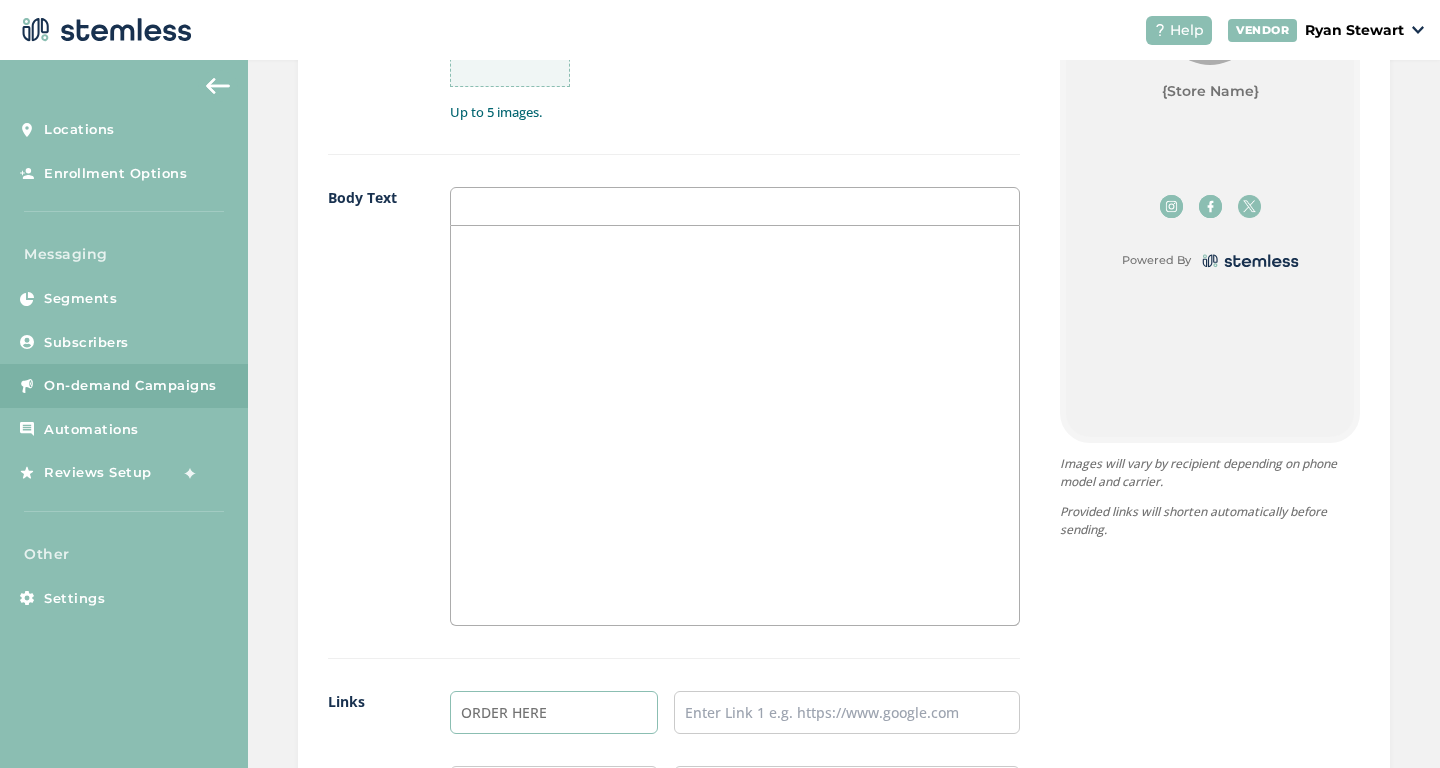 type on "ORDER HERE" 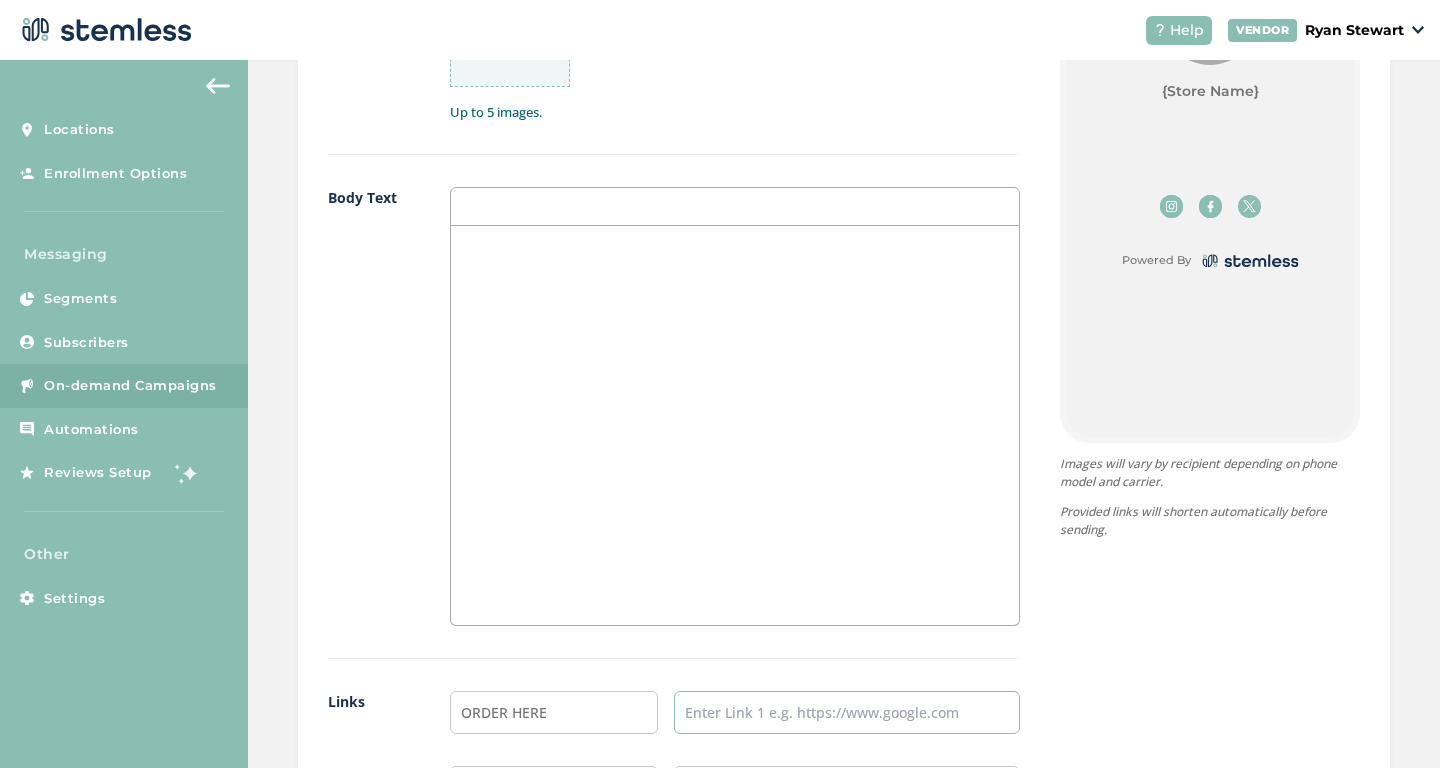 paste on "https://www.mosesroses.com/order-online/[CITY]-mi" 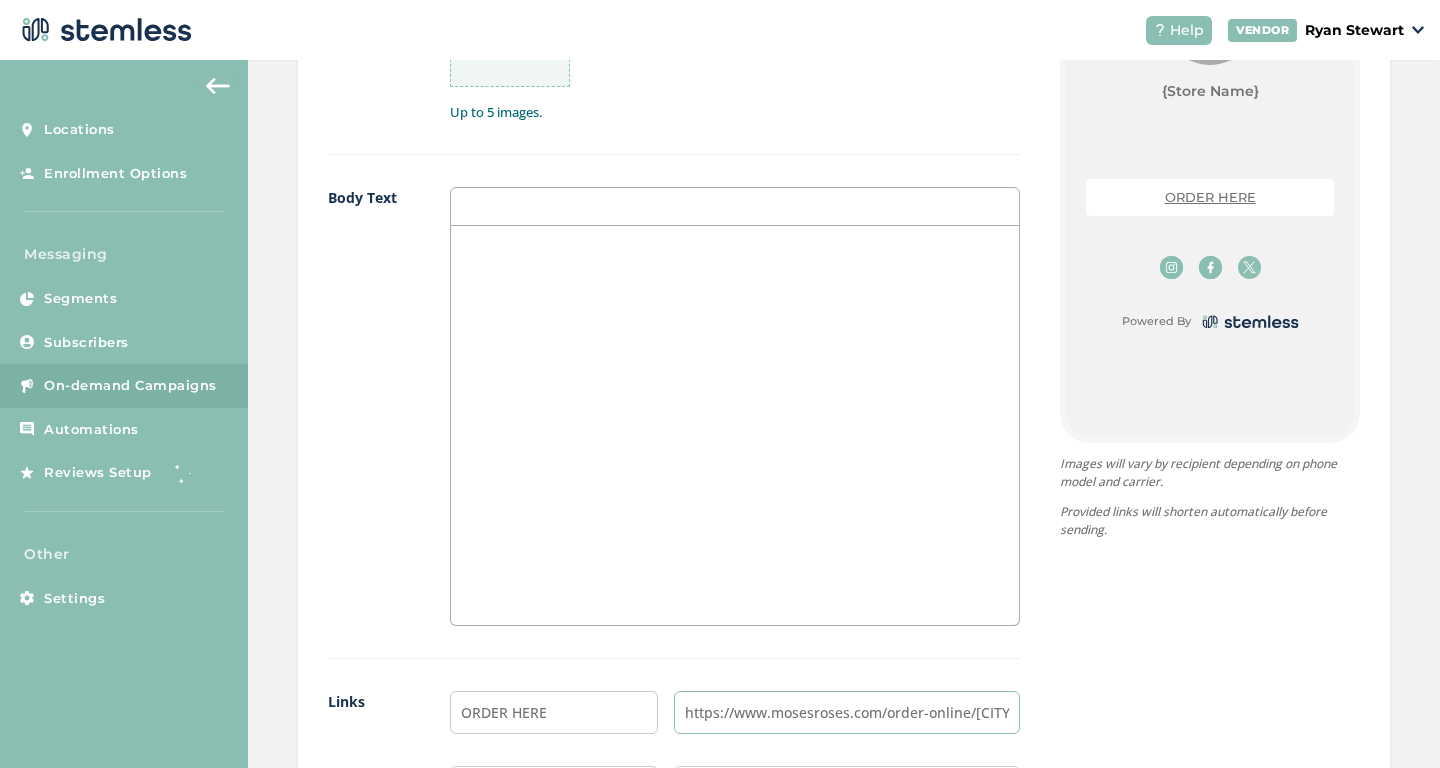 scroll, scrollTop: 0, scrollLeft: 54, axis: horizontal 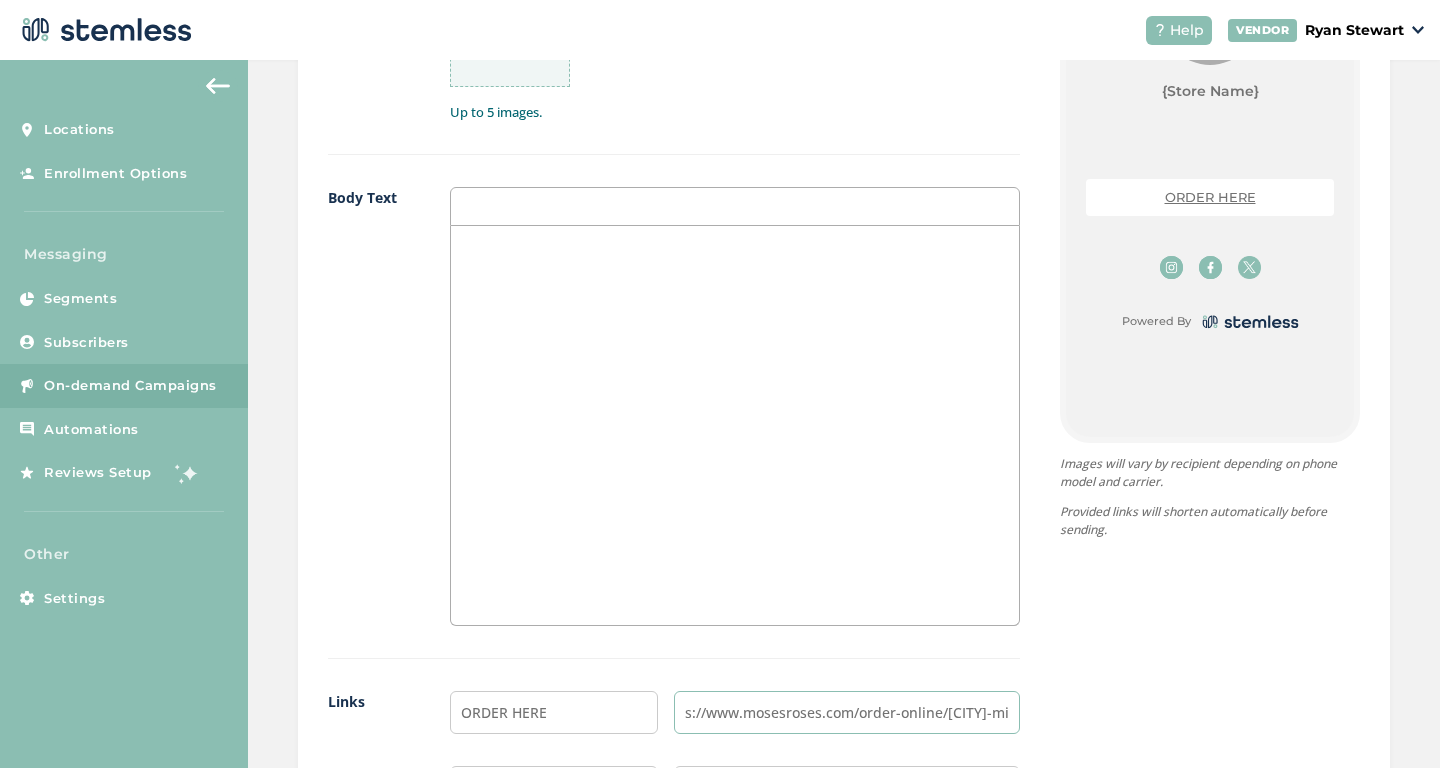 type on "https://www.mosesroses.com/order-online/[CITY]-mi" 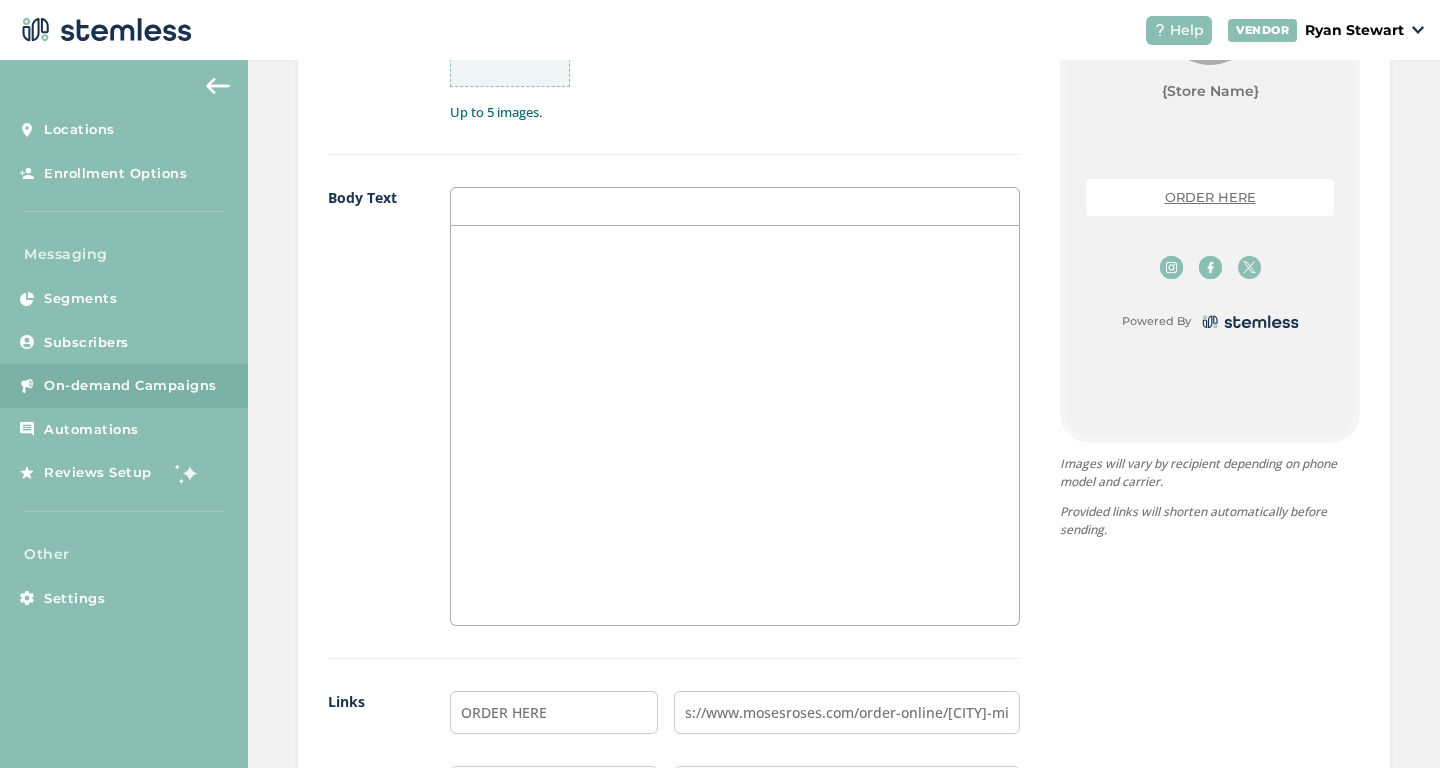 click at bounding box center [735, 425] 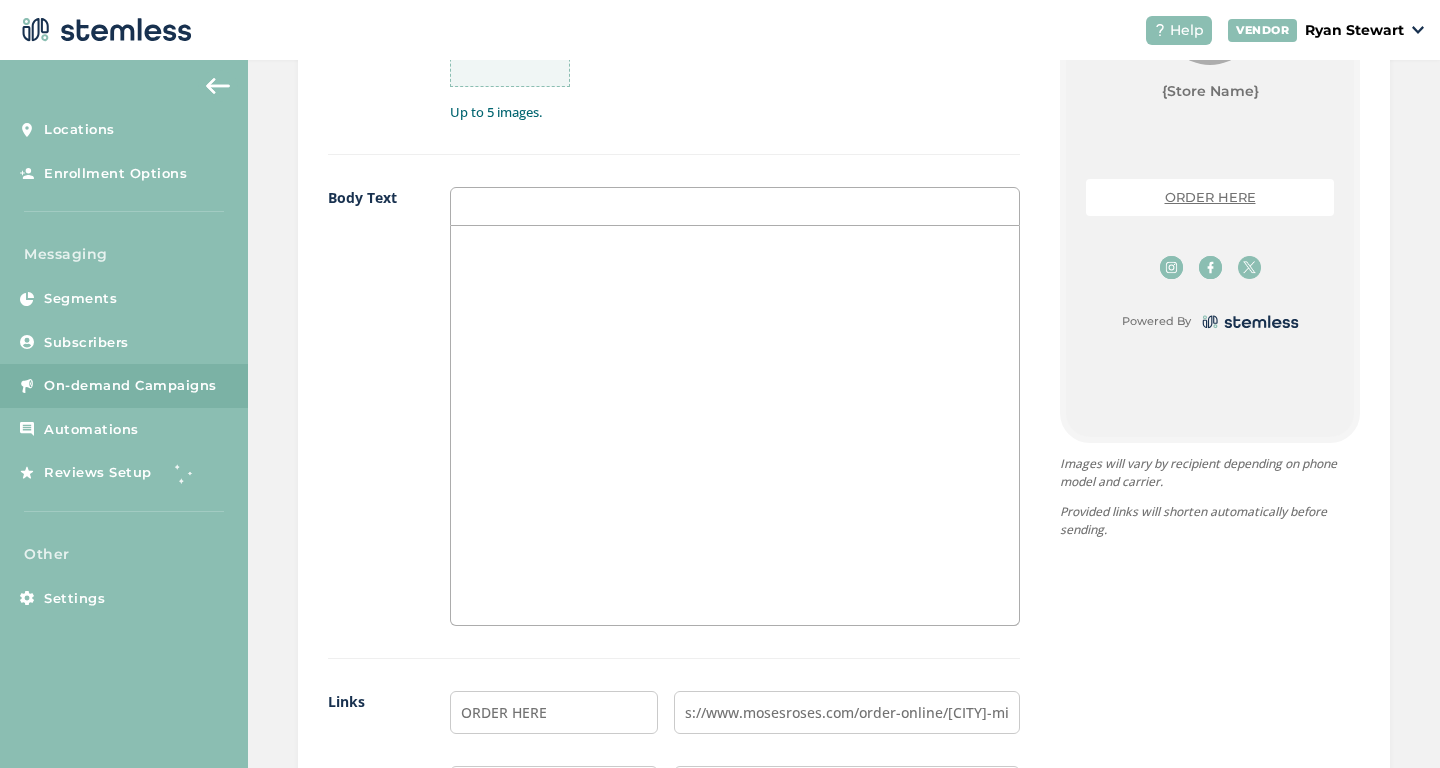 scroll, scrollTop: 0, scrollLeft: 0, axis: both 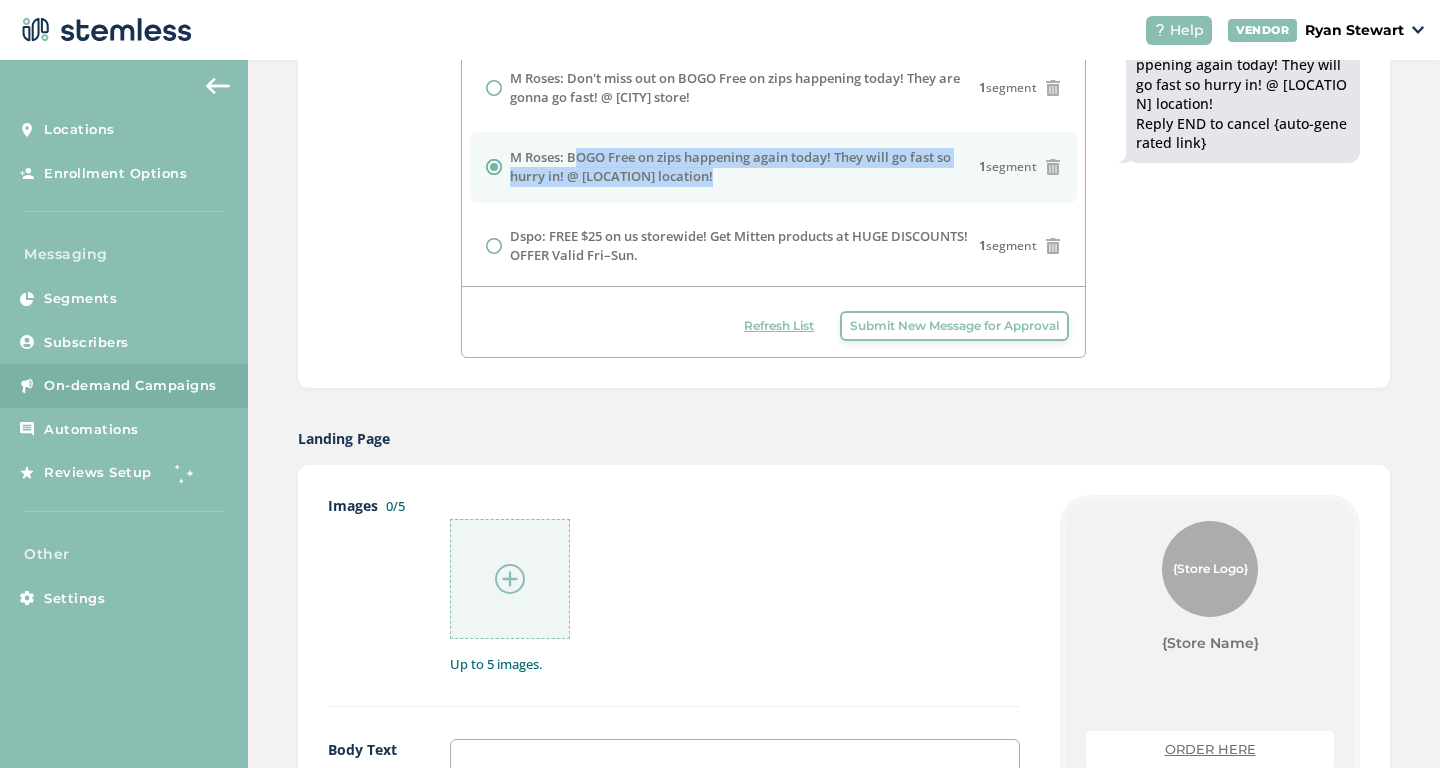 drag, startPoint x: 712, startPoint y: 167, endPoint x: 571, endPoint y: 150, distance: 142.02112 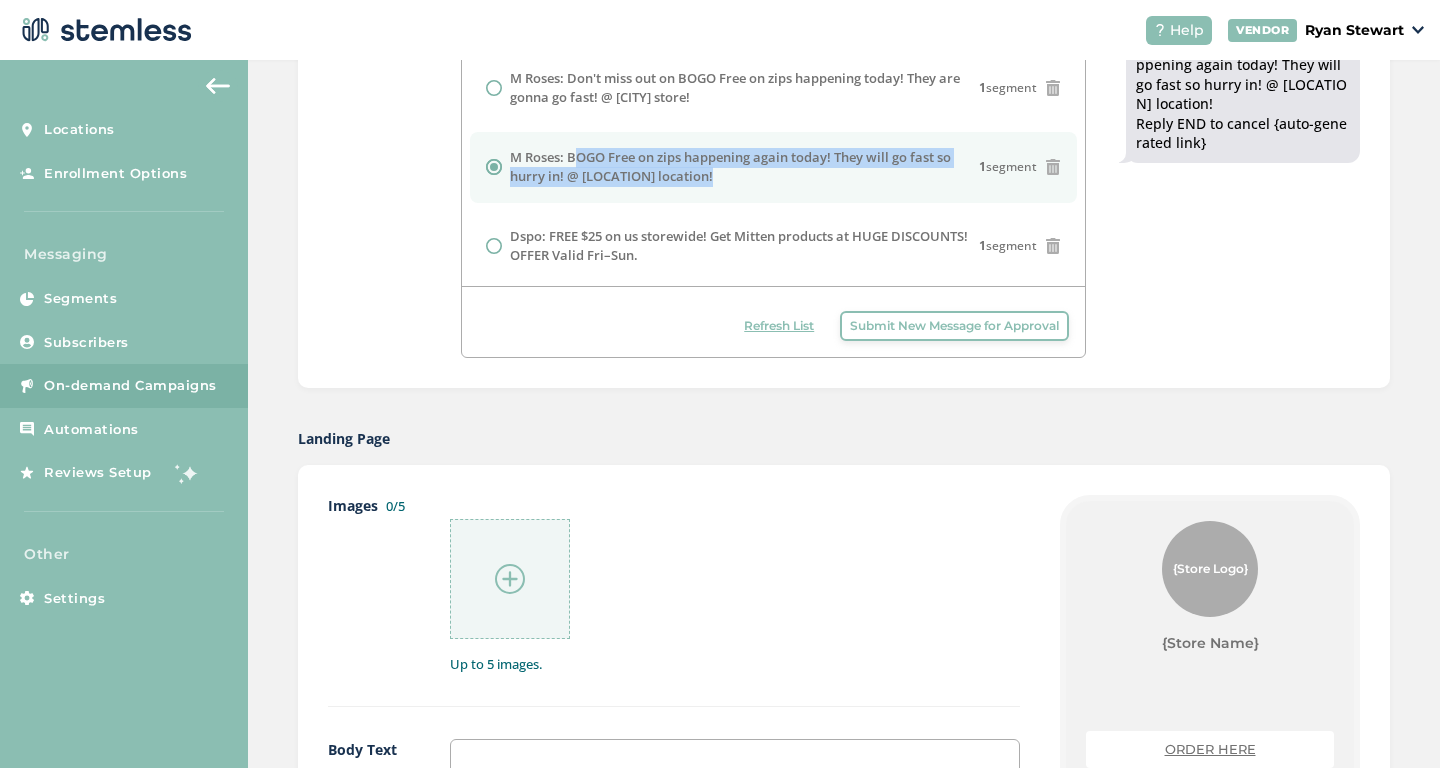 click on "M Roses: BOGO Free on zips happening again today! They will go fast so hurry in! @ [LOCATION] location!" at bounding box center [744, 167] 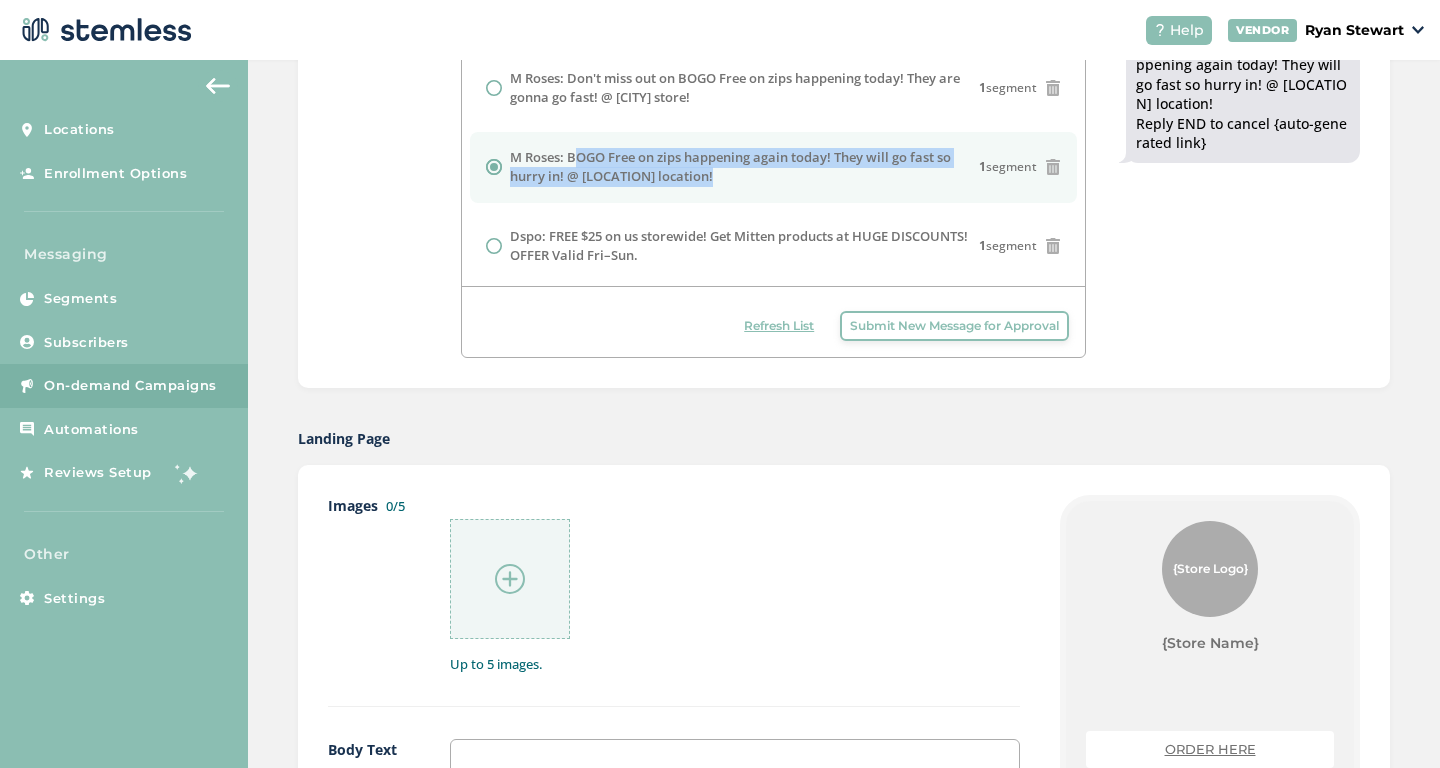 copy on "BOGO Free on zips happening again today! They will go fast so hurry in! @ [CITY] location!" 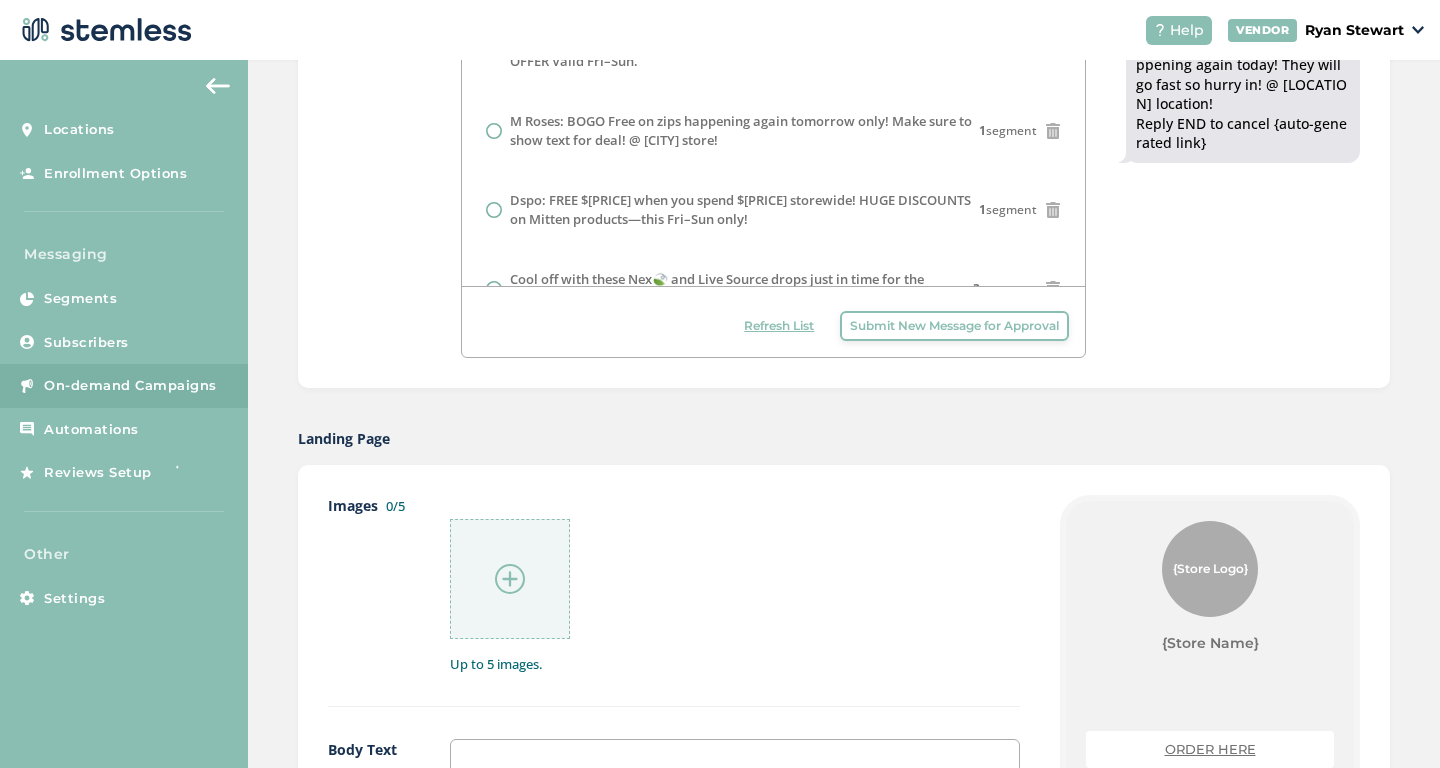 scroll, scrollTop: 558, scrollLeft: 0, axis: vertical 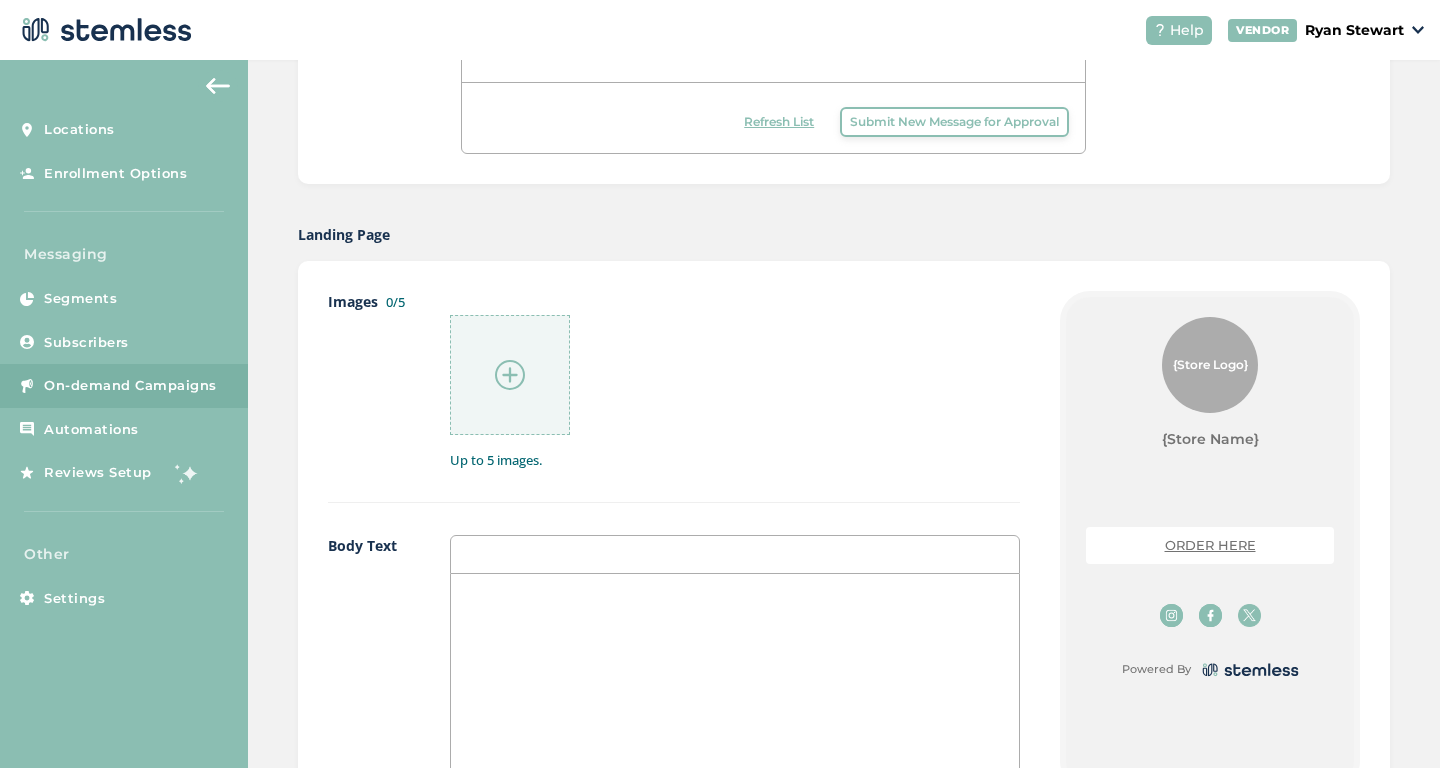 click at bounding box center [735, 595] 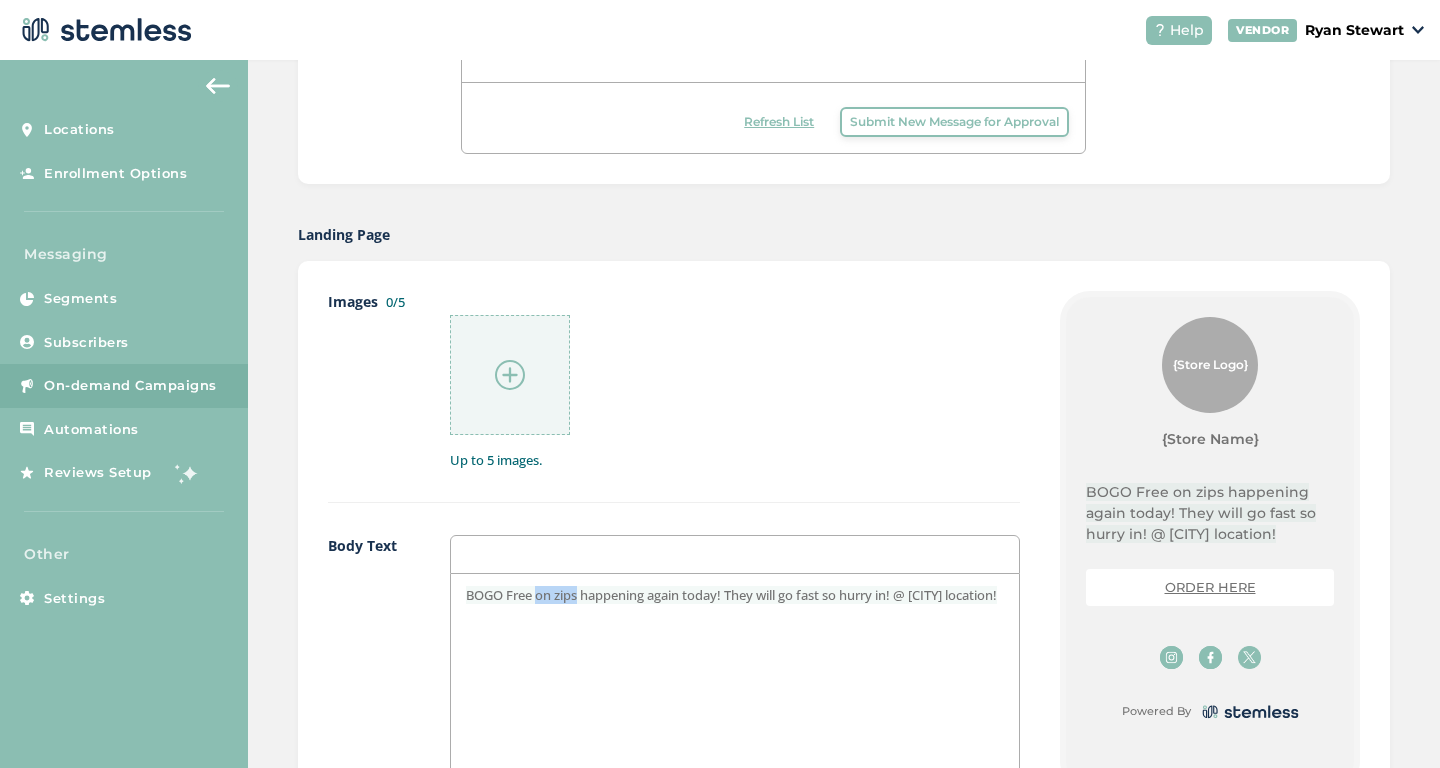 drag, startPoint x: 579, startPoint y: 586, endPoint x: 541, endPoint y: 591, distance: 38.327538 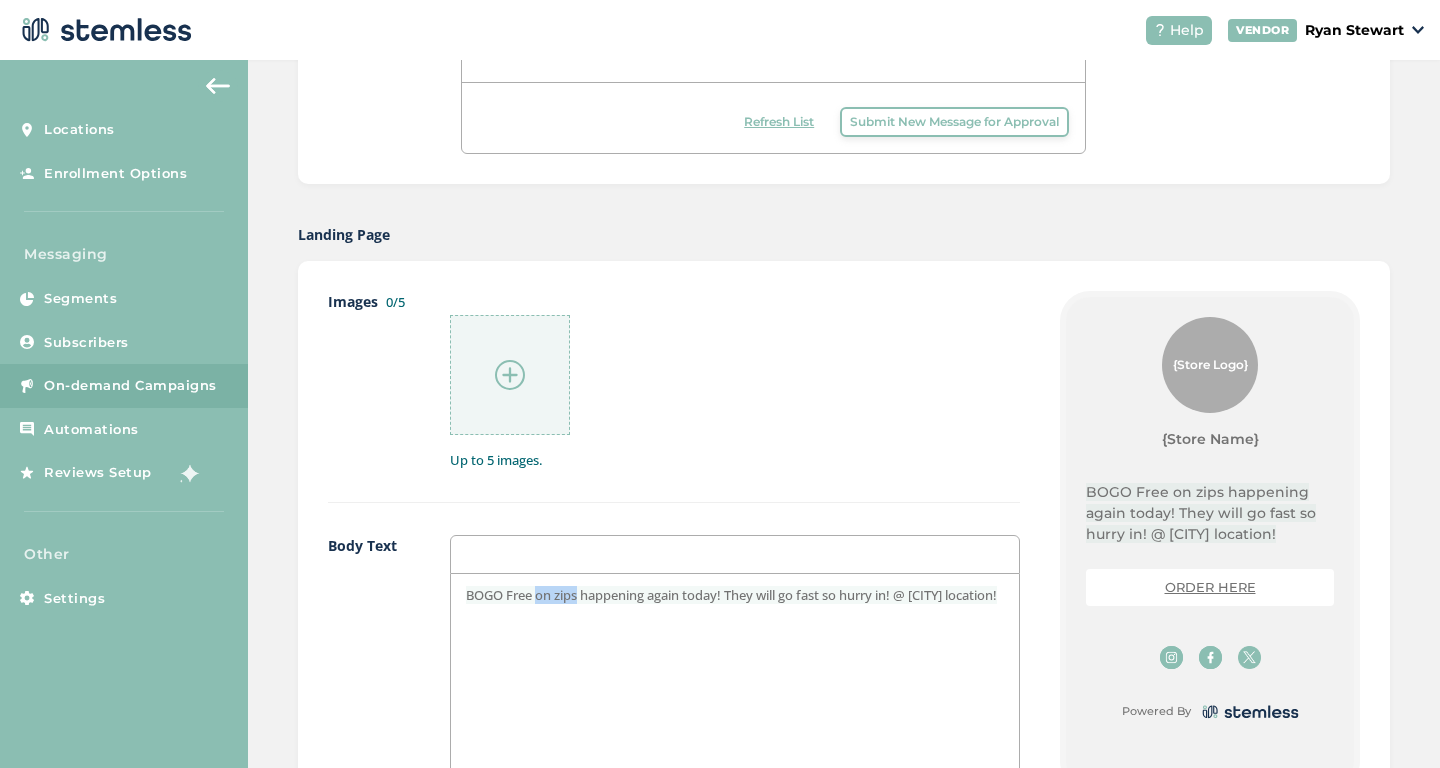 click on "BOGO Free on zips happening again today! They will go fast so hurry in! @ [CITY] location!" at bounding box center (731, 595) 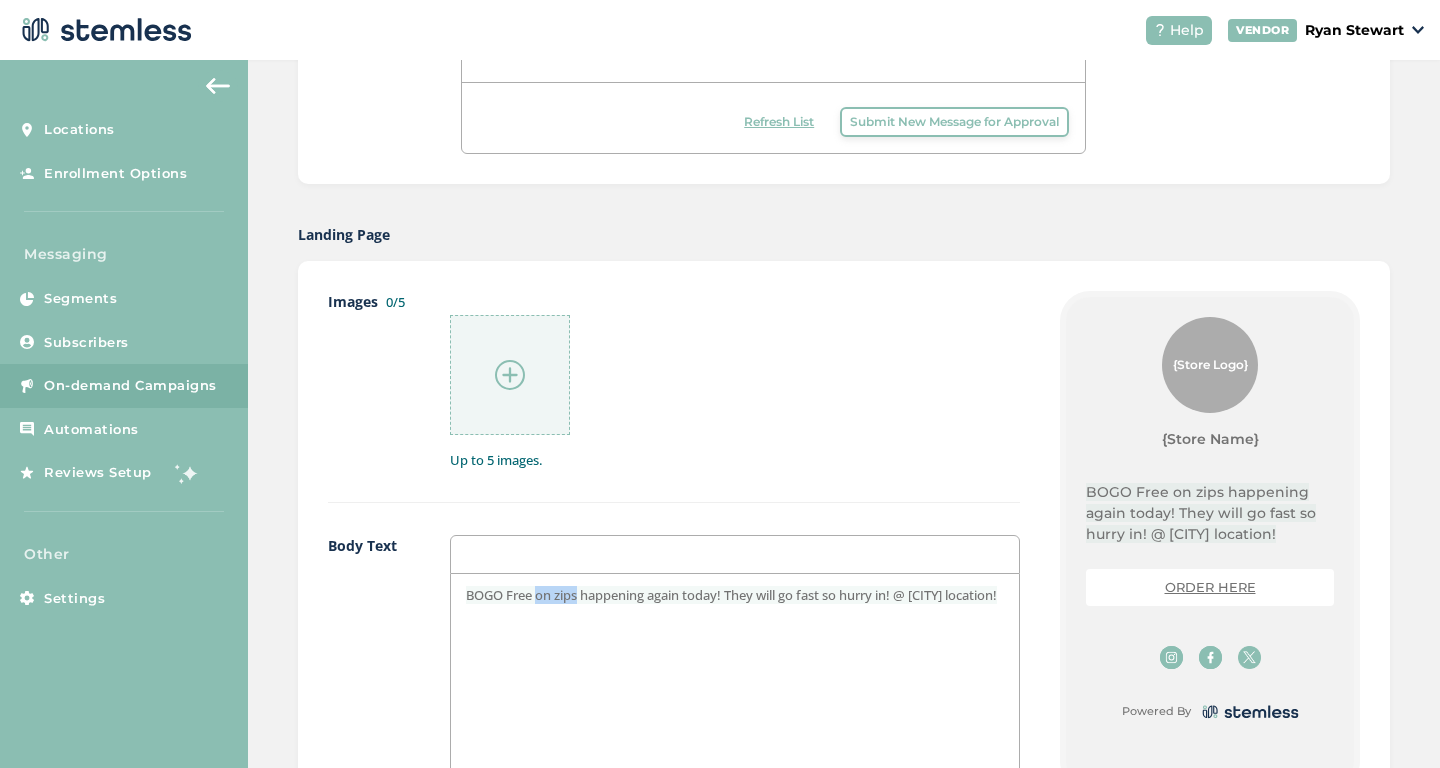 type 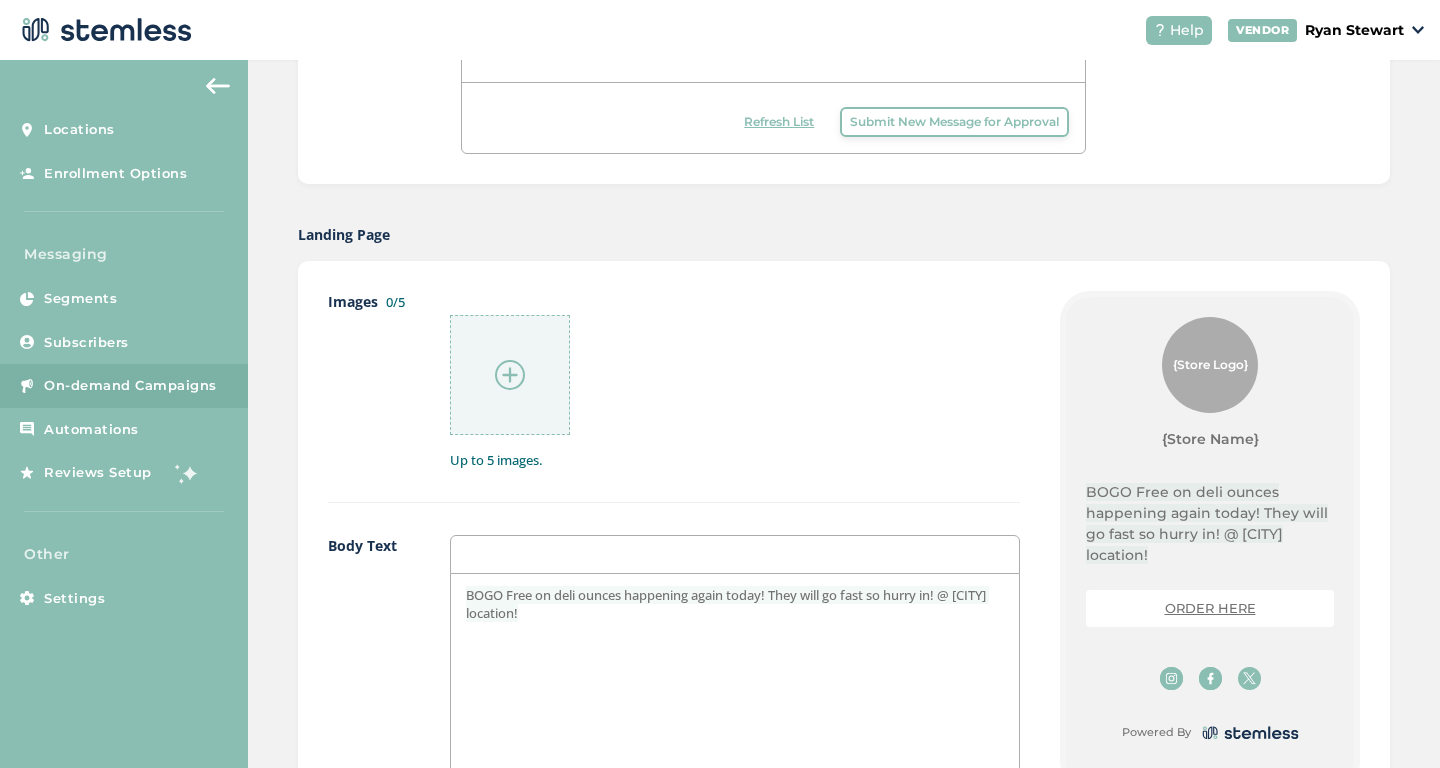 click on "BOGO Free on deli ounces happening again today! They will go fast so hurry in! @ [CITY] location!" at bounding box center (735, 604) 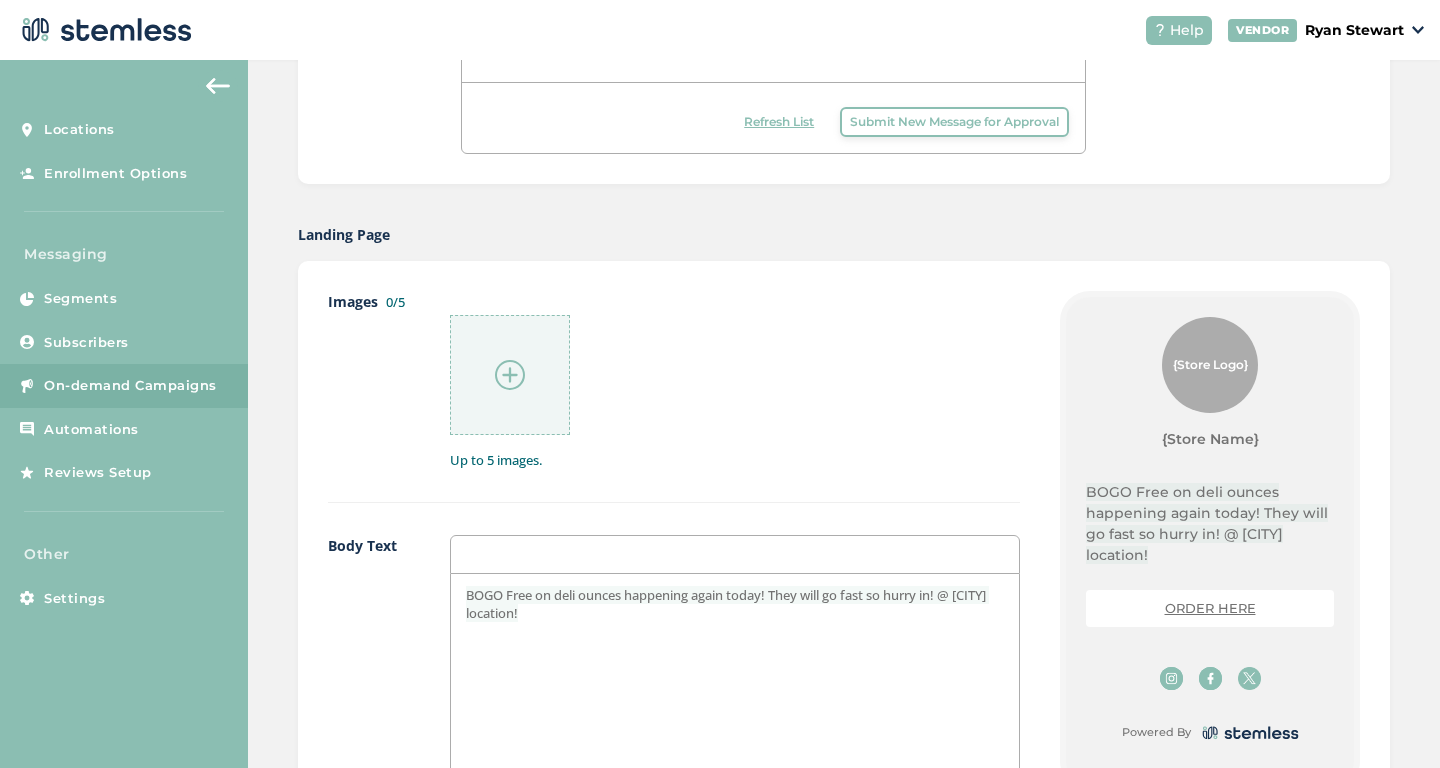 click on "BOGO Free on deli ounces happening again today! They will go fast so hurry in! @ [CITY] location!" at bounding box center (735, 604) 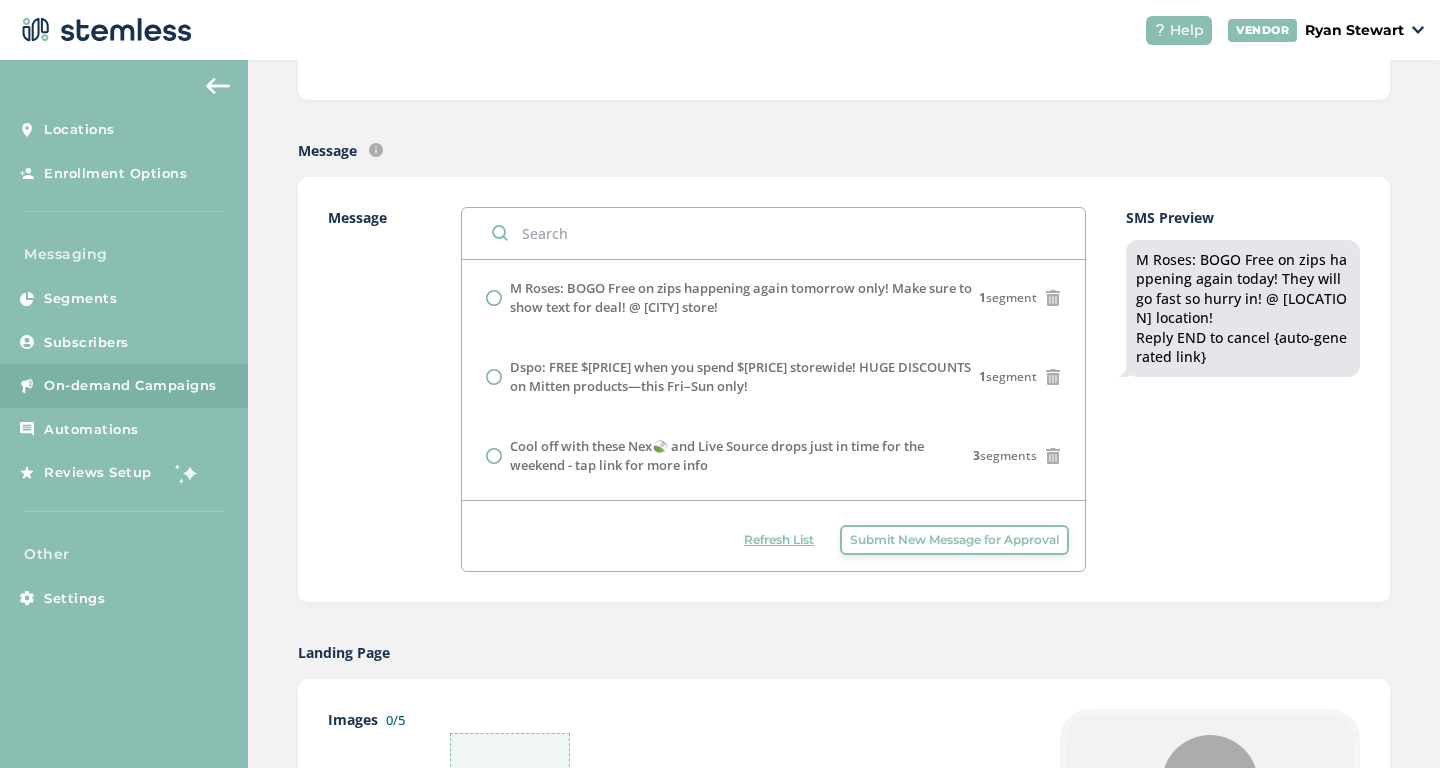 scroll, scrollTop: 395, scrollLeft: 0, axis: vertical 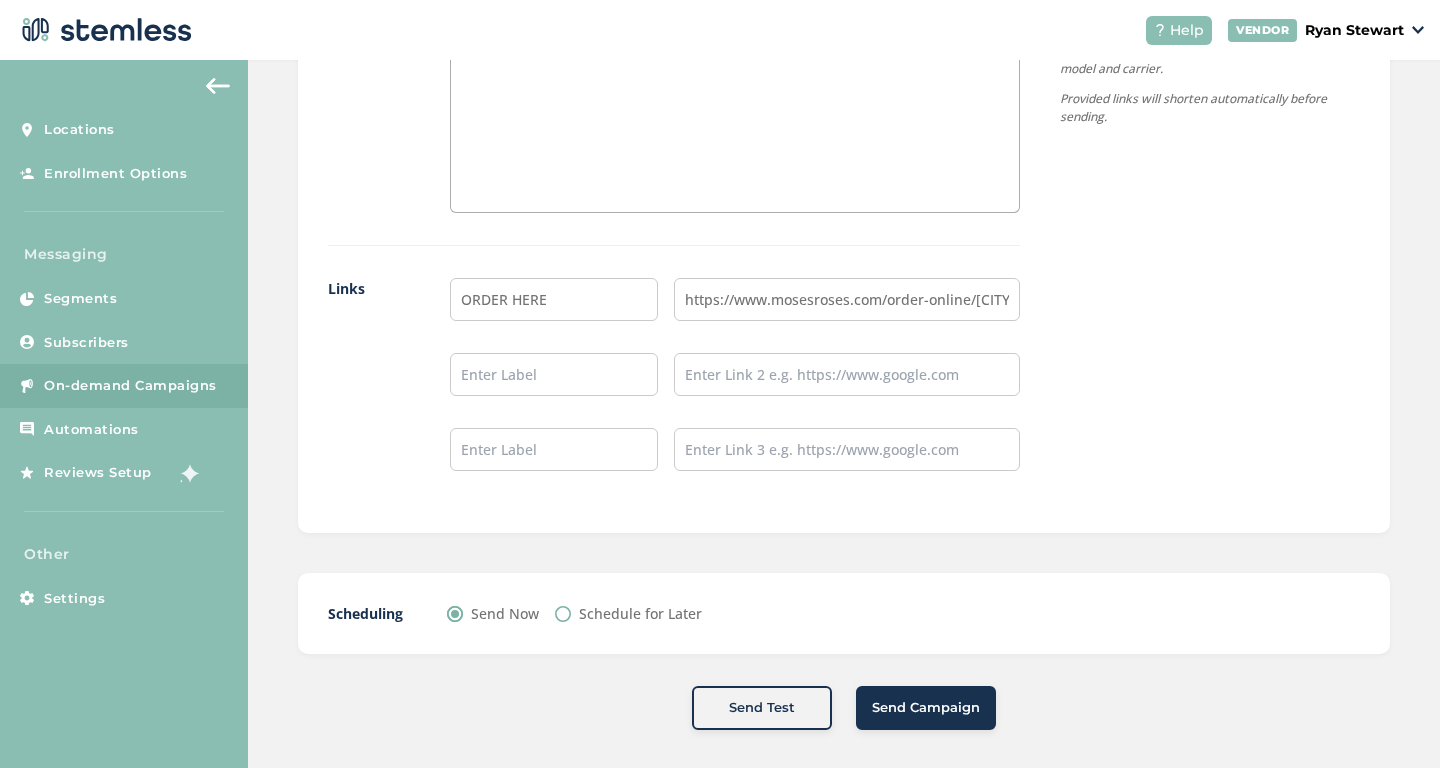 click on "Send Campaign" at bounding box center [926, 708] 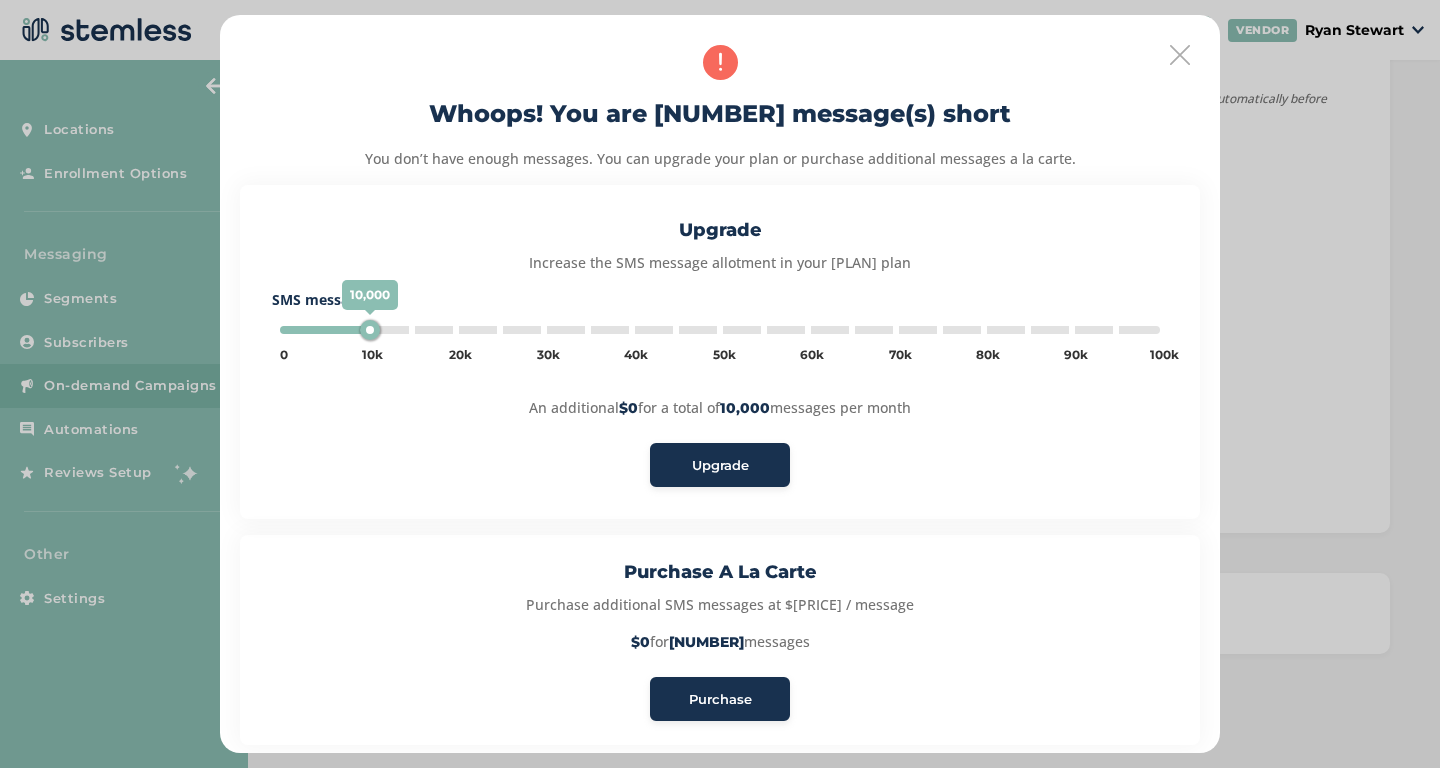type on "5000" 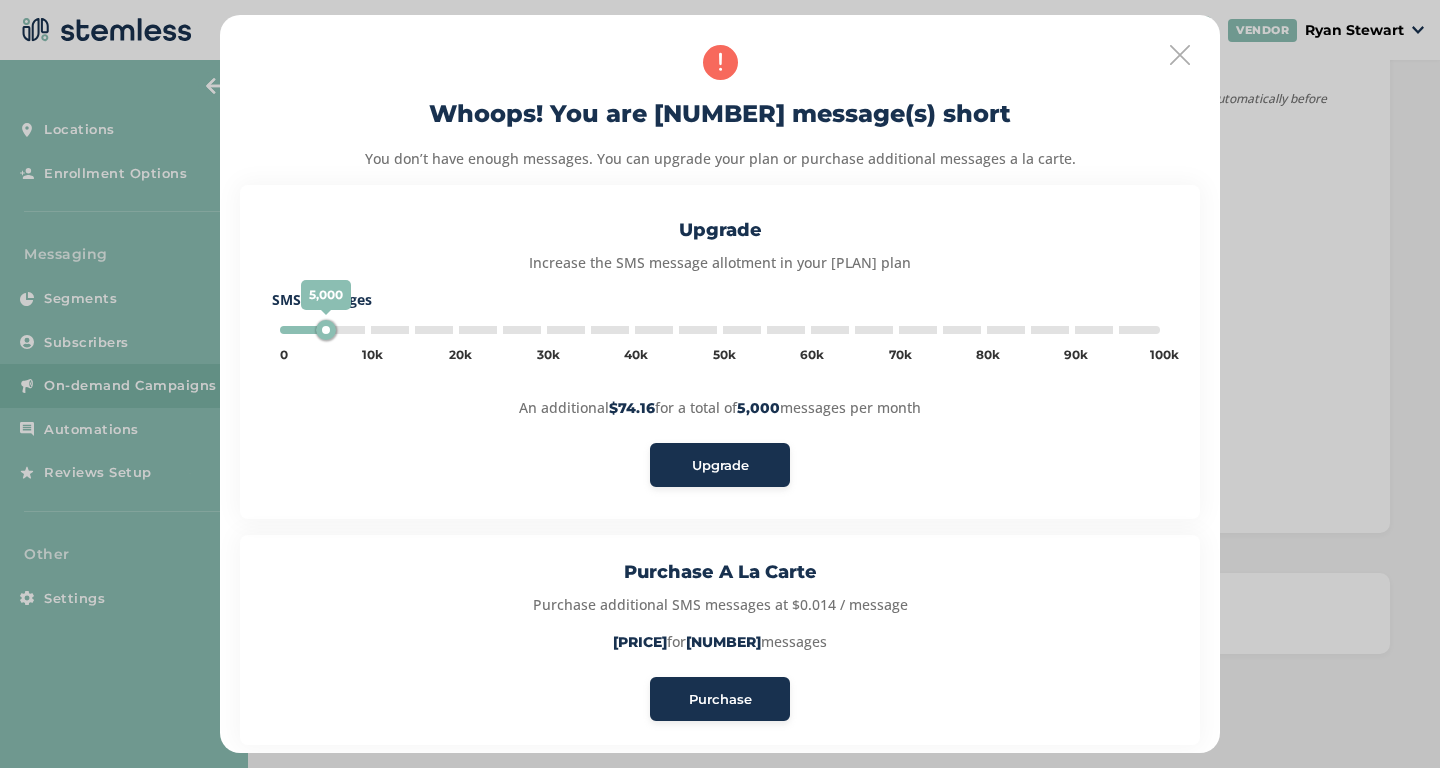 click on "Purchase" at bounding box center (720, 700) 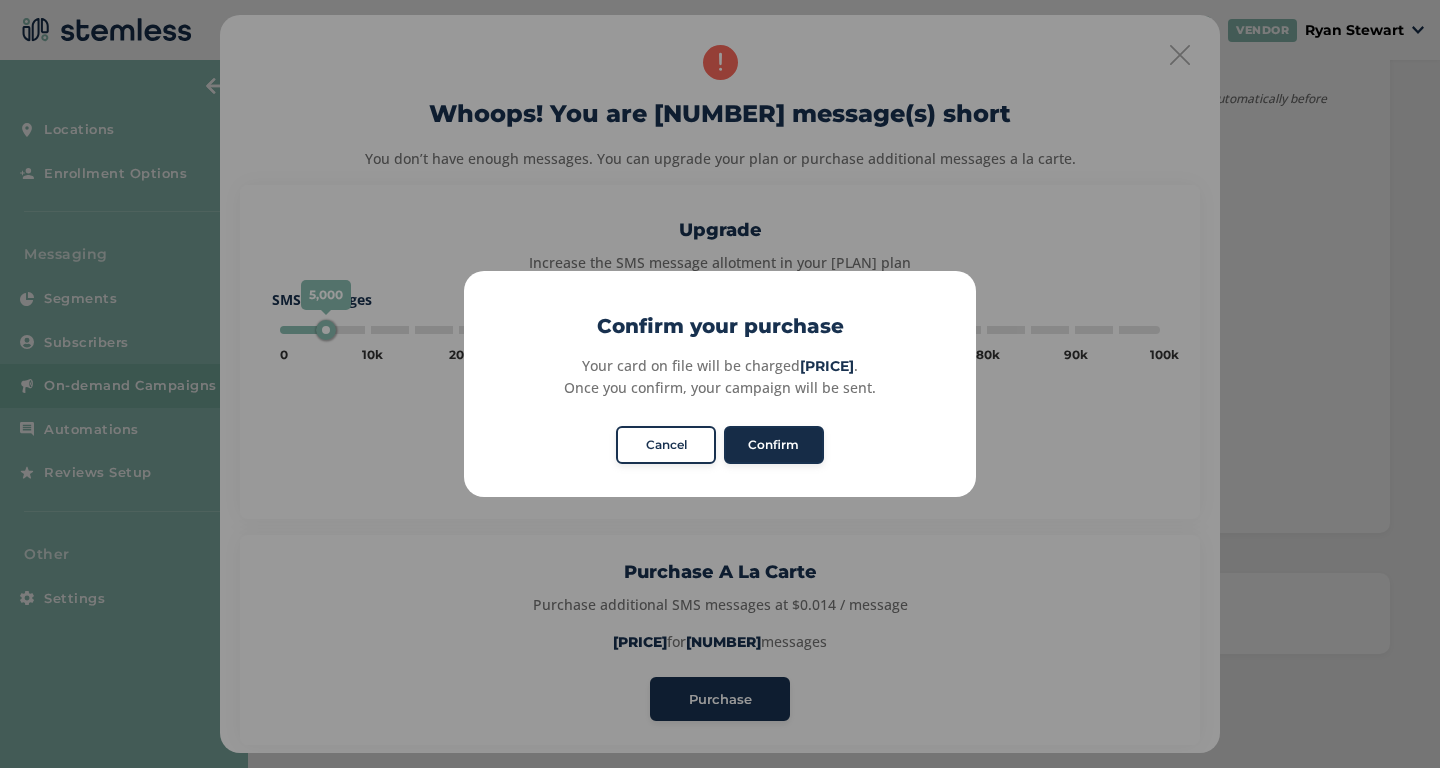 click on "Confirm" at bounding box center (774, 445) 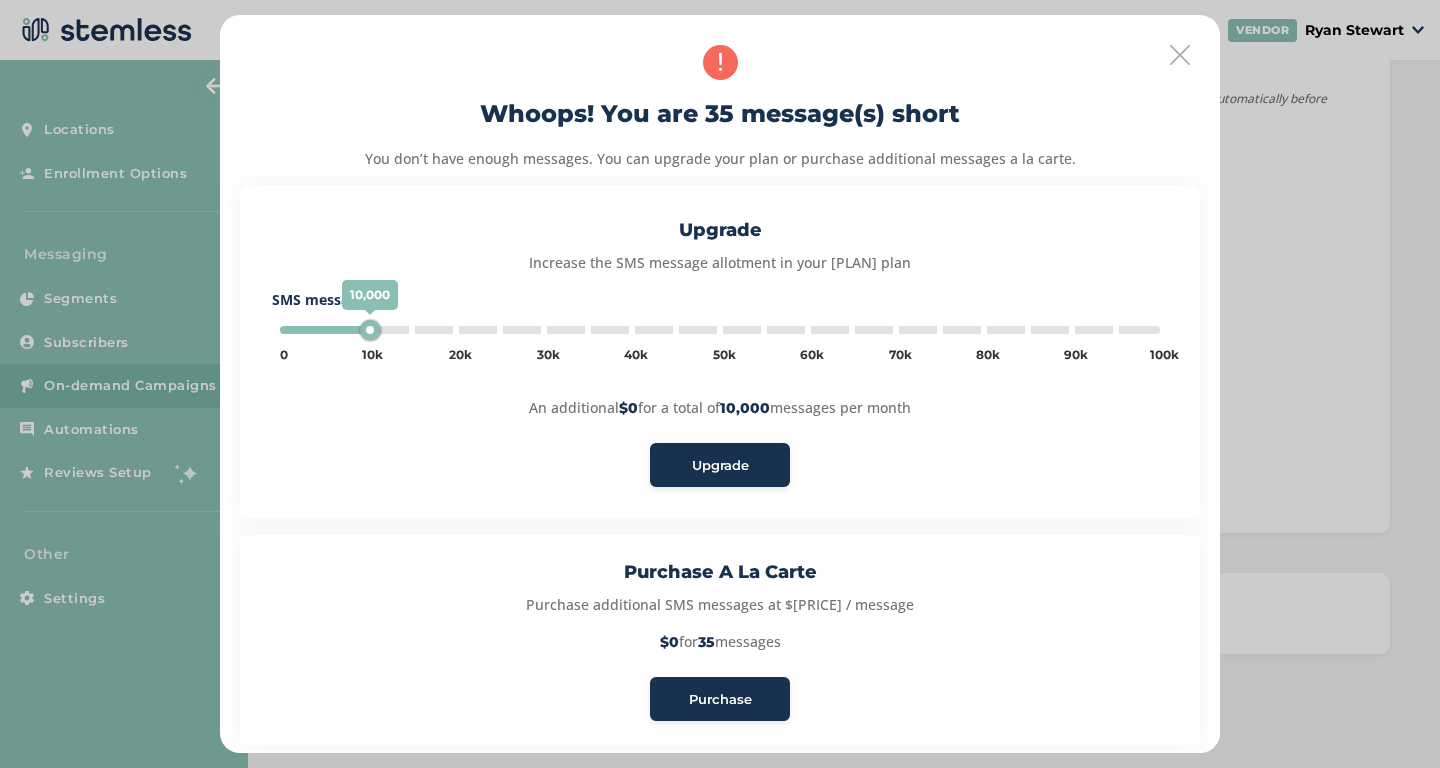 type on "5000" 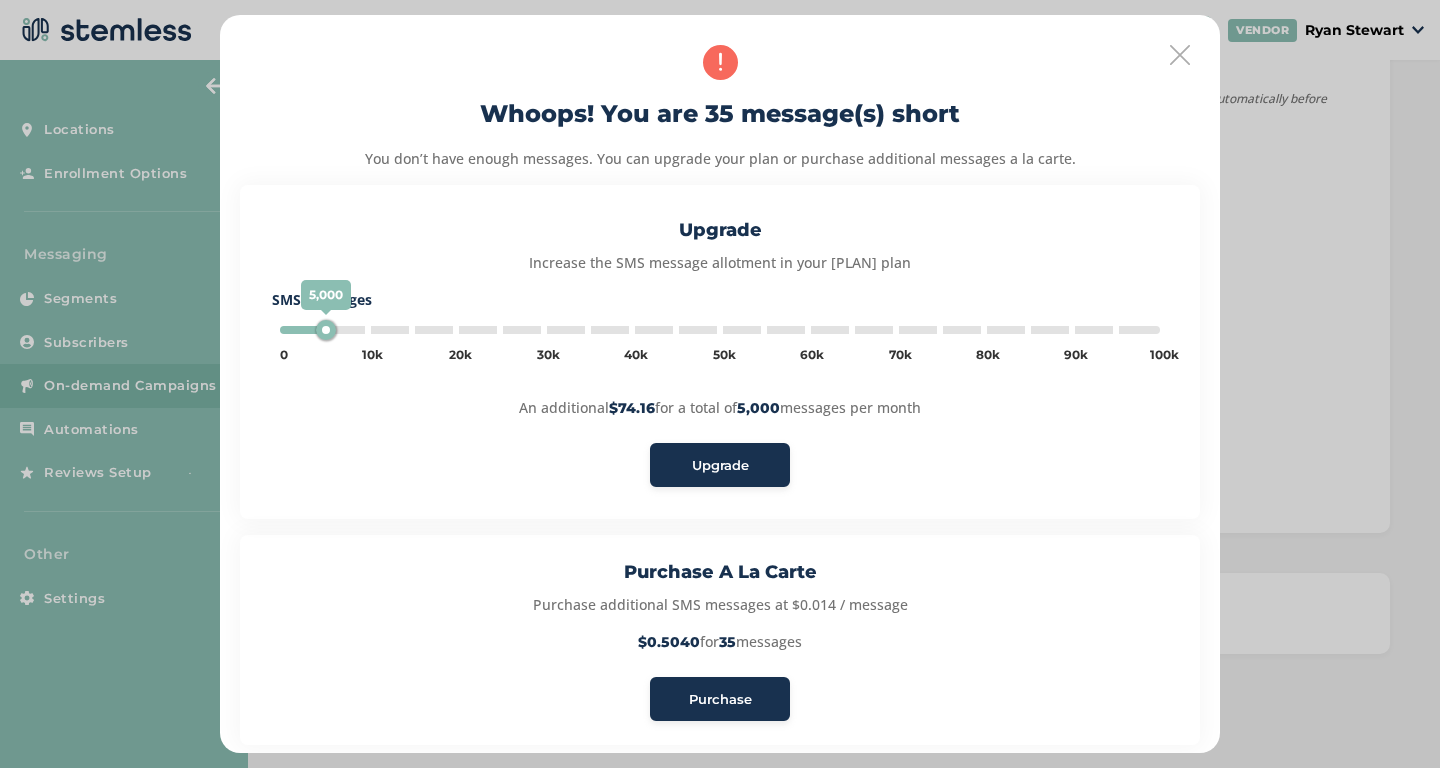 click on "Purchase" at bounding box center (720, 700) 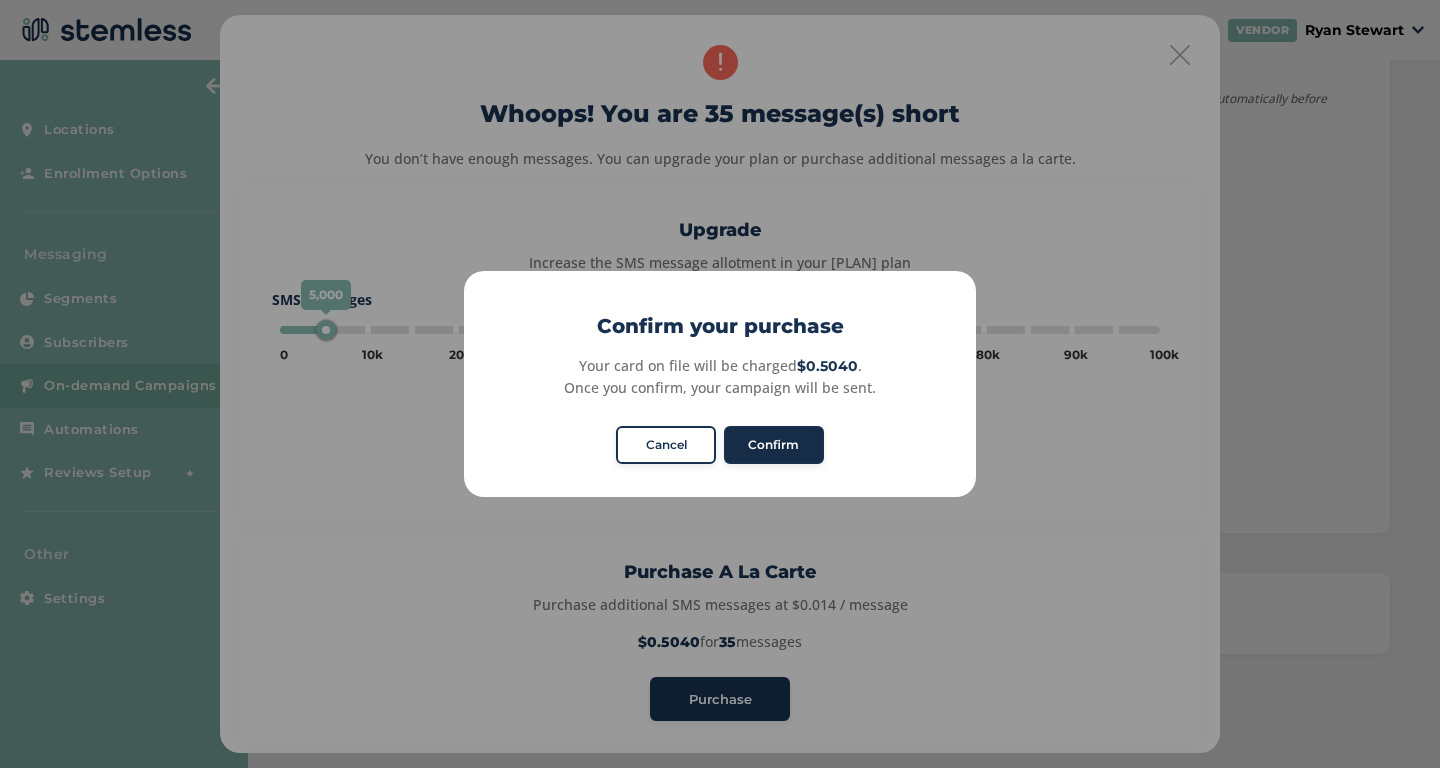 click on "Confirm" at bounding box center [774, 445] 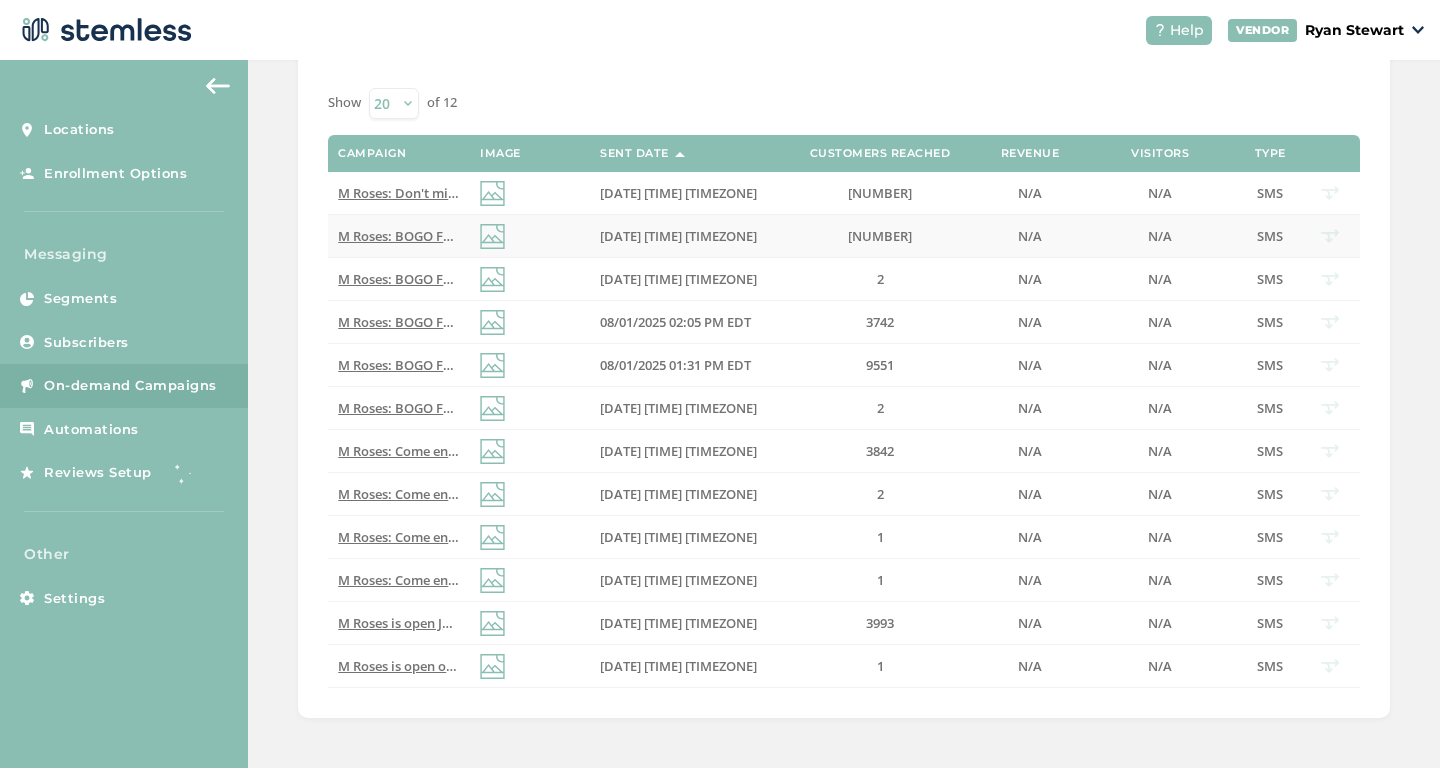 scroll, scrollTop: 0, scrollLeft: 0, axis: both 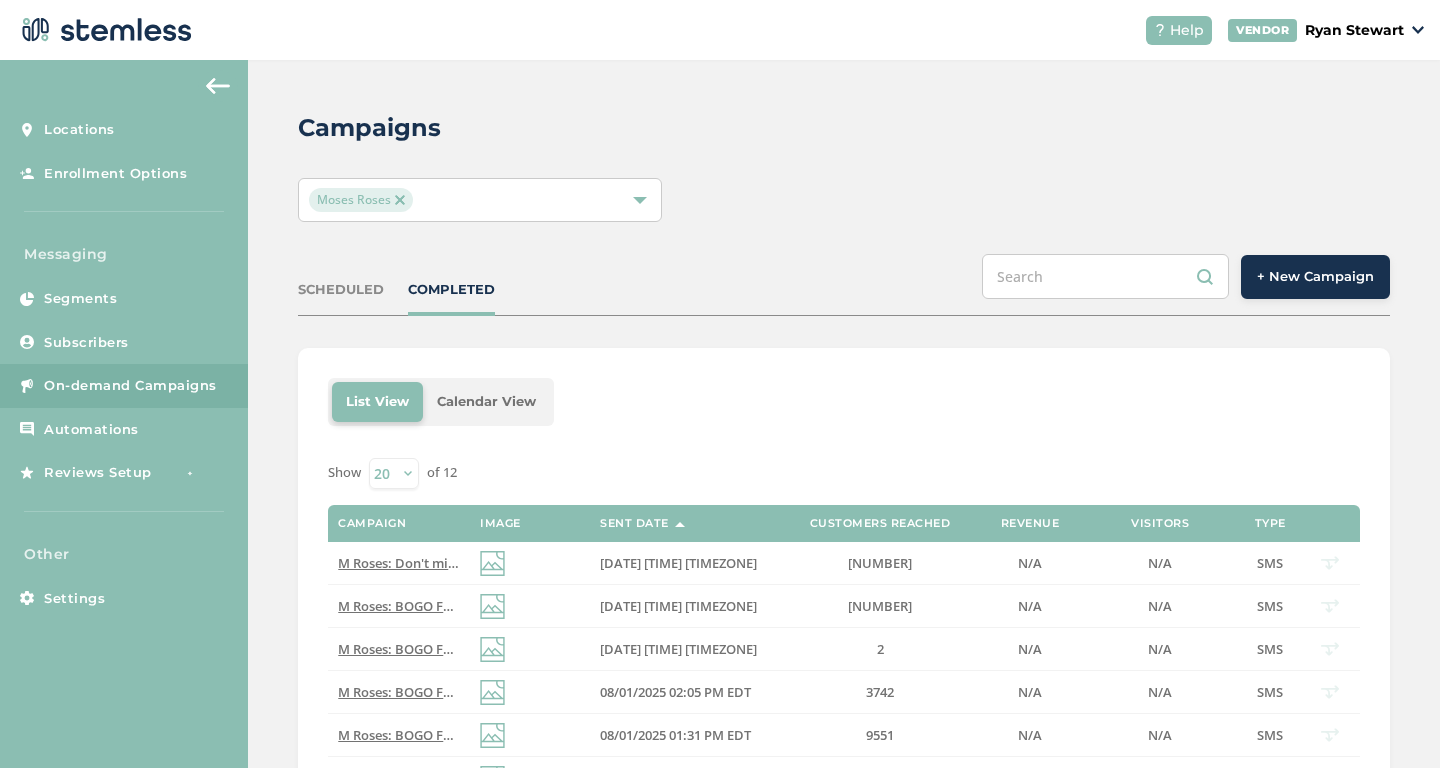 click on "+ New Campaign" at bounding box center (1315, 277) 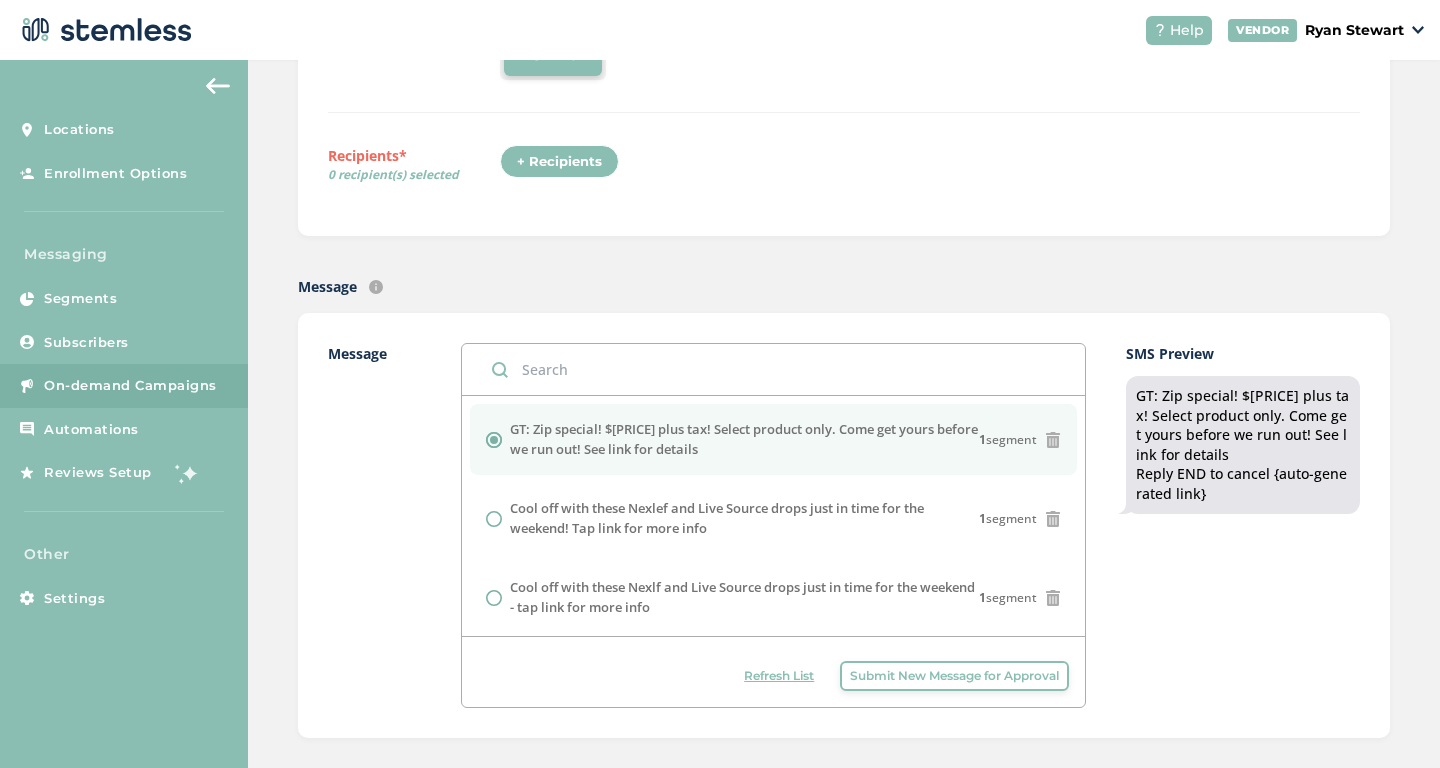 scroll, scrollTop: 292, scrollLeft: 0, axis: vertical 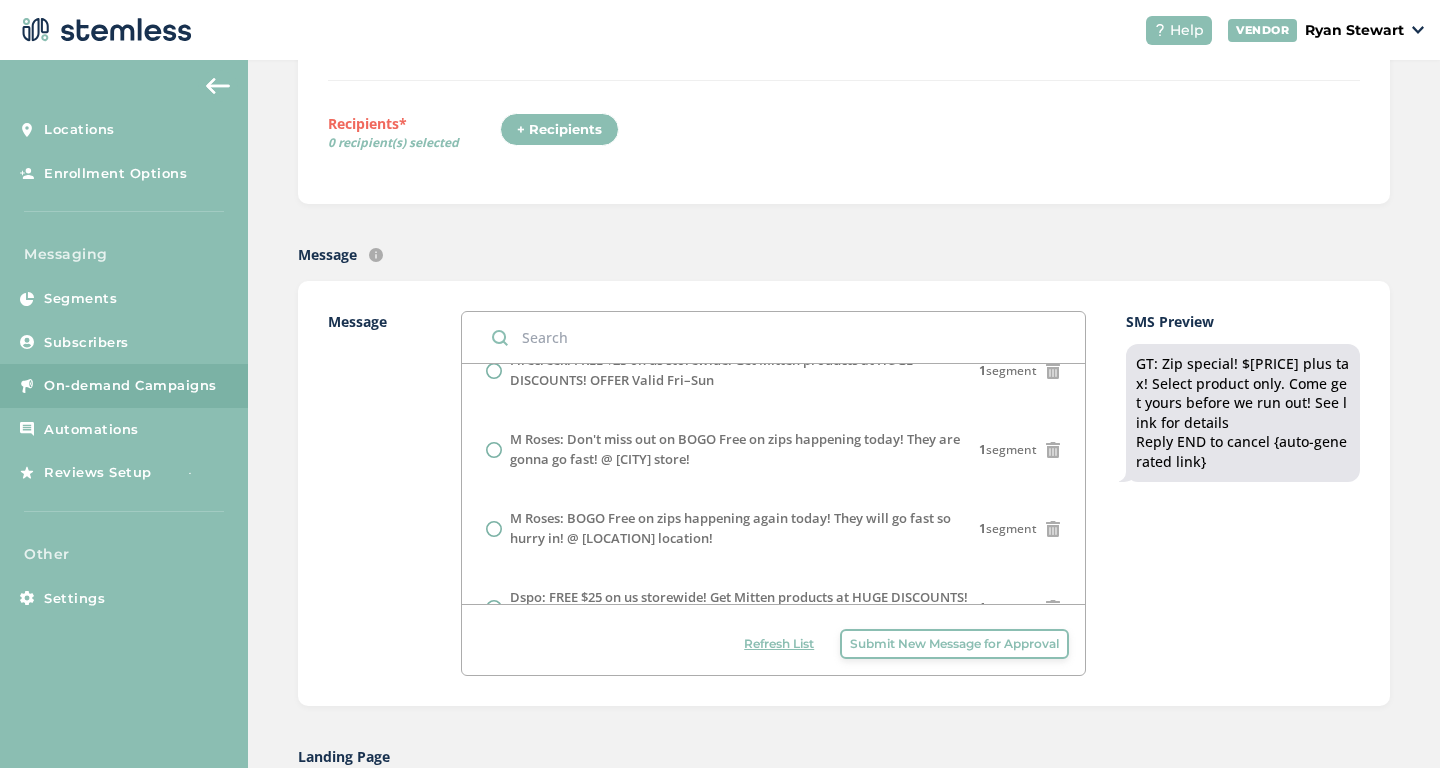 click on "Submit New Message for Approval" at bounding box center [954, 644] 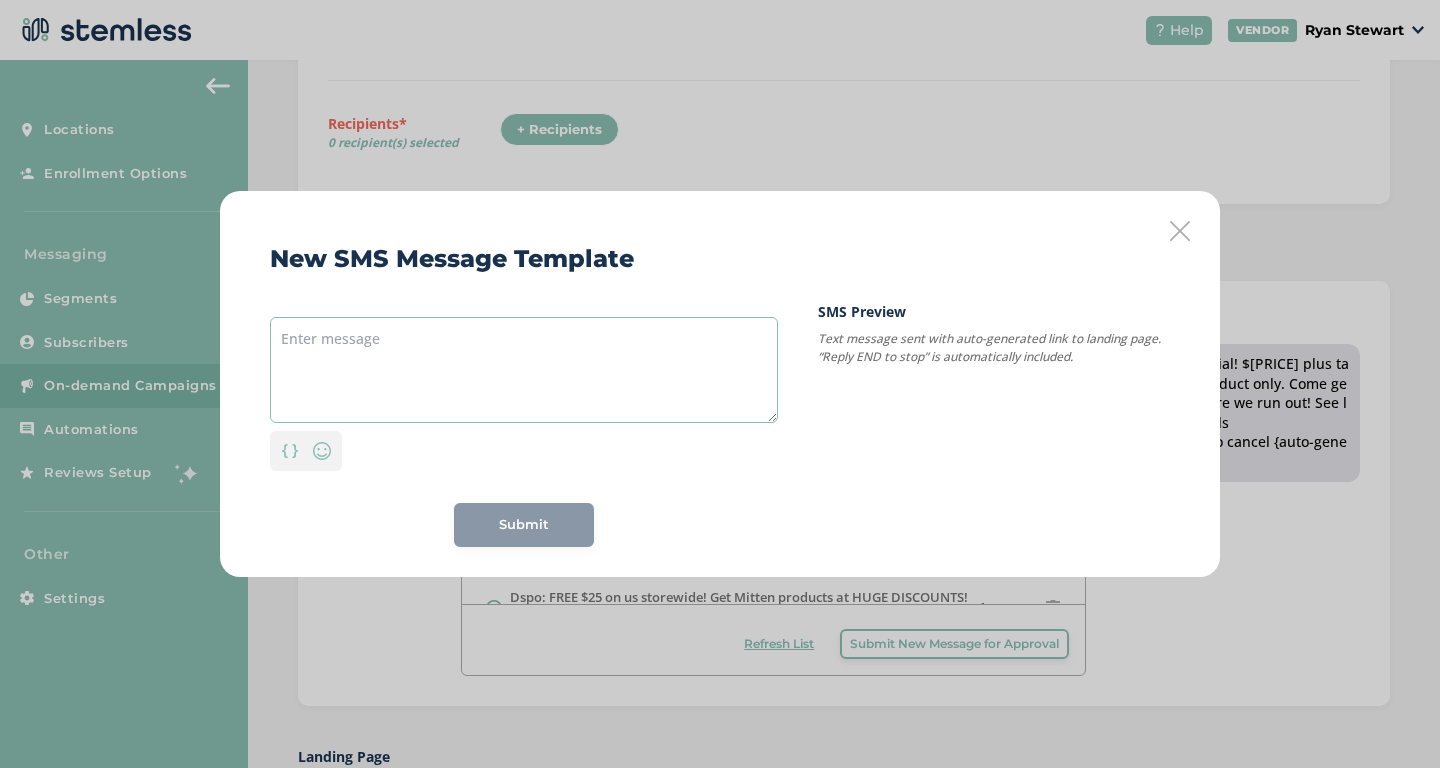 click at bounding box center (524, 370) 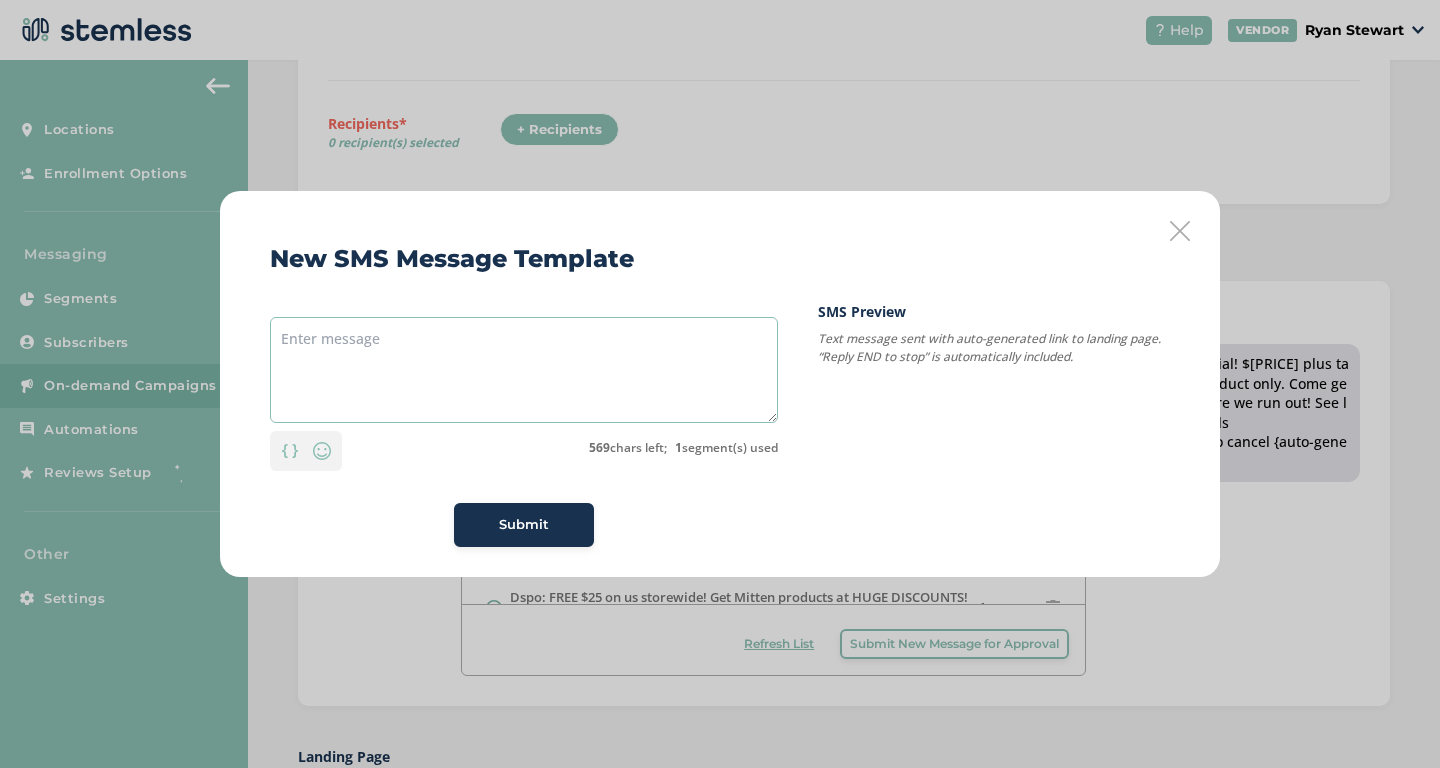 paste on "Gorilla Wizard is here! While supplies last! Get your order in and unlock a magical weekend!" 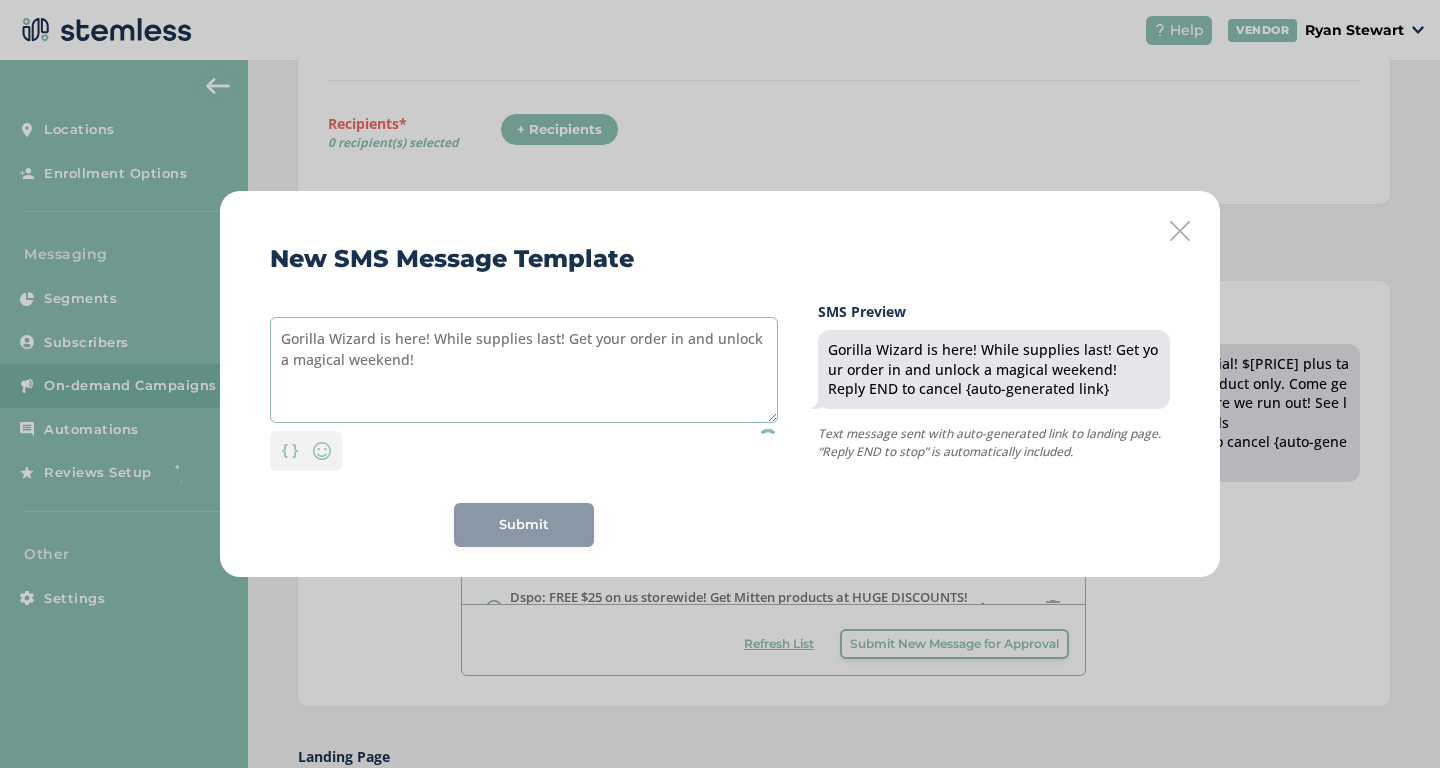 click on "Gorilla Wizard is here! While supplies last! Get your order in and unlock a magical weekend!" at bounding box center [524, 370] 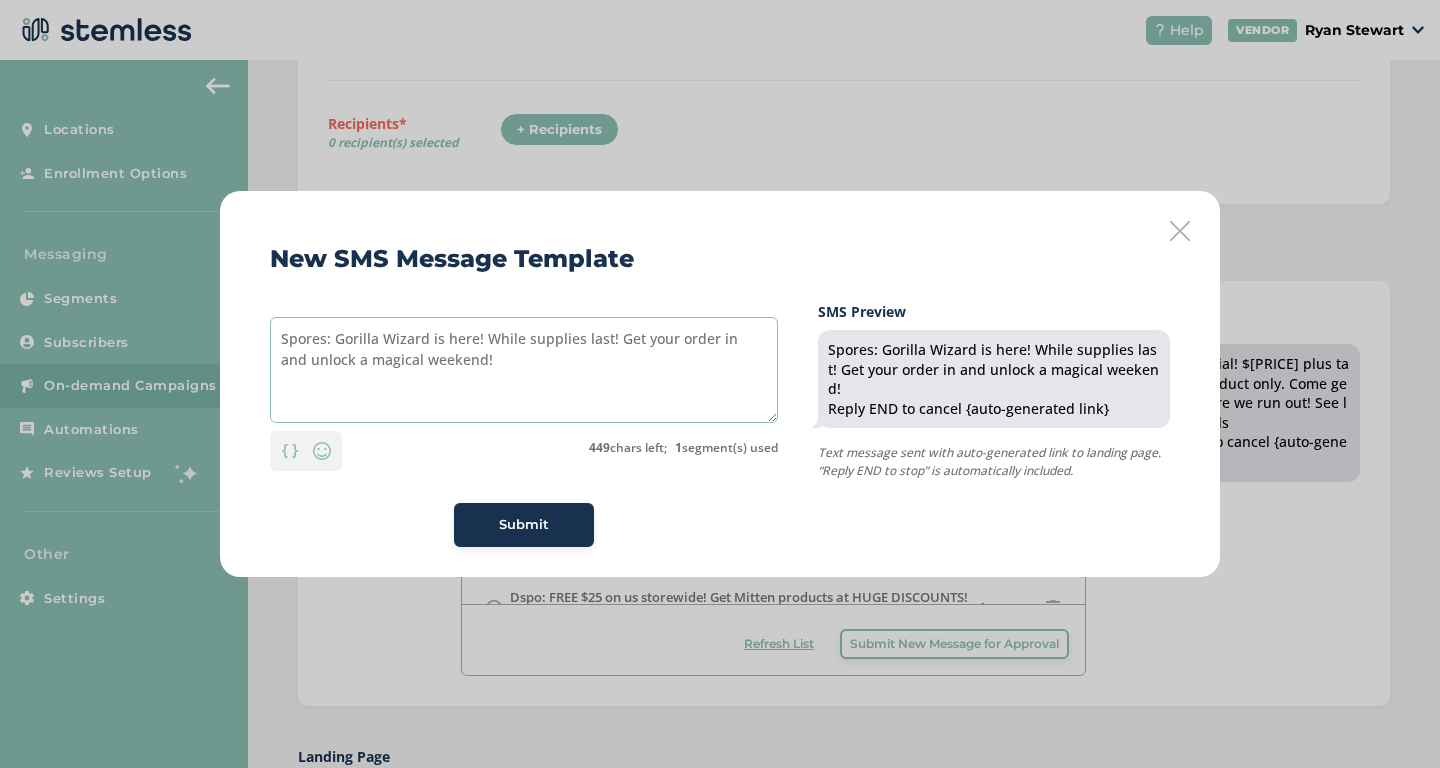 click on "Spores: Gorilla Wizard is here! While supplies last! Get your order in and unlock a magical weekend!" at bounding box center [524, 370] 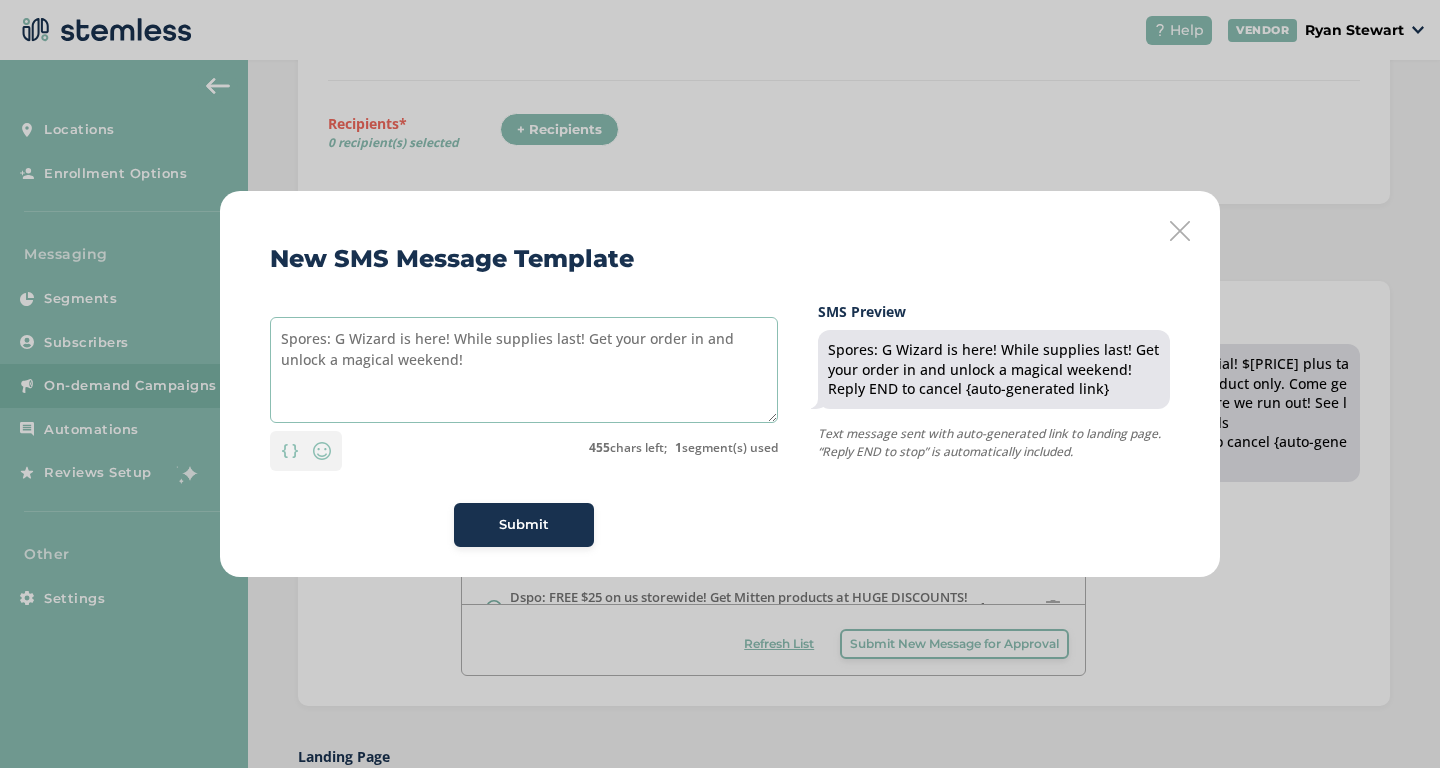 type on "Spores: G Wizard is here! While supplies last! Get your order in and unlock a magical weekend!" 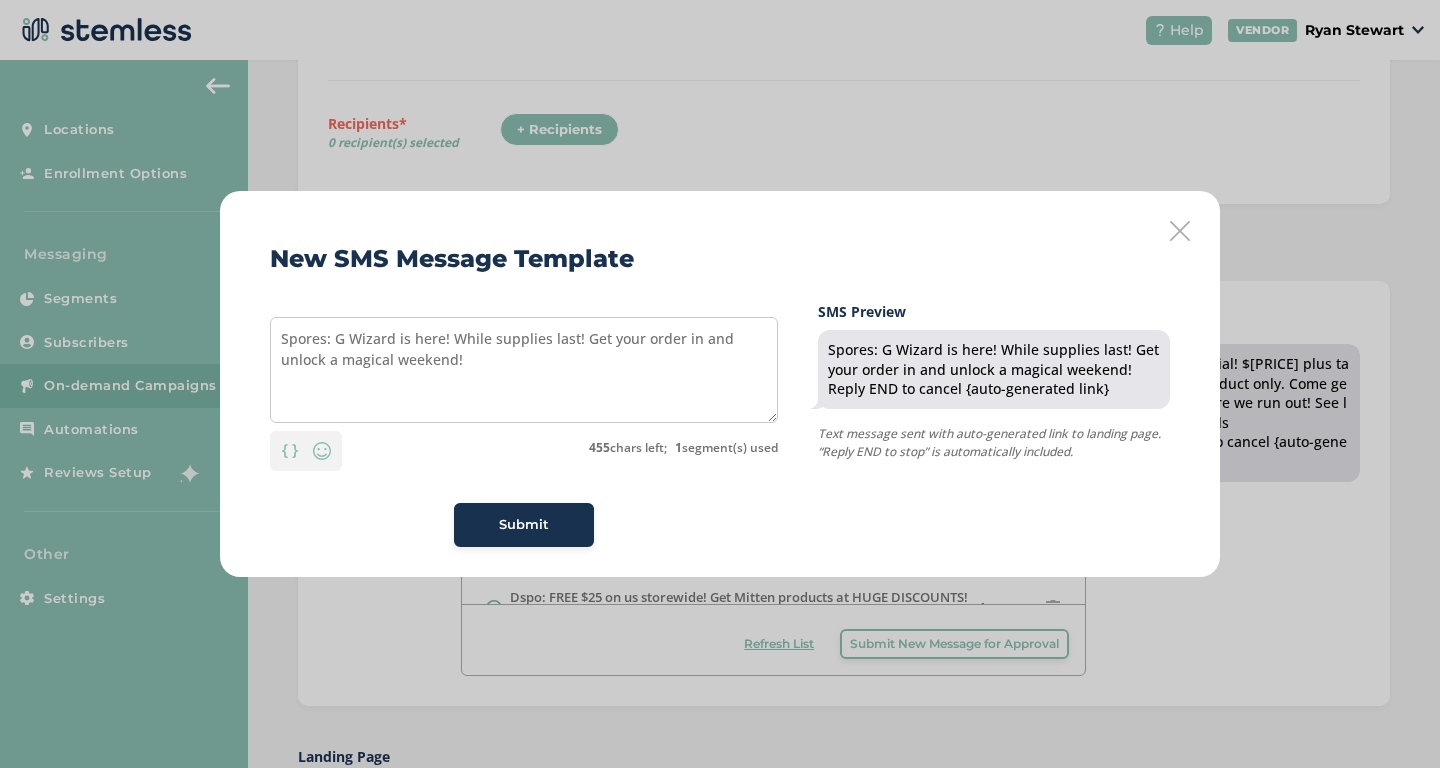 click on "Submit" at bounding box center (524, 525) 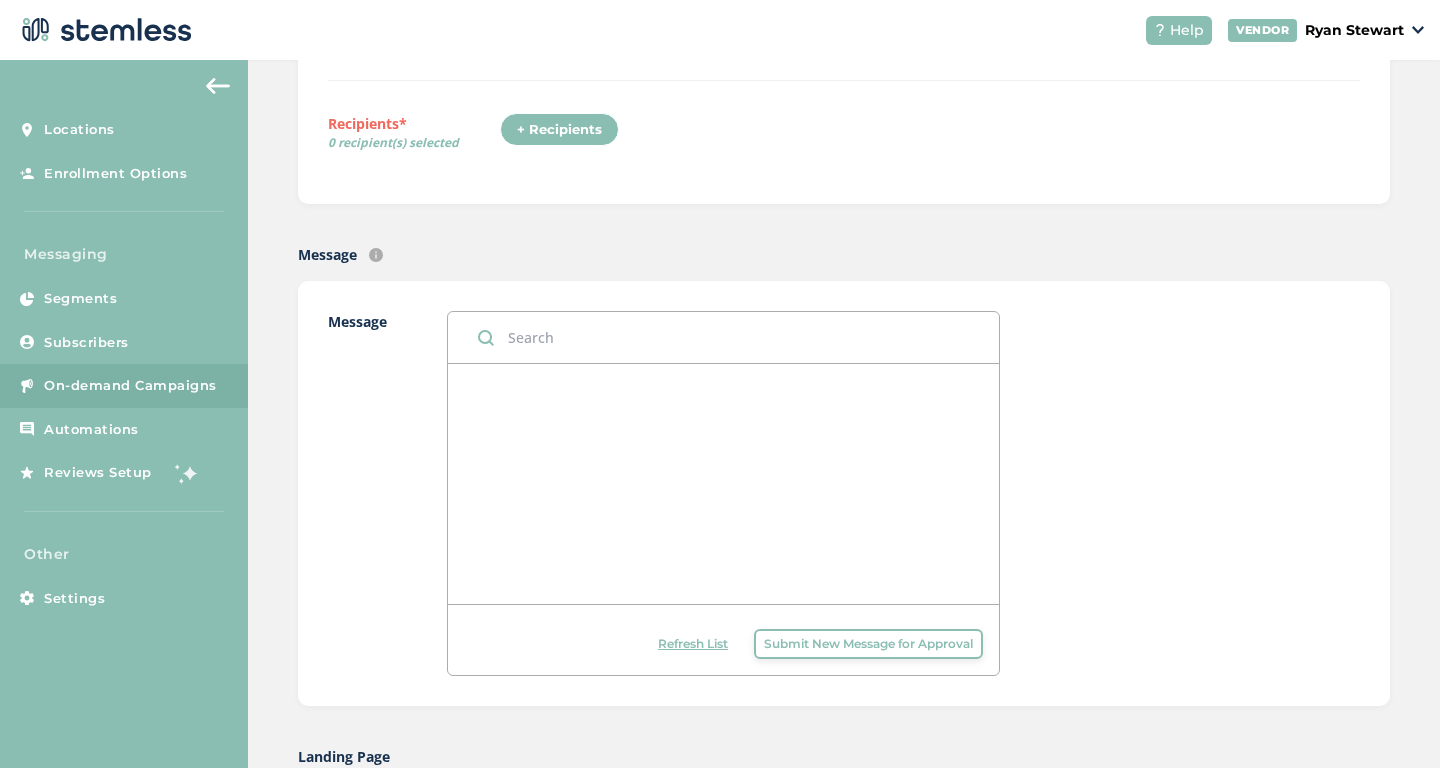 scroll, scrollTop: 0, scrollLeft: 0, axis: both 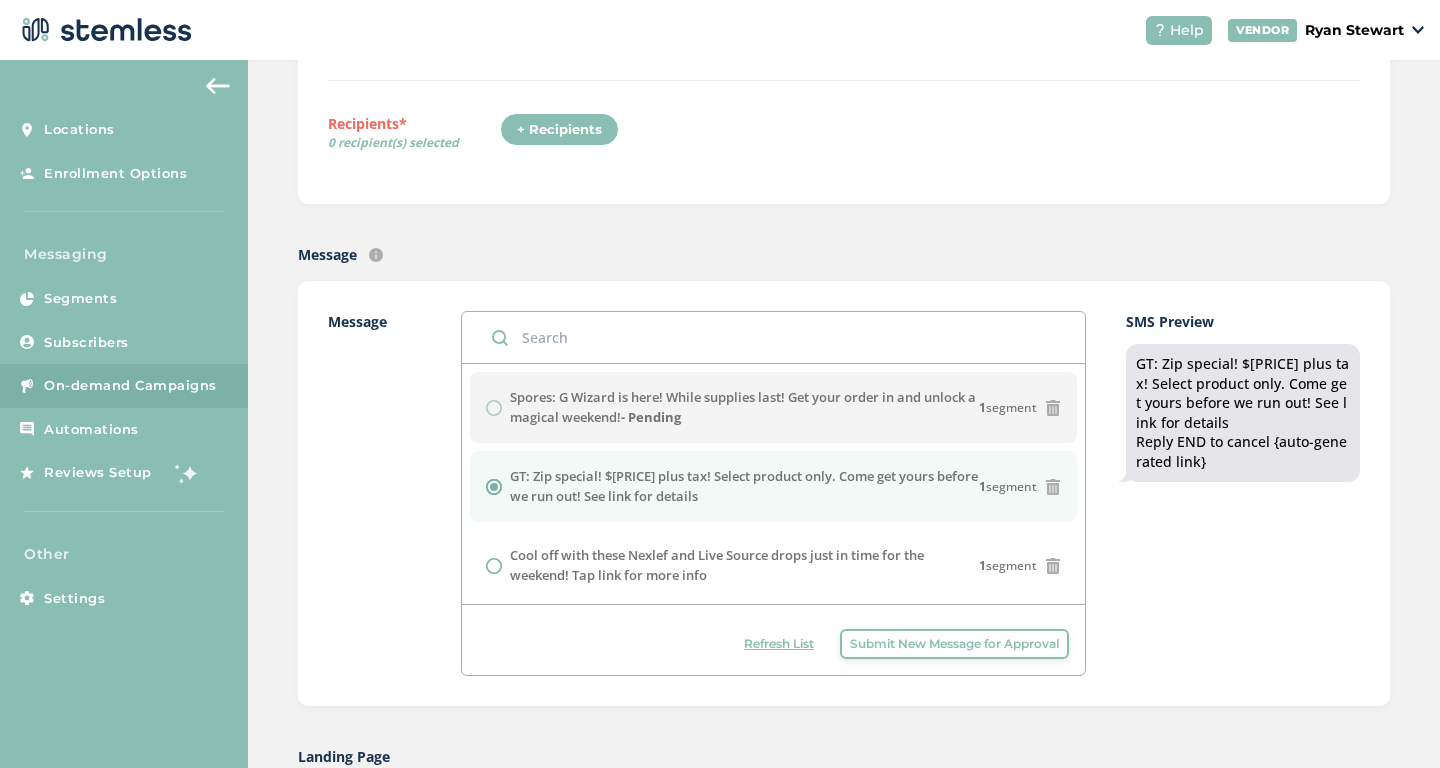 click on "Refresh List" at bounding box center [779, 644] 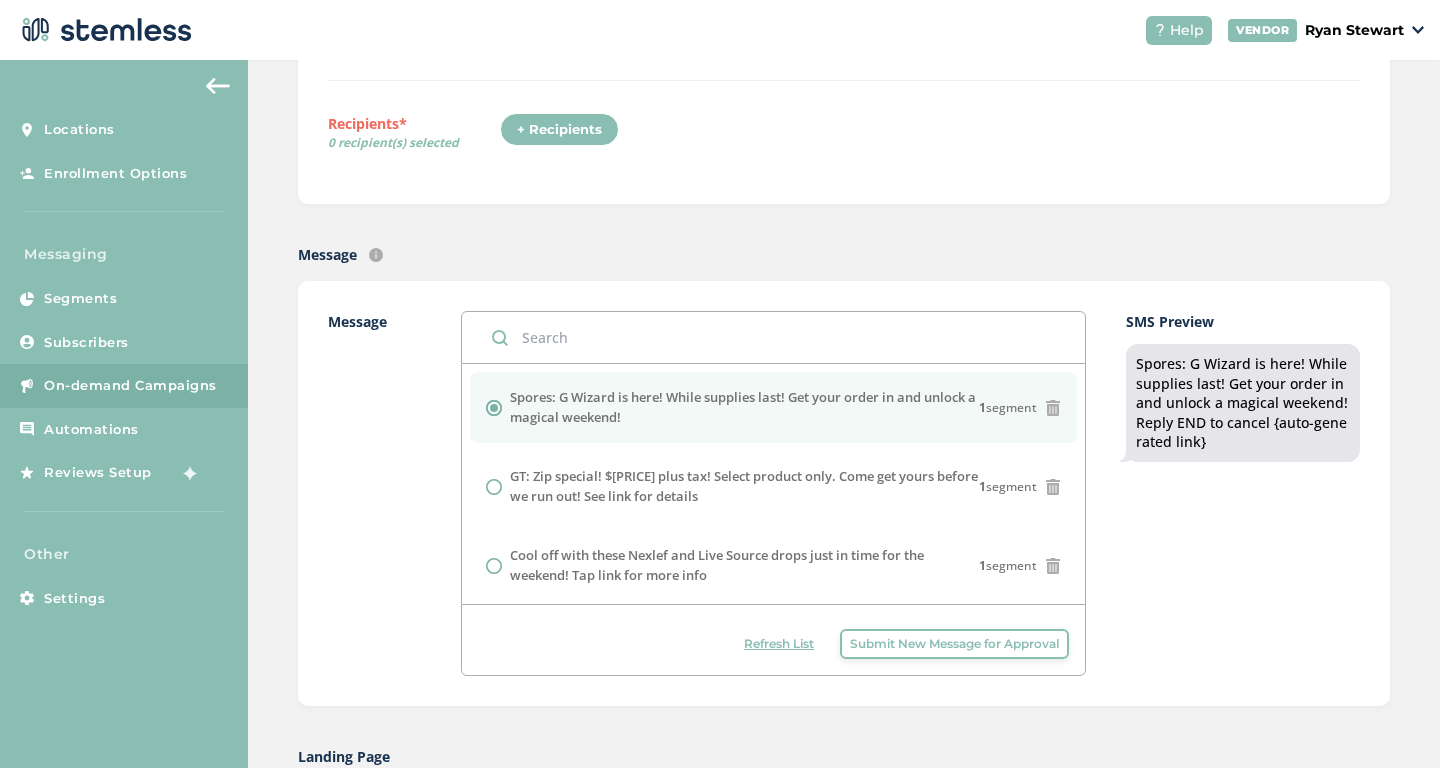 scroll, scrollTop: 0, scrollLeft: 0, axis: both 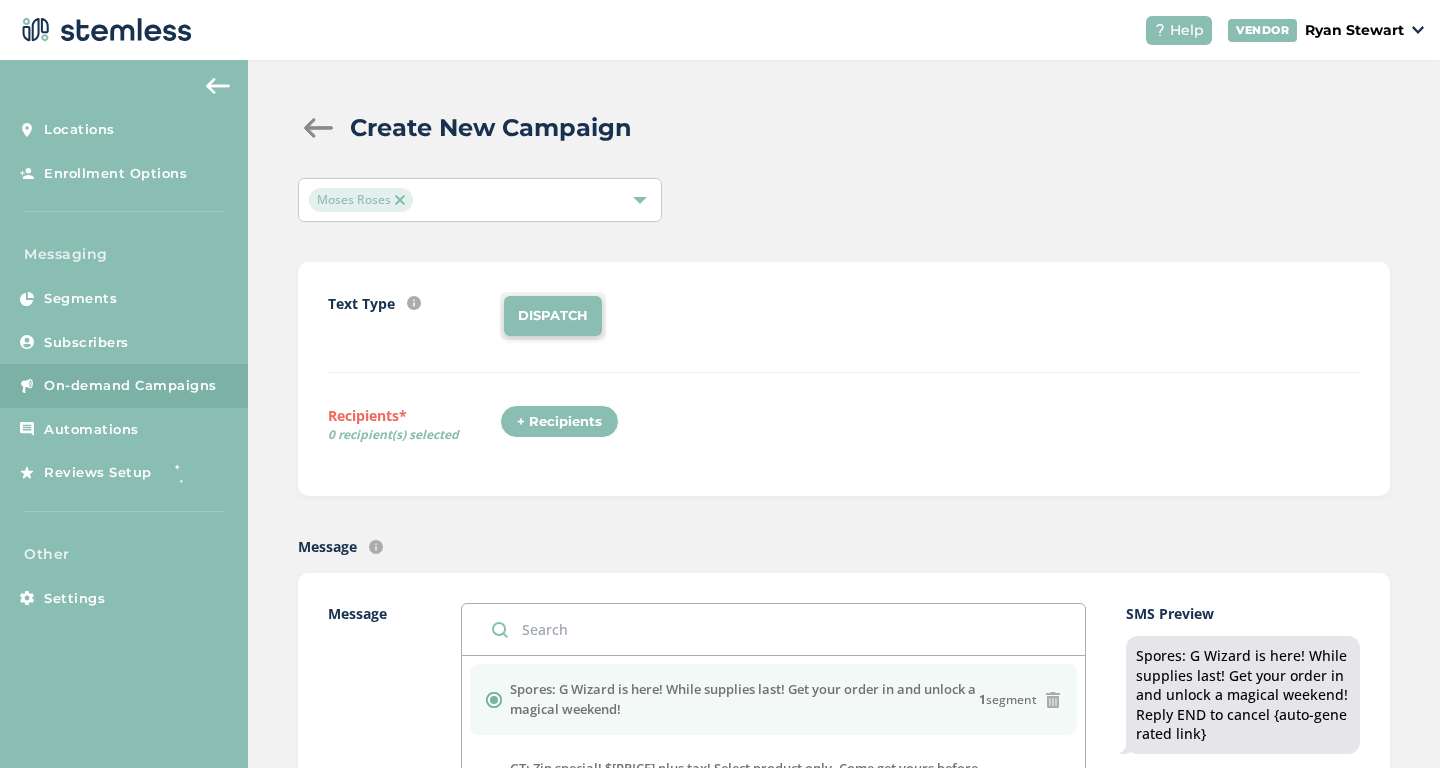 click at bounding box center [400, 200] 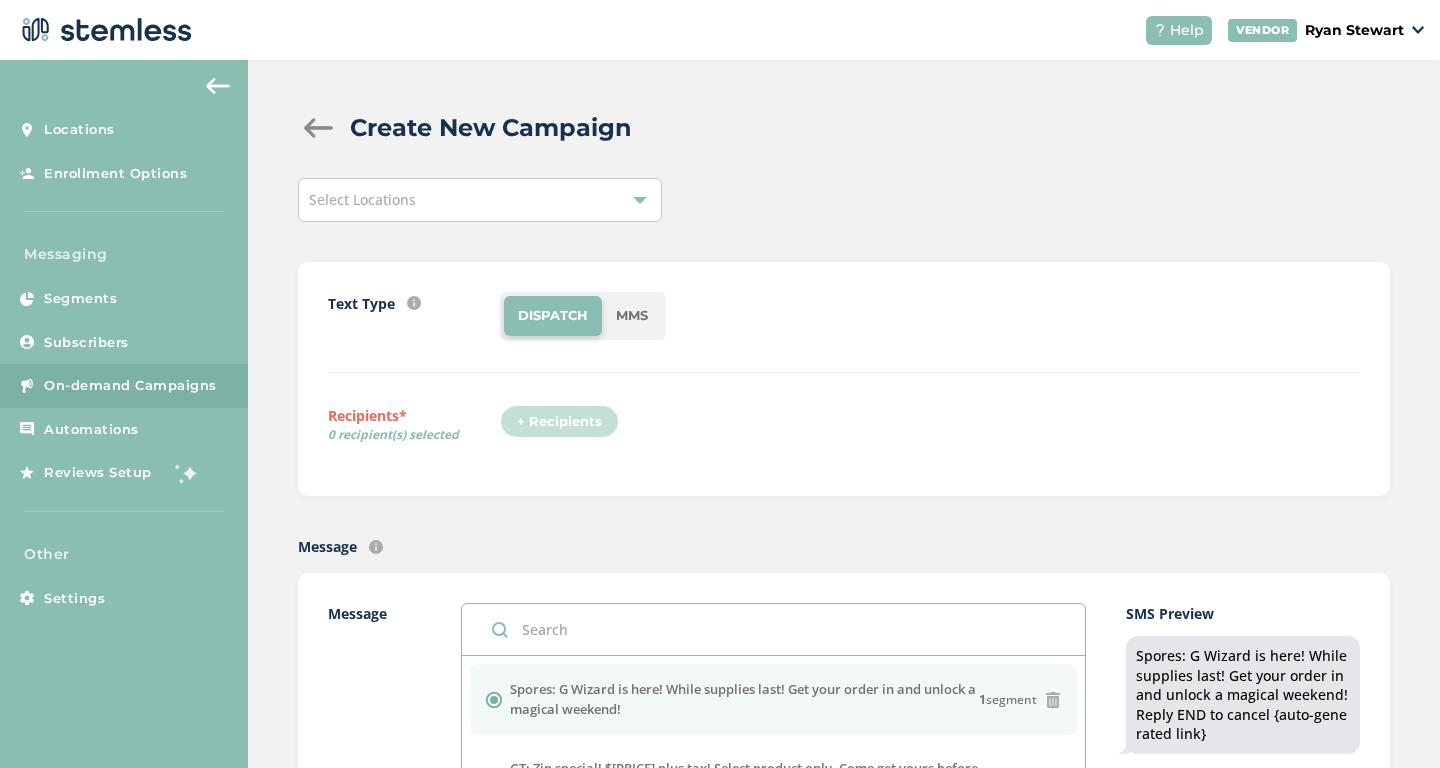 click on "Select Locations" at bounding box center [480, 200] 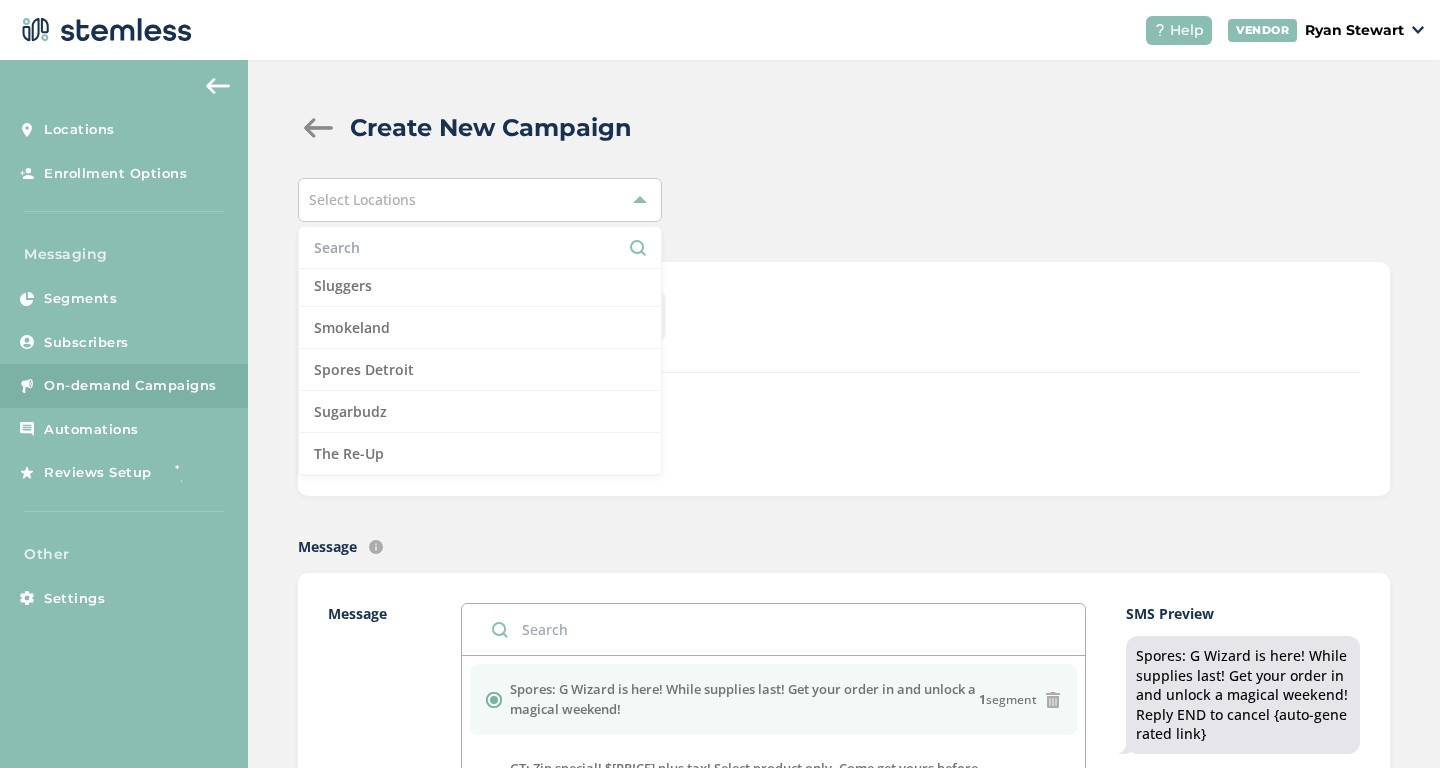 scroll, scrollTop: 2061, scrollLeft: 0, axis: vertical 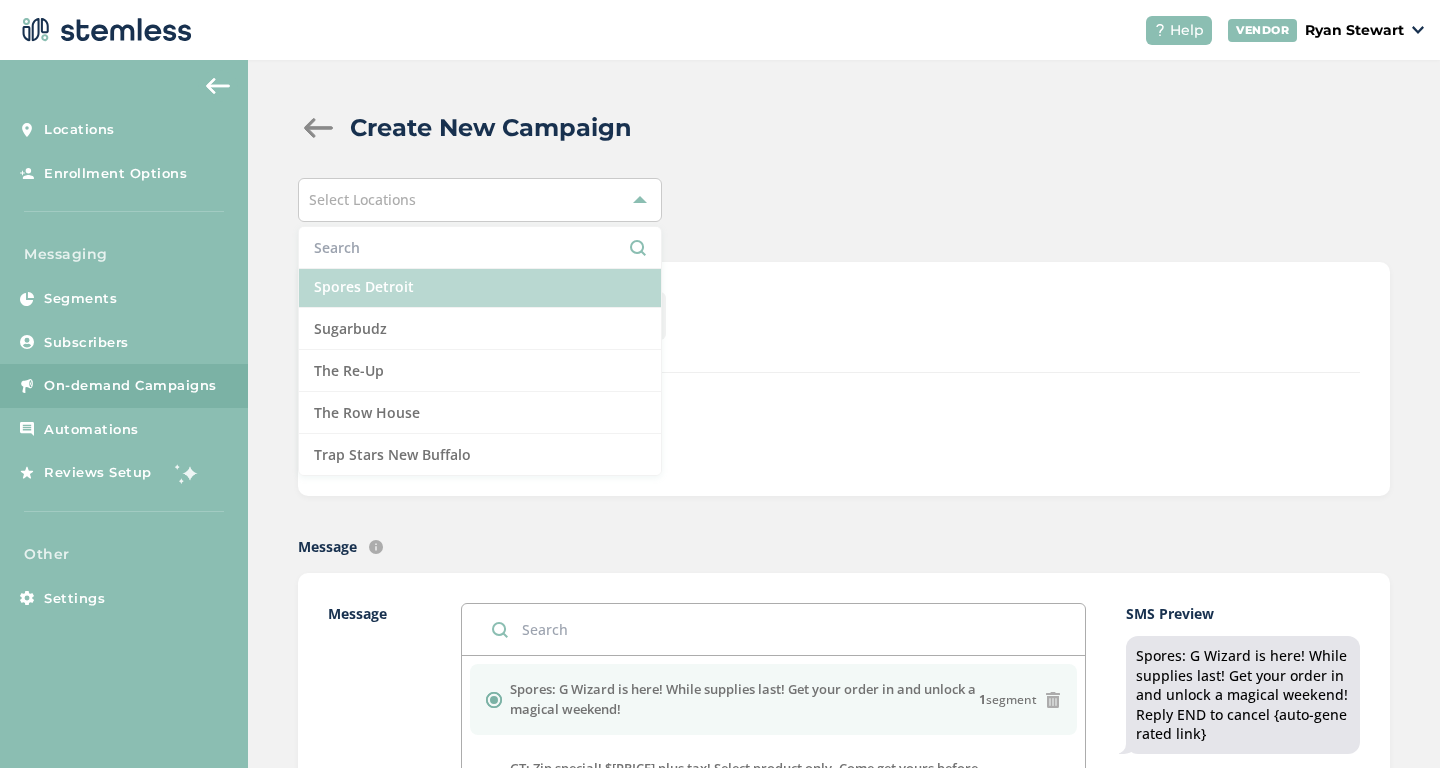 click on "Spores Detroit" at bounding box center [480, 287] 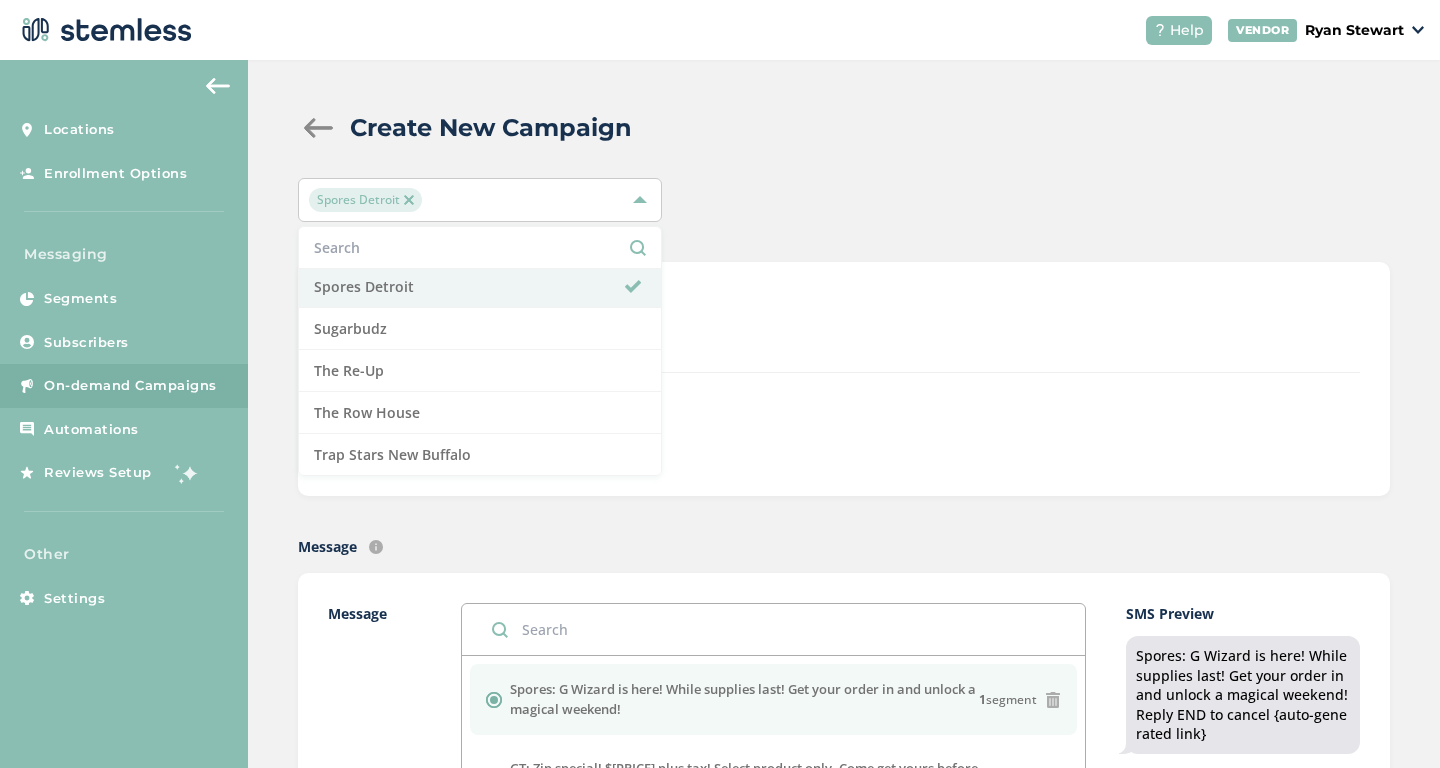click on "Text Type
SMS : A cost effective way to reach your customers.
Send a intro text message with a link that takes your
customers to a personalized message page
(includes: up to 5 images, up to 3 promo links company logo and
links to socials)
MMS : Bring your marketing to life with
a custom image (up to 700 kb) PLUS an additional
text box with up to 300 characters of text.
DISPATCH" at bounding box center (844, 332) 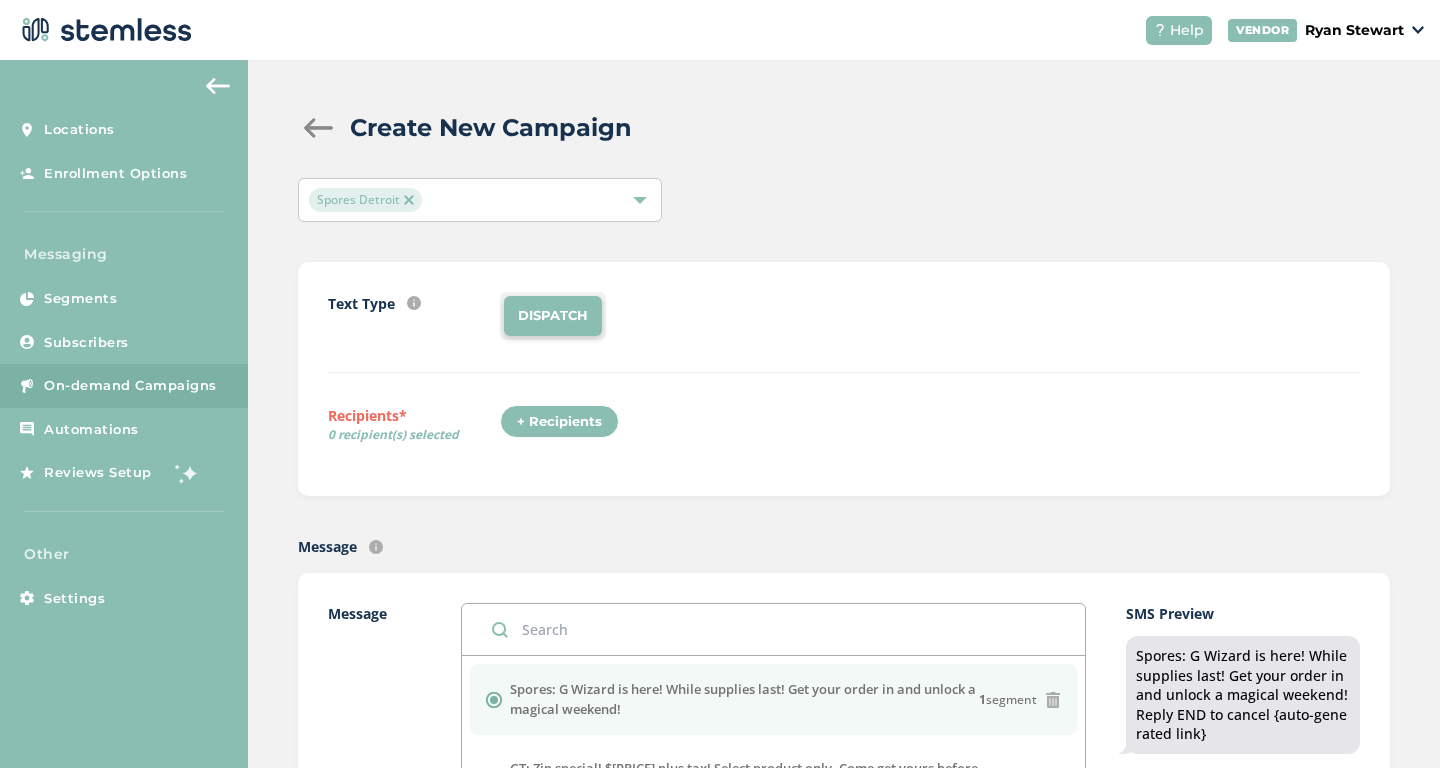 click on "+ Recipients" at bounding box center [559, 422] 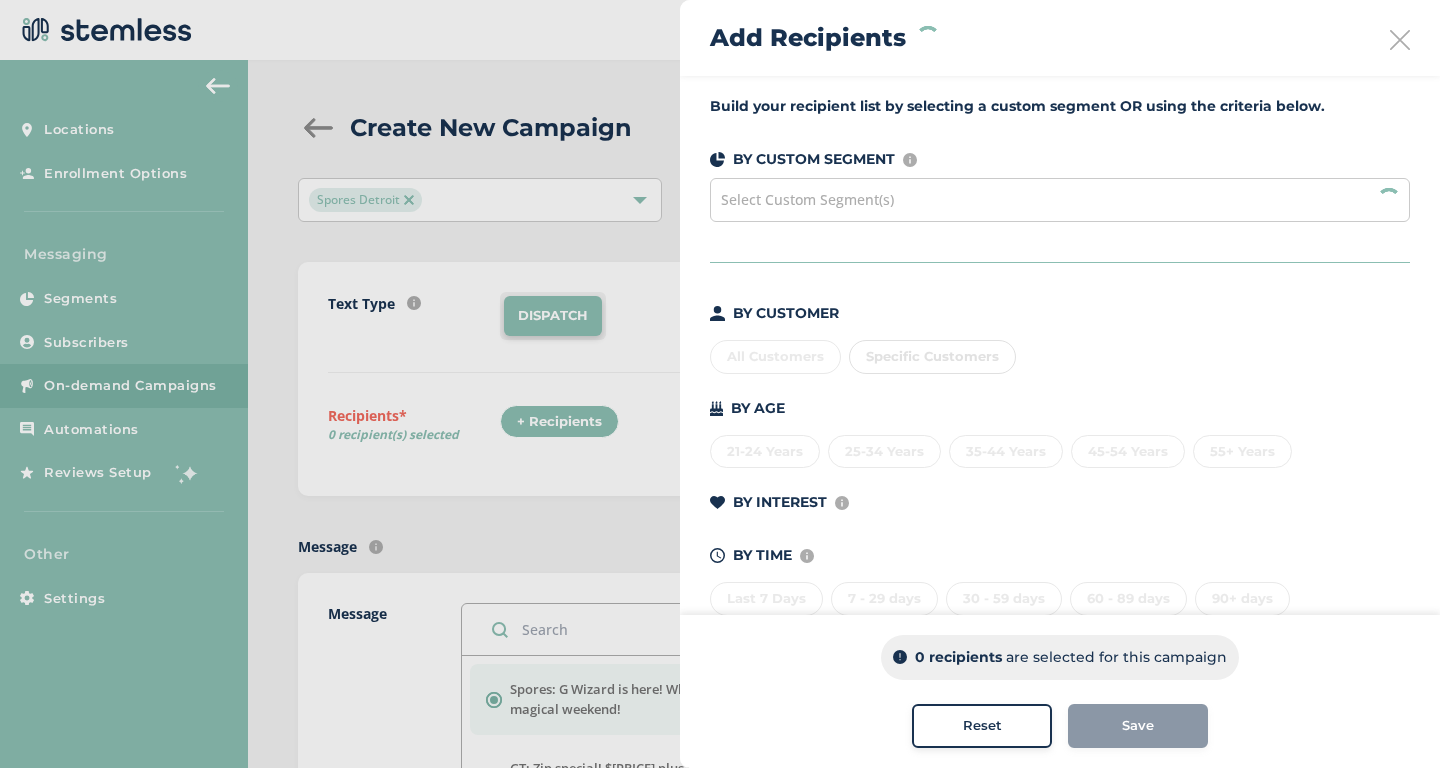 click on "Select Custom Segment(s)" at bounding box center [1060, 200] 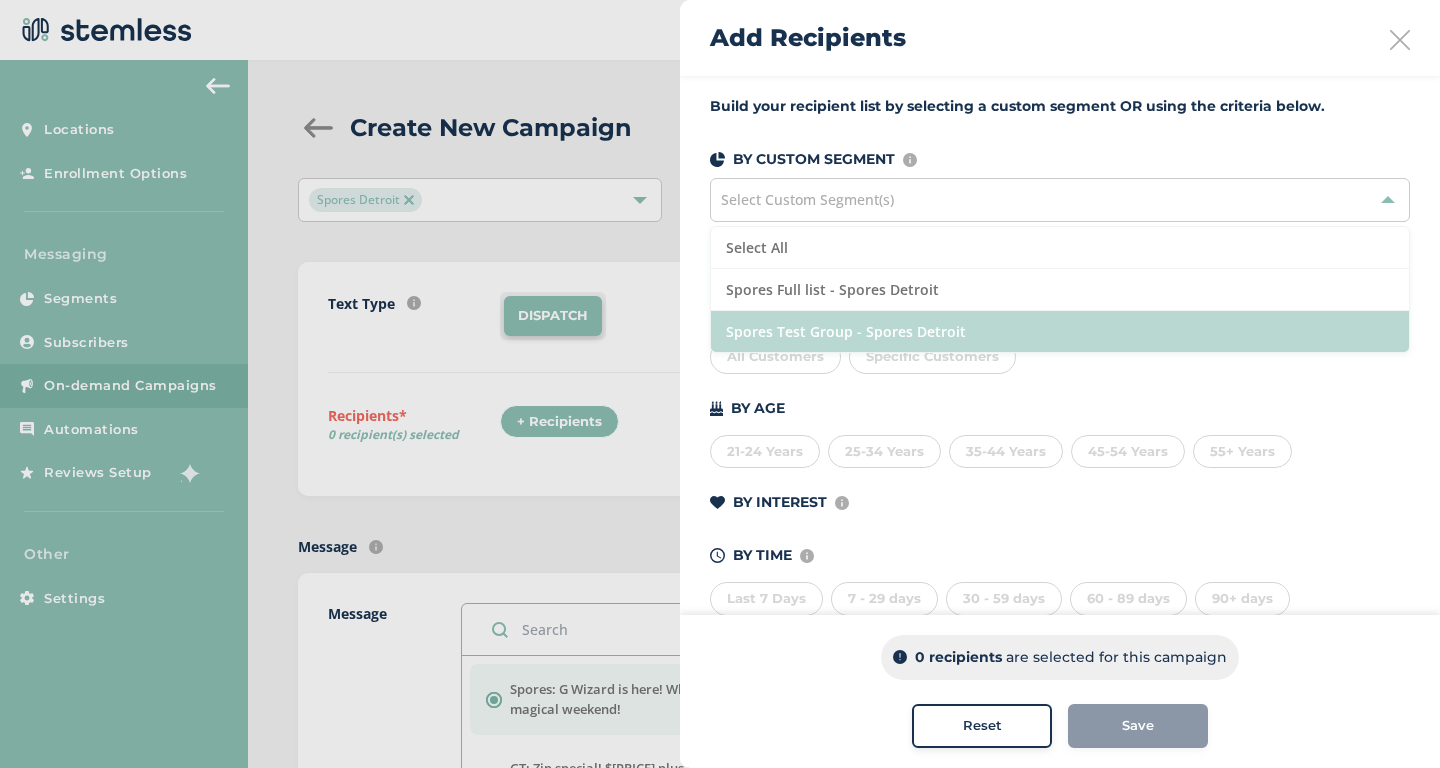 click on "Spores Test Group - Spores Detroit" at bounding box center (1060, 331) 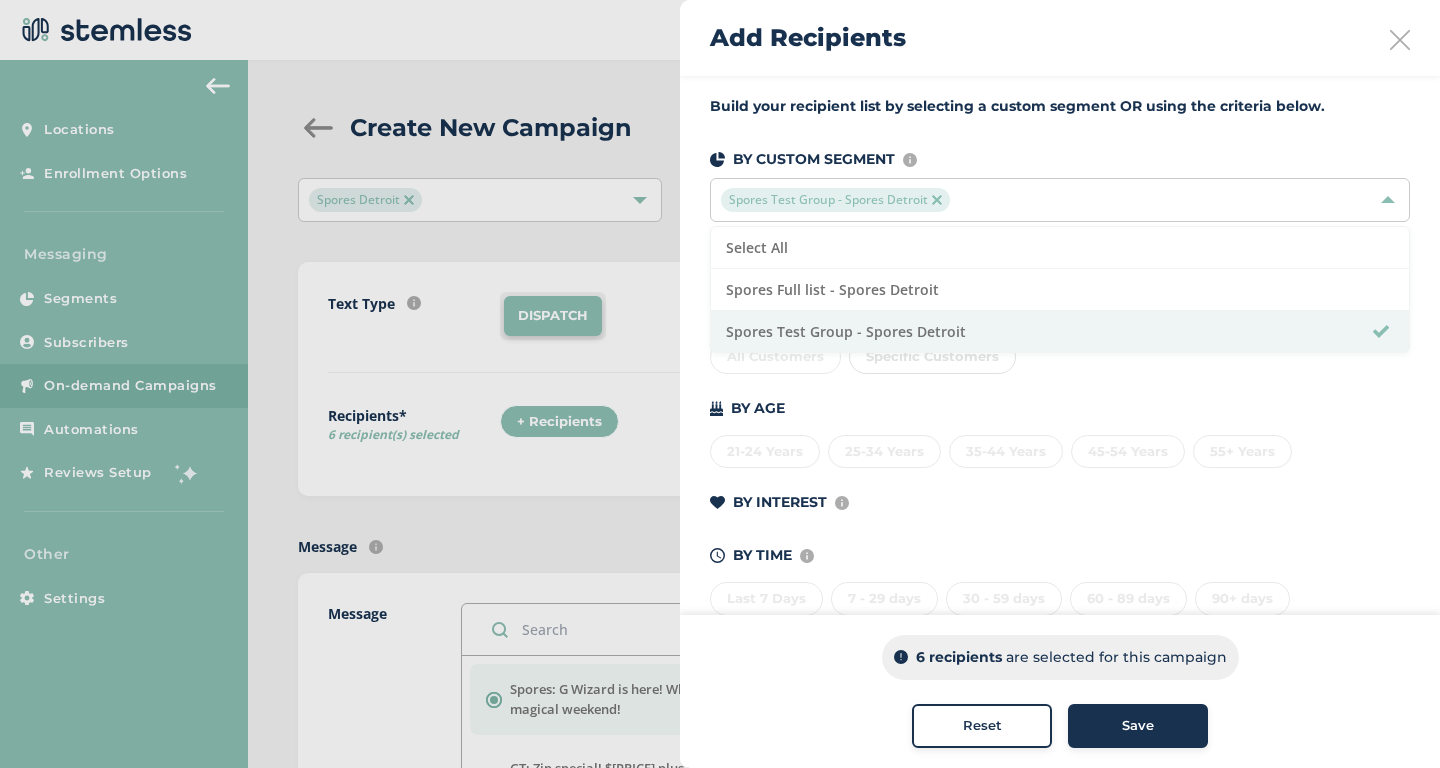 click on "Save" at bounding box center (1138, 726) 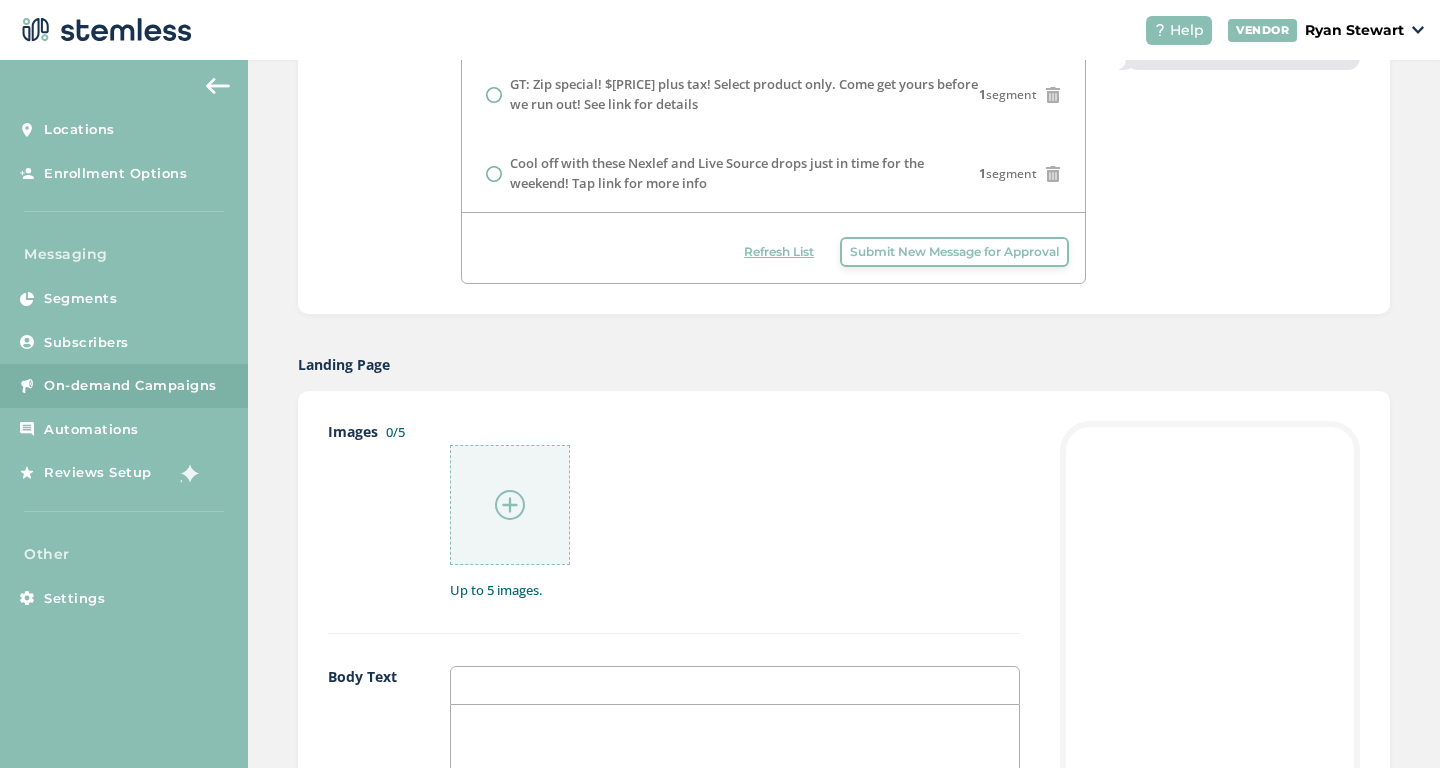 scroll, scrollTop: 686, scrollLeft: 0, axis: vertical 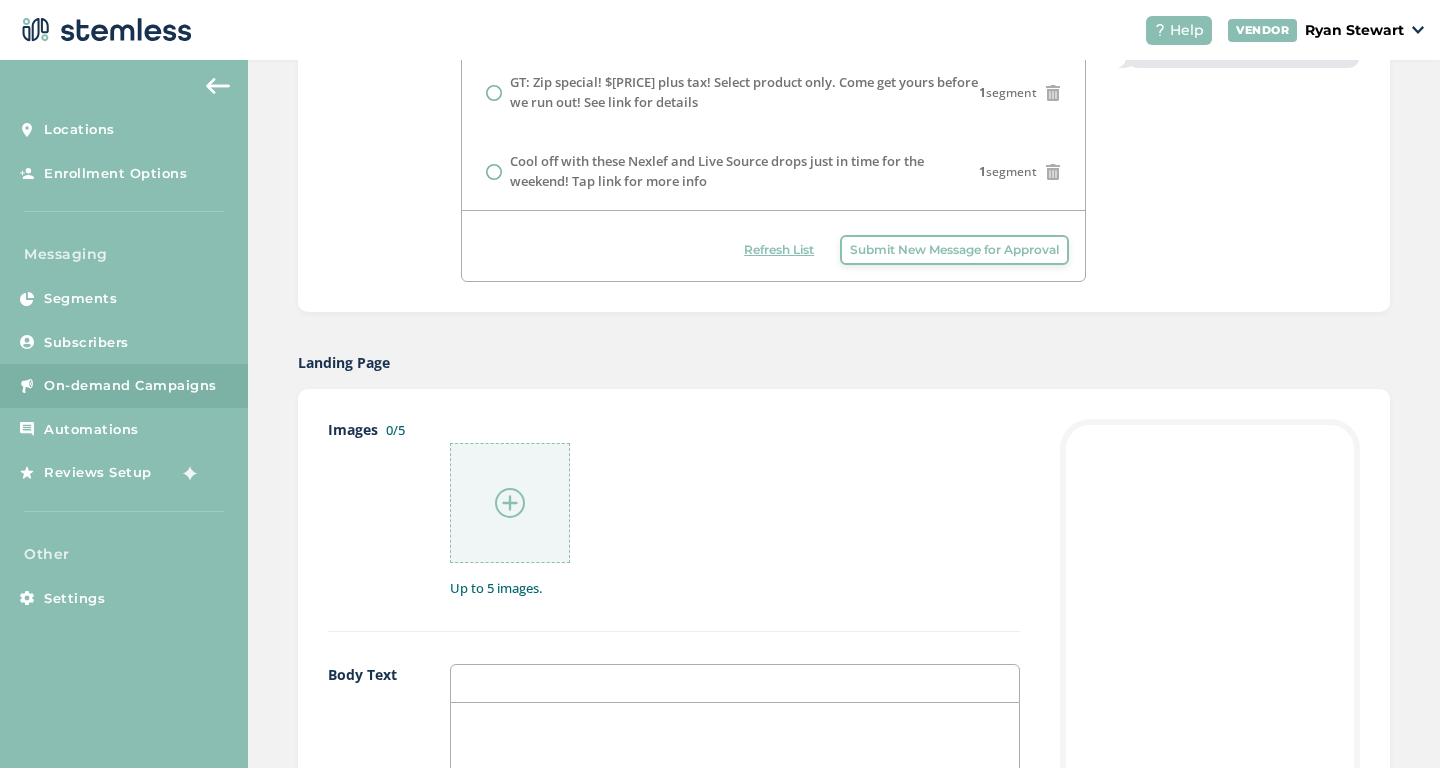 click at bounding box center (510, 503) 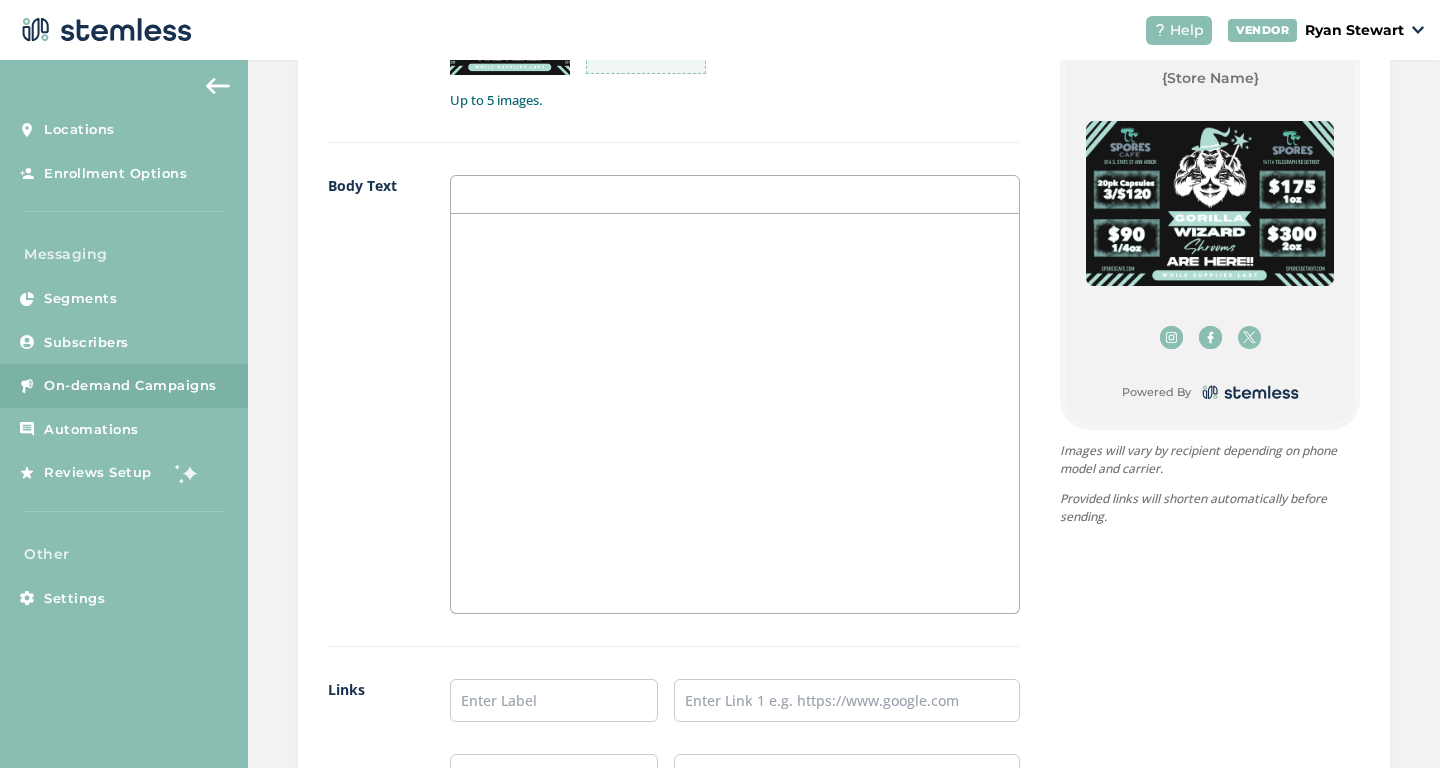 scroll, scrollTop: 1291, scrollLeft: 0, axis: vertical 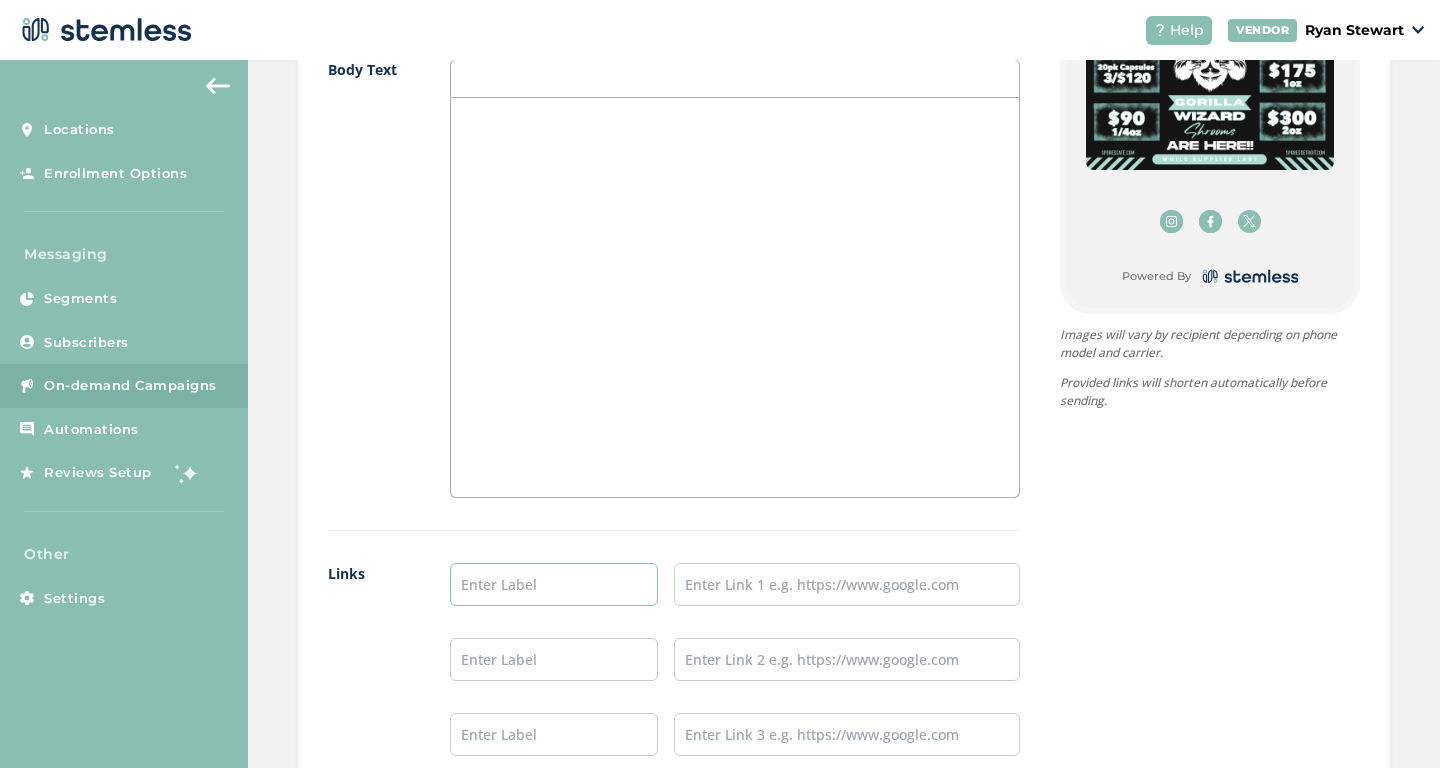 click at bounding box center [554, 584] 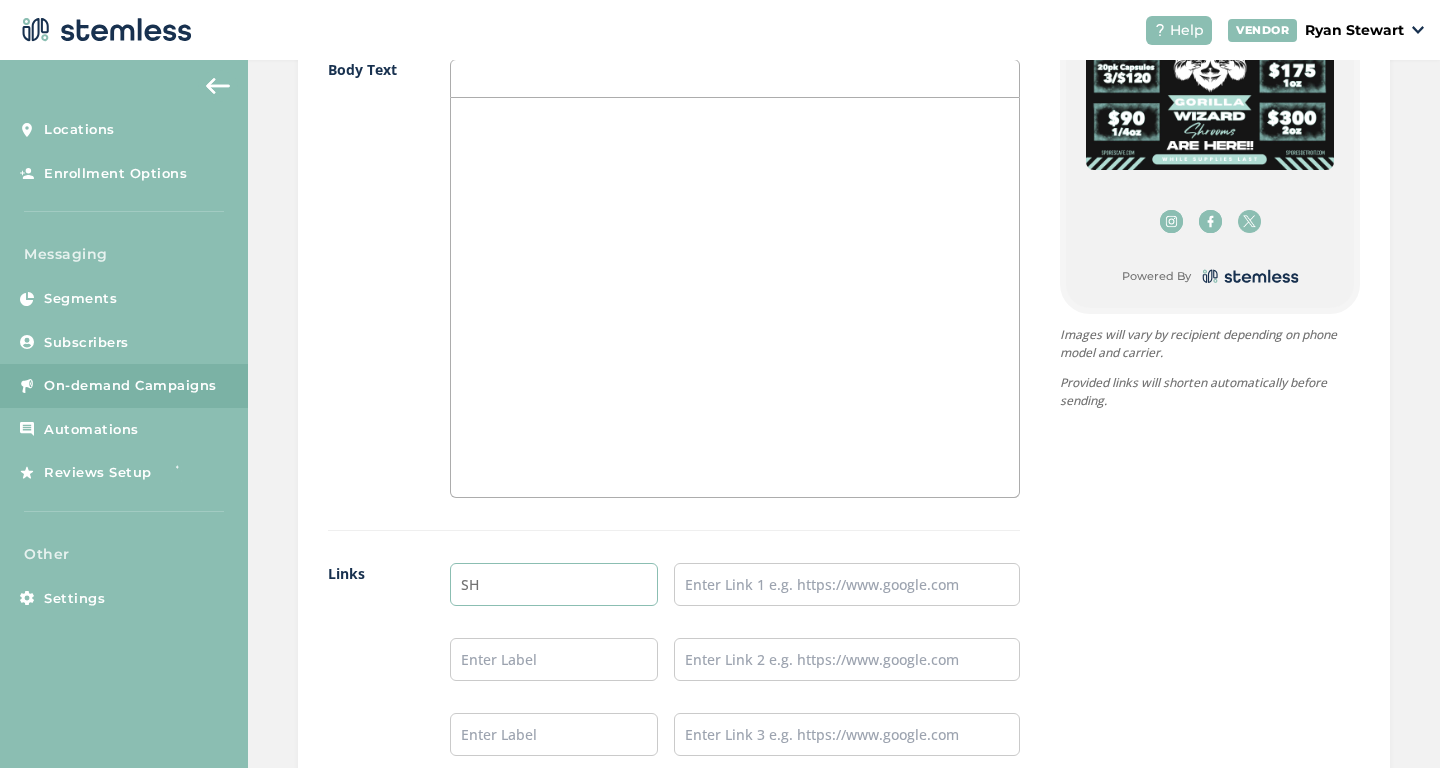 type on "S" 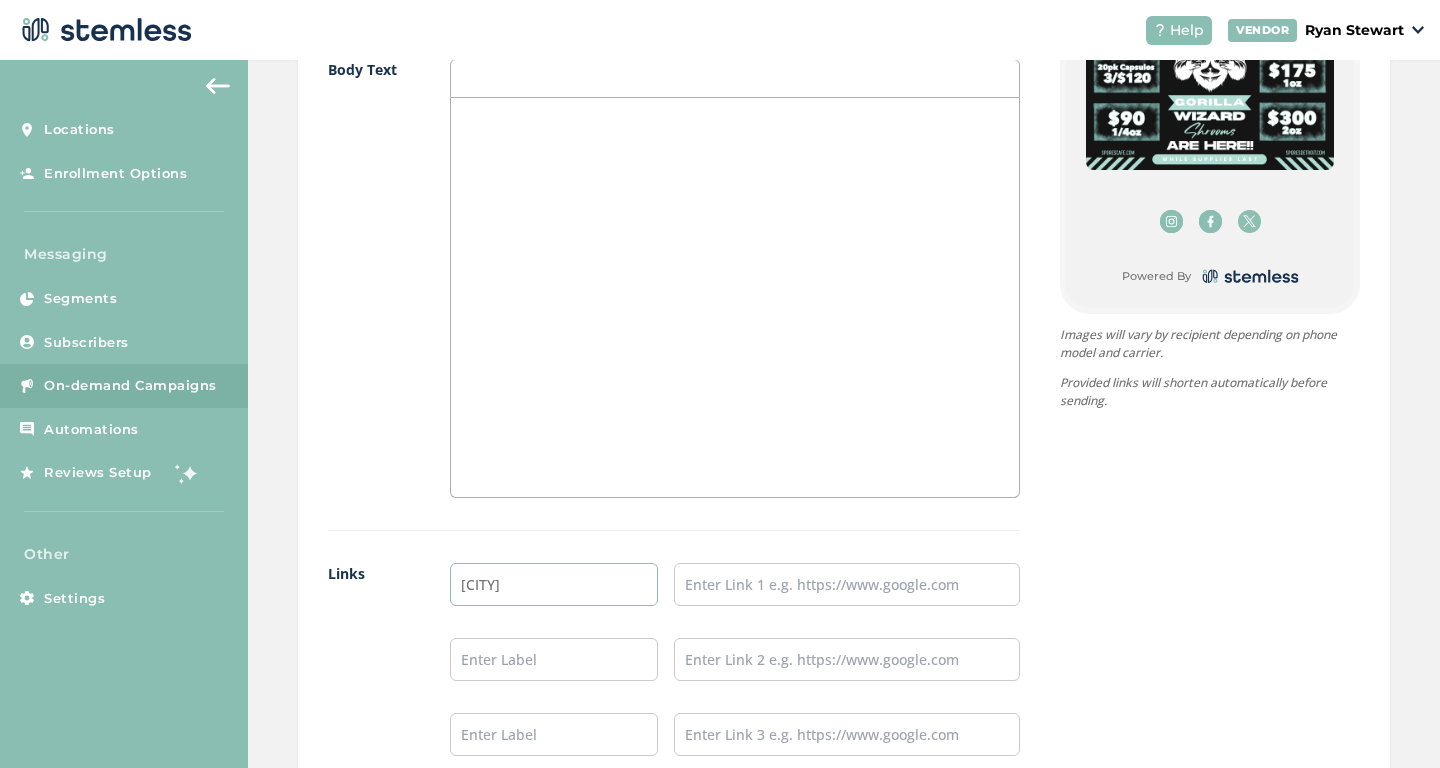 type on "[CITY]" 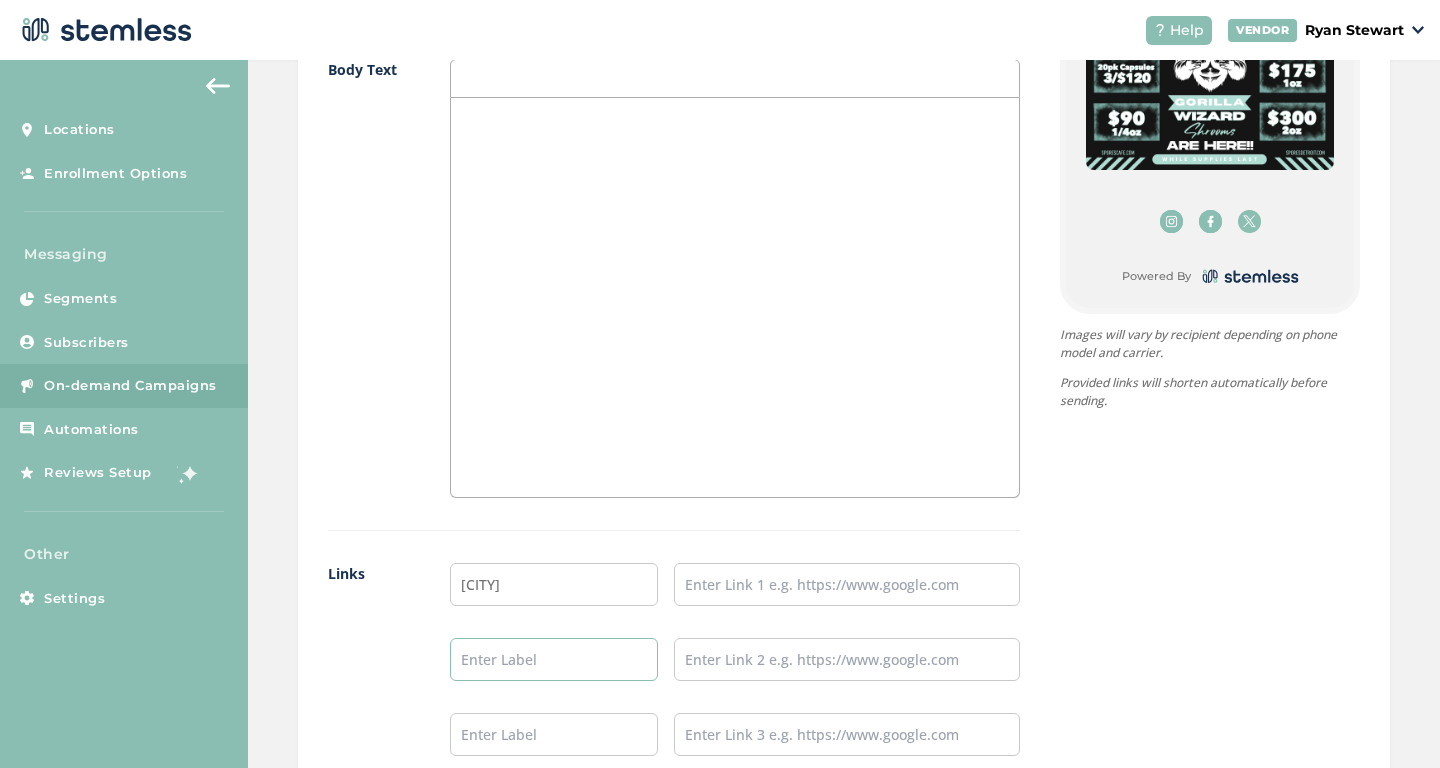 click at bounding box center [554, 659] 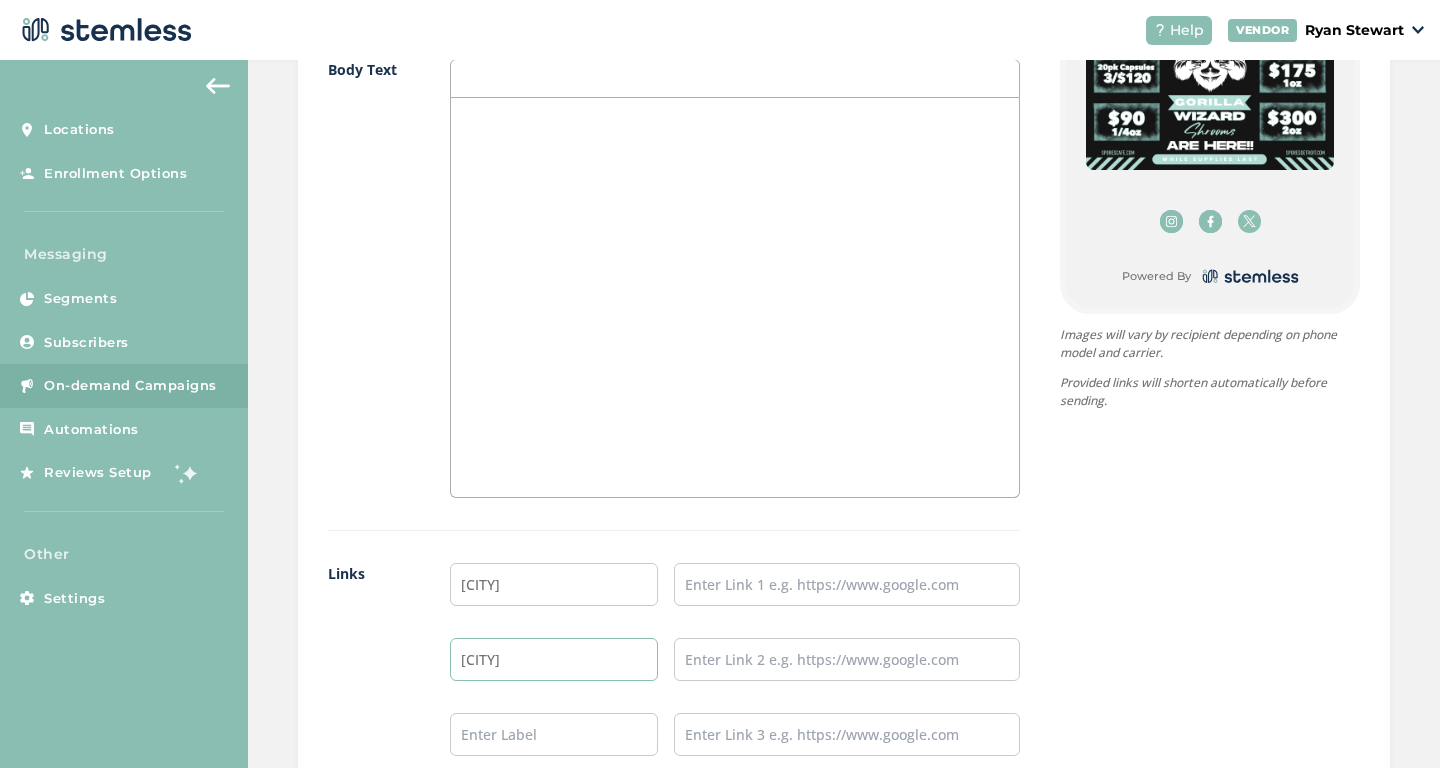 type on "[CITY]" 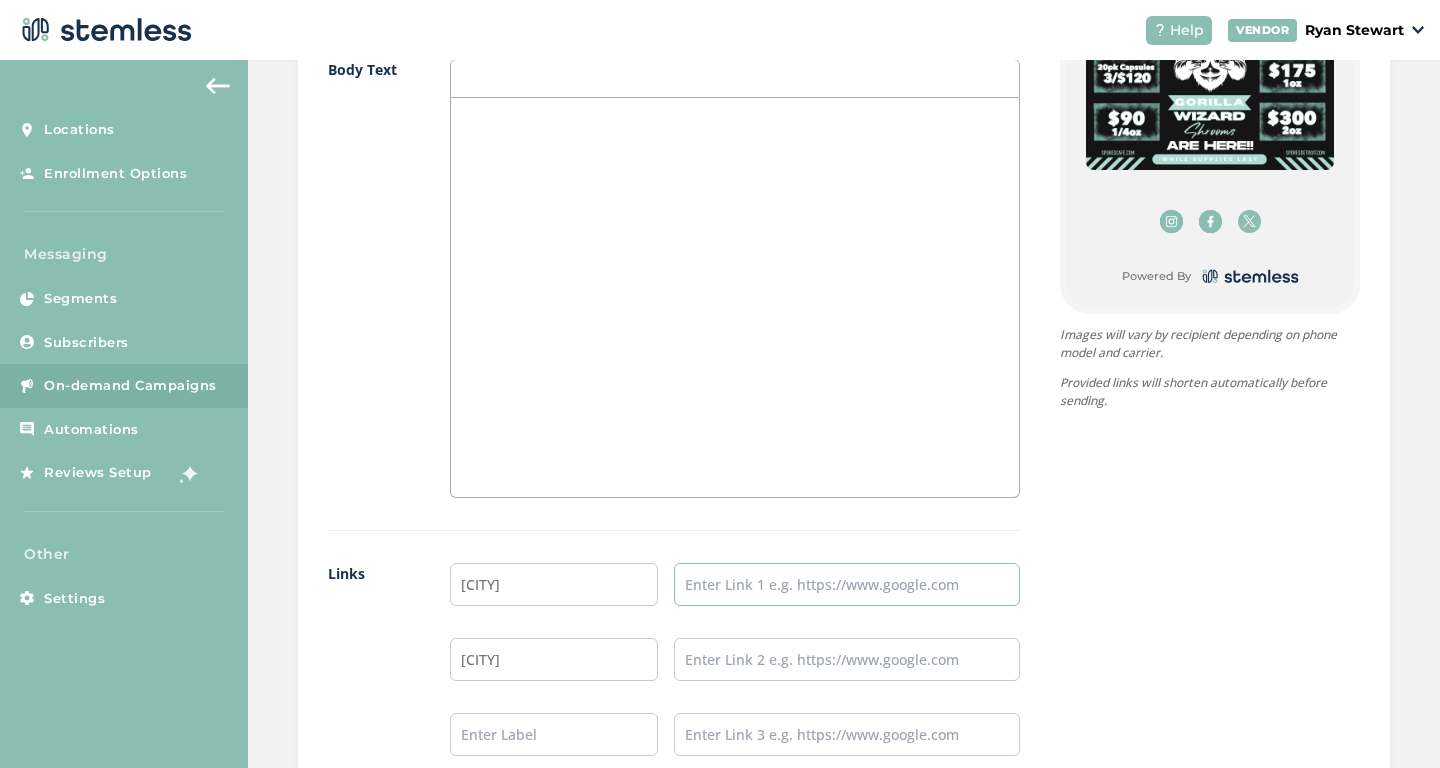 click at bounding box center [847, 584] 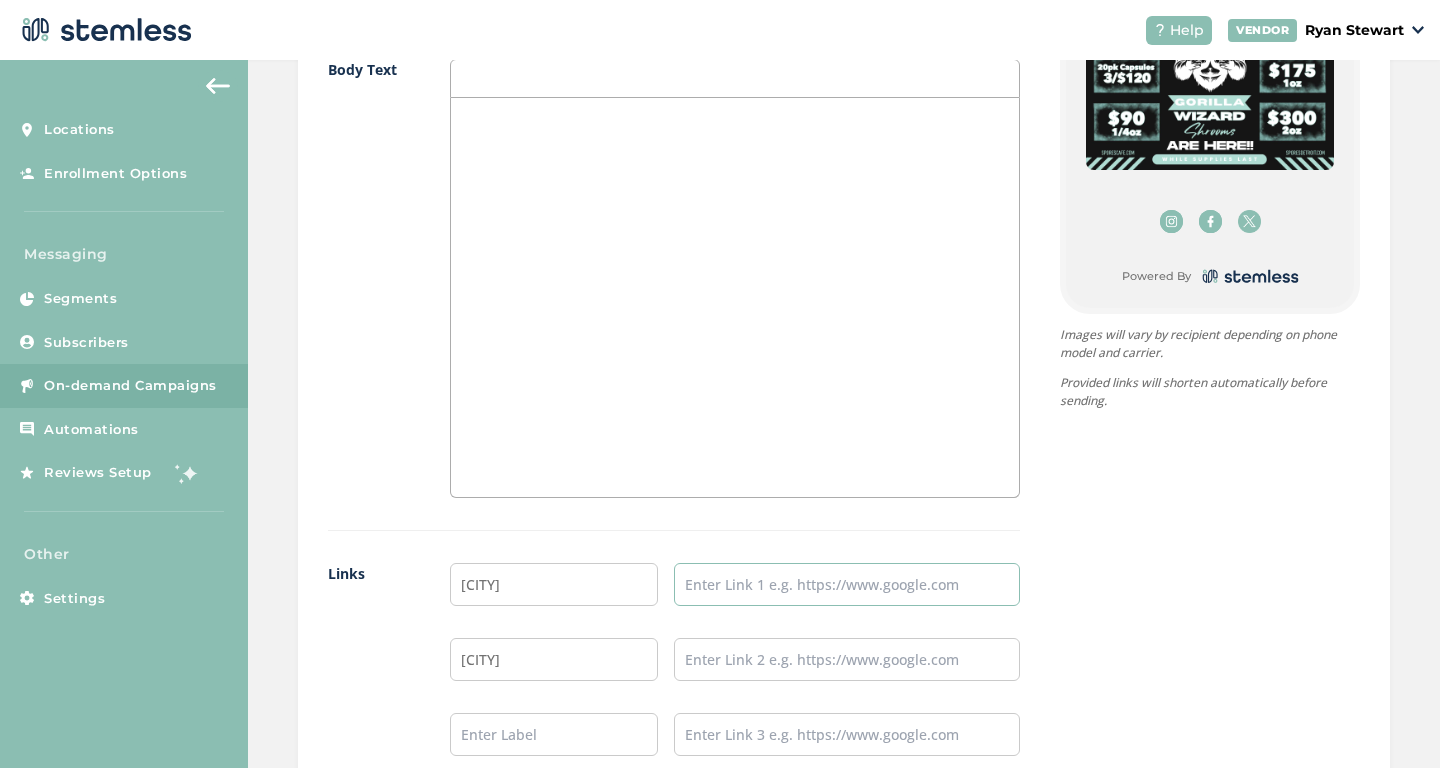 paste on "https://sporesdetroit.com/" 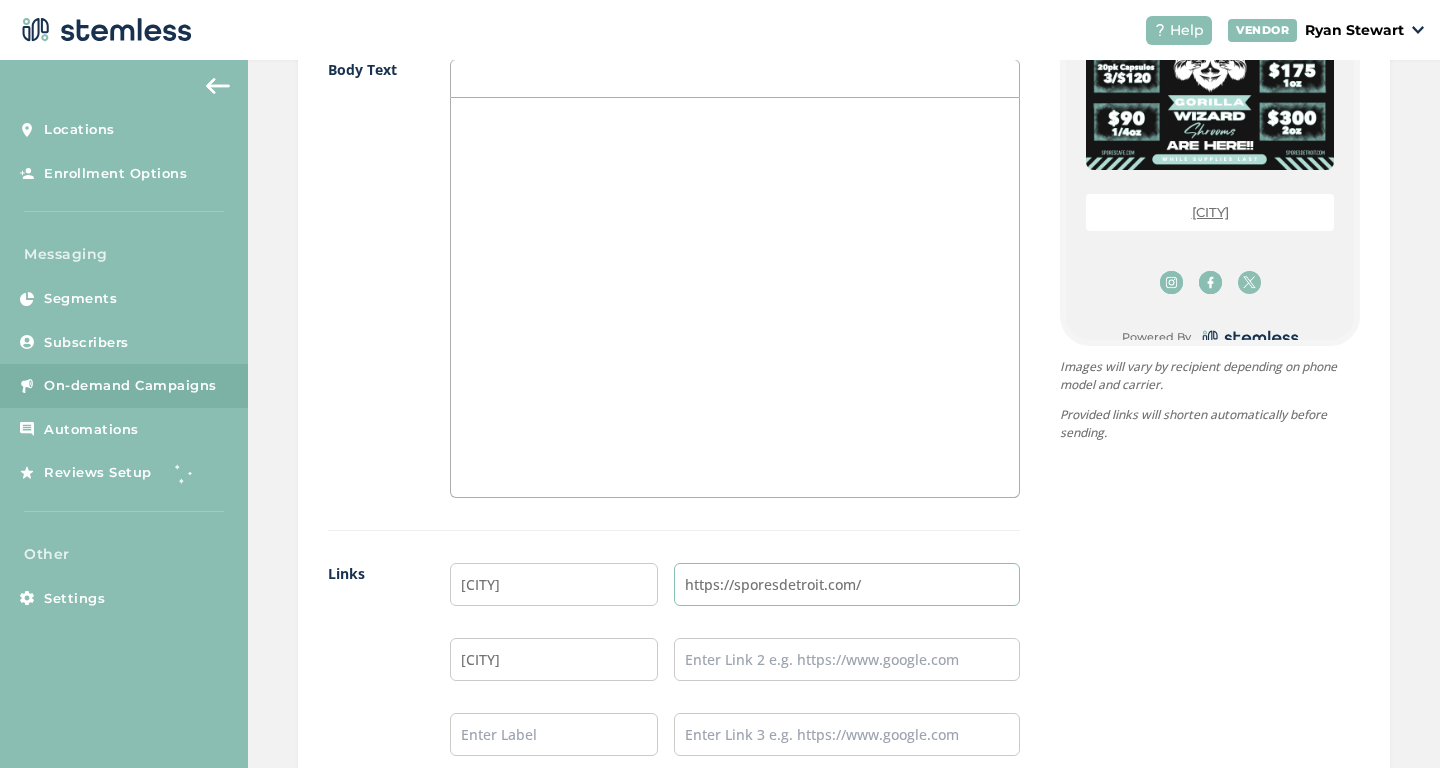 type on "https://sporesdetroit.com/" 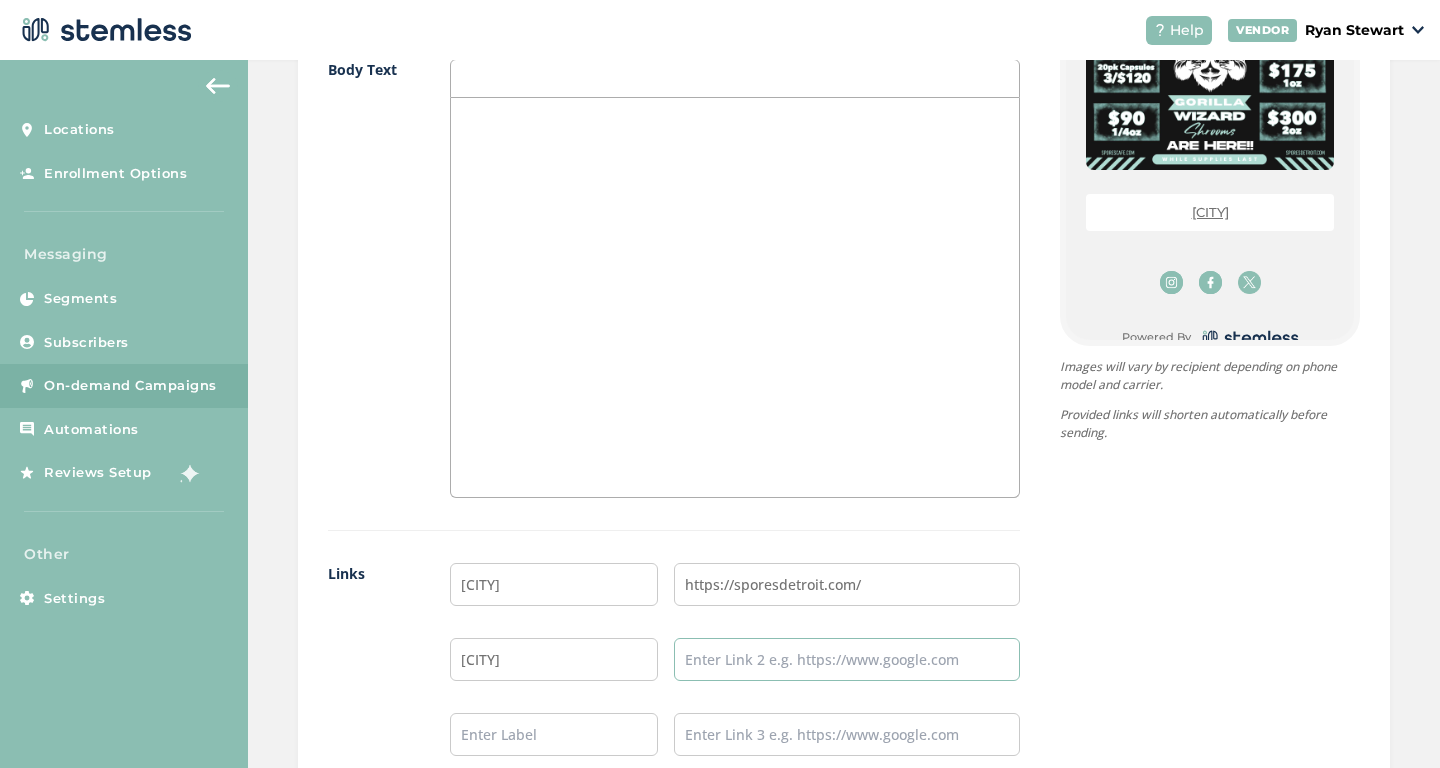 click at bounding box center (847, 659) 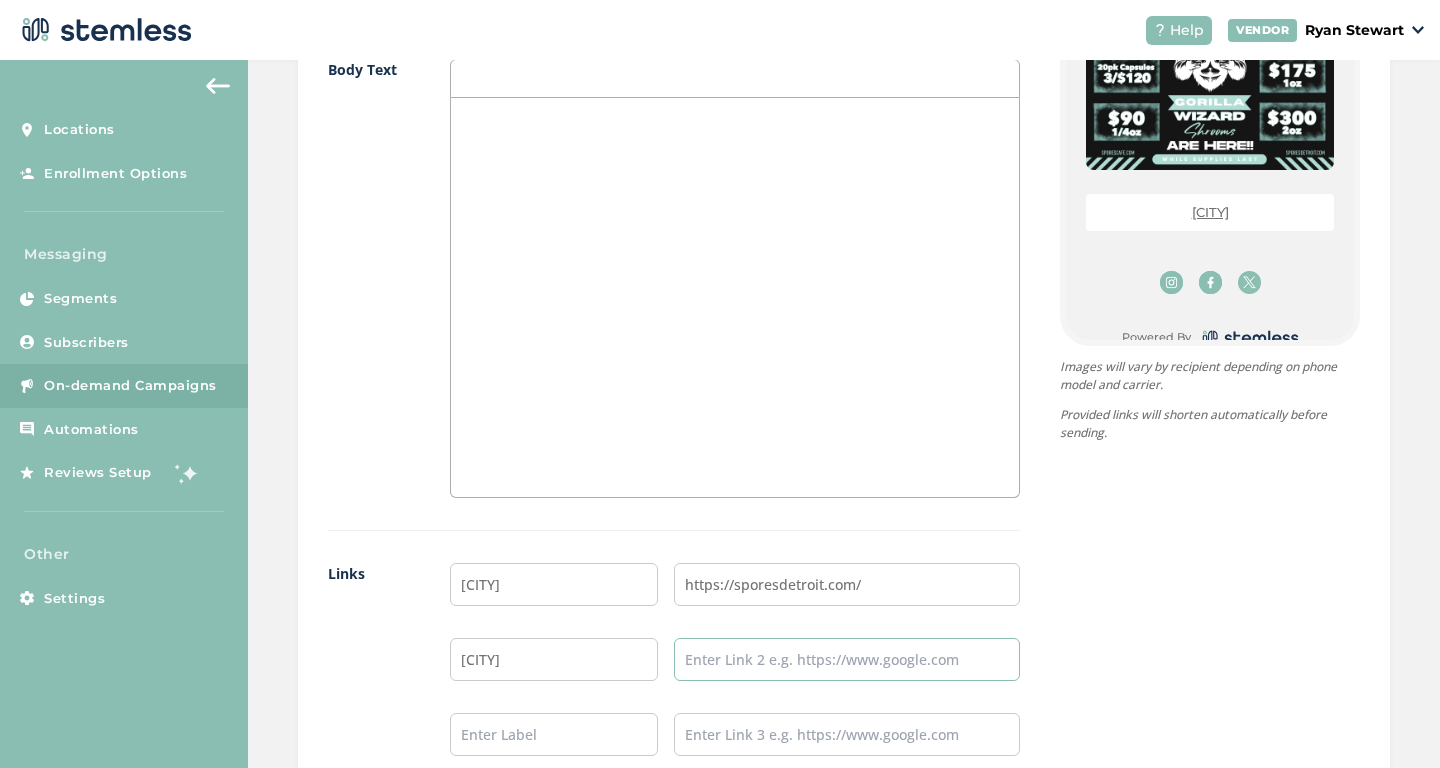paste on "https://www.sporescafe.com/" 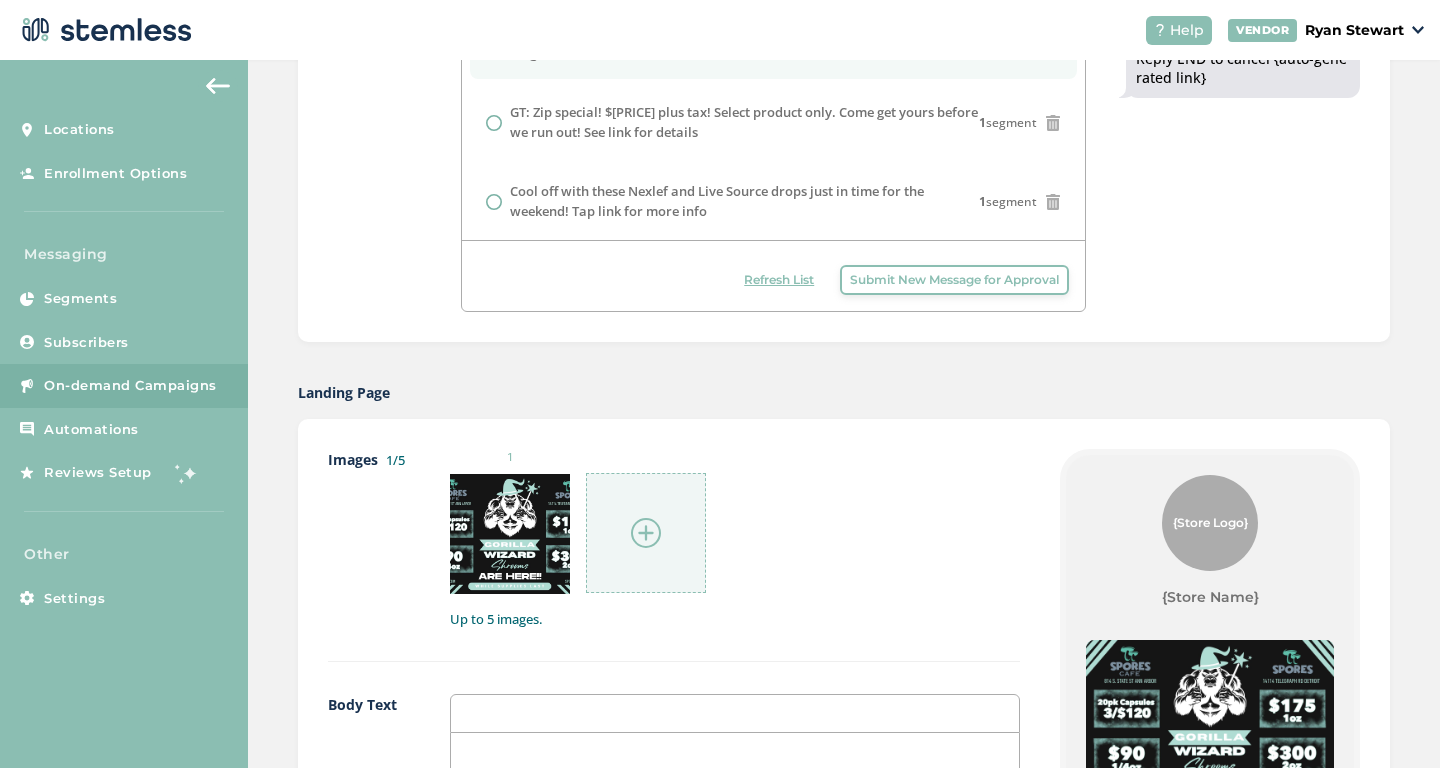 scroll, scrollTop: 1588, scrollLeft: 0, axis: vertical 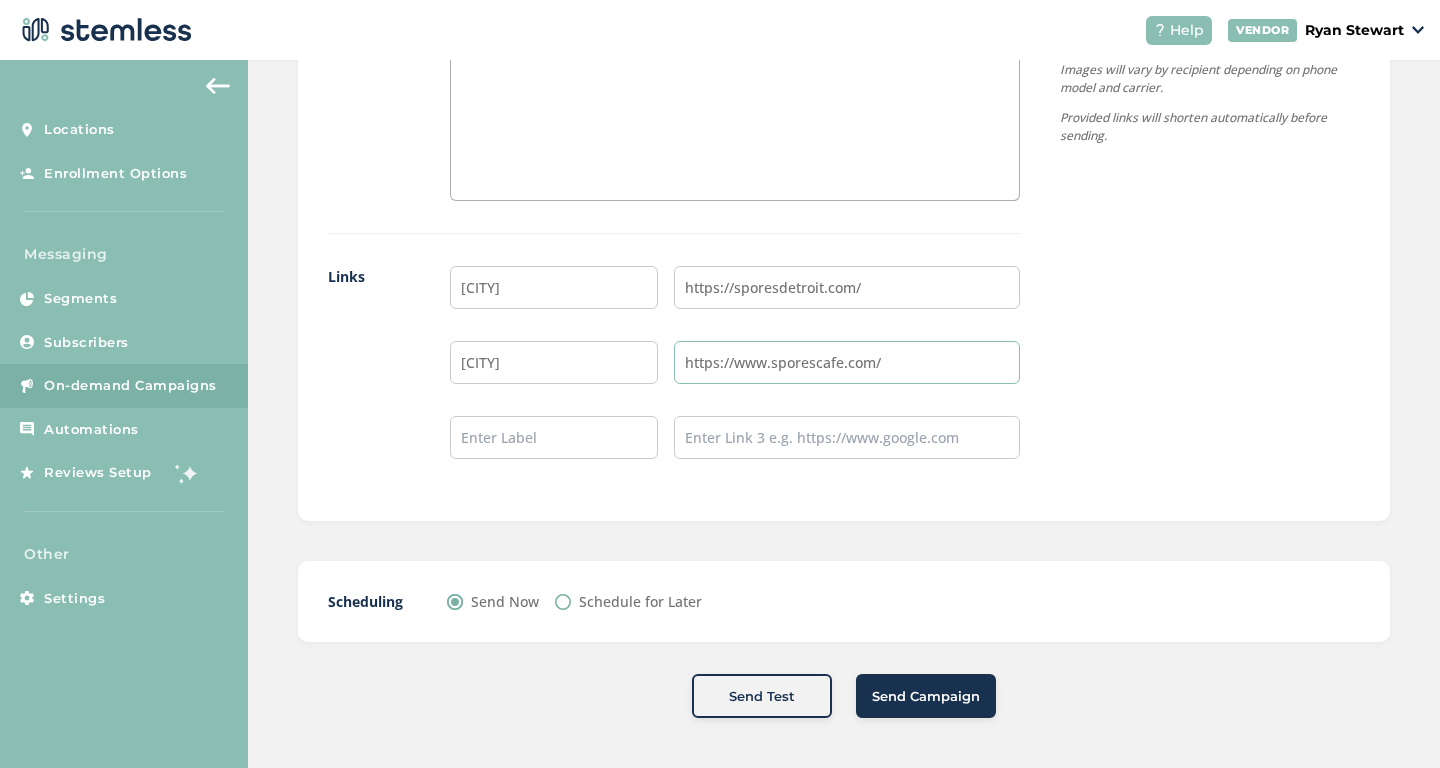type on "https://www.sporescafe.com/" 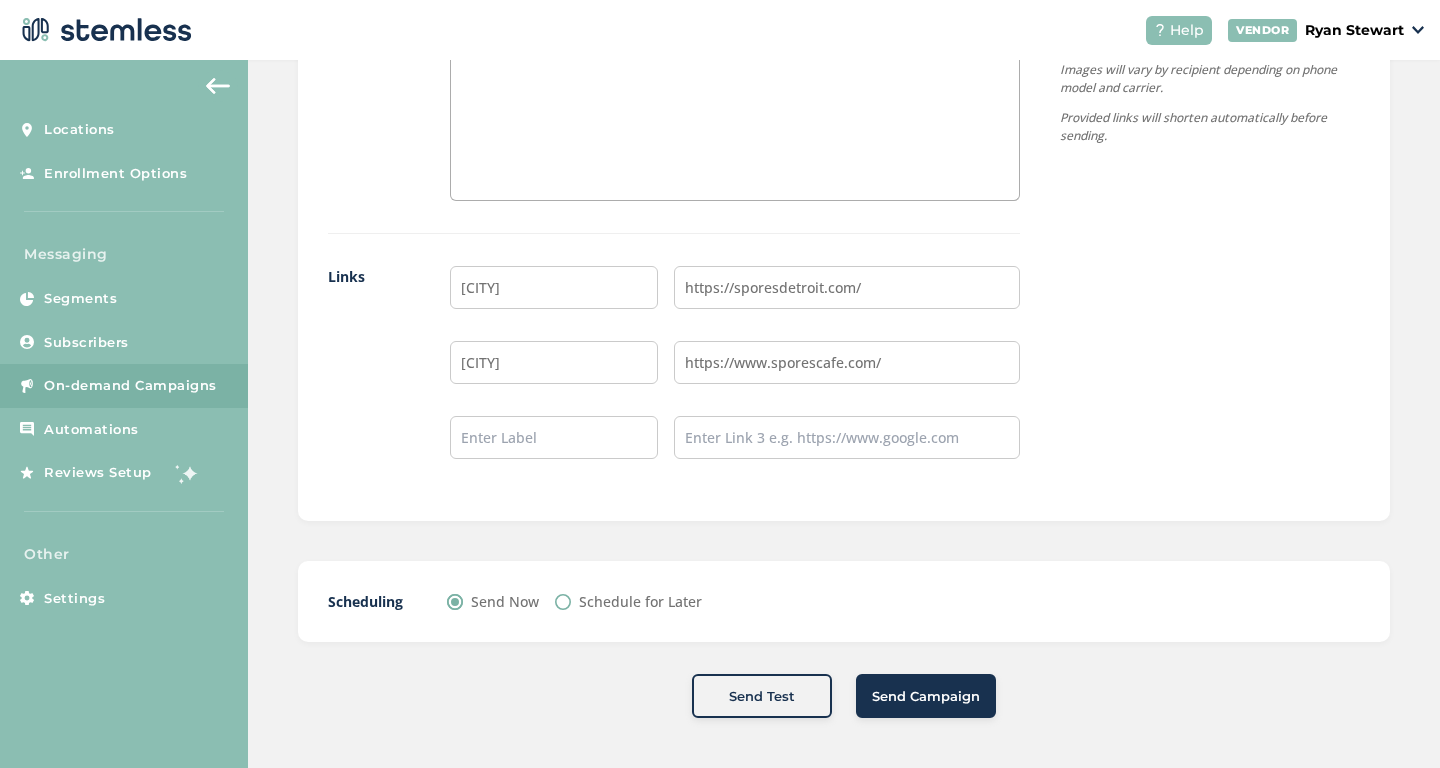 click on "Send Campaign" at bounding box center (926, 697) 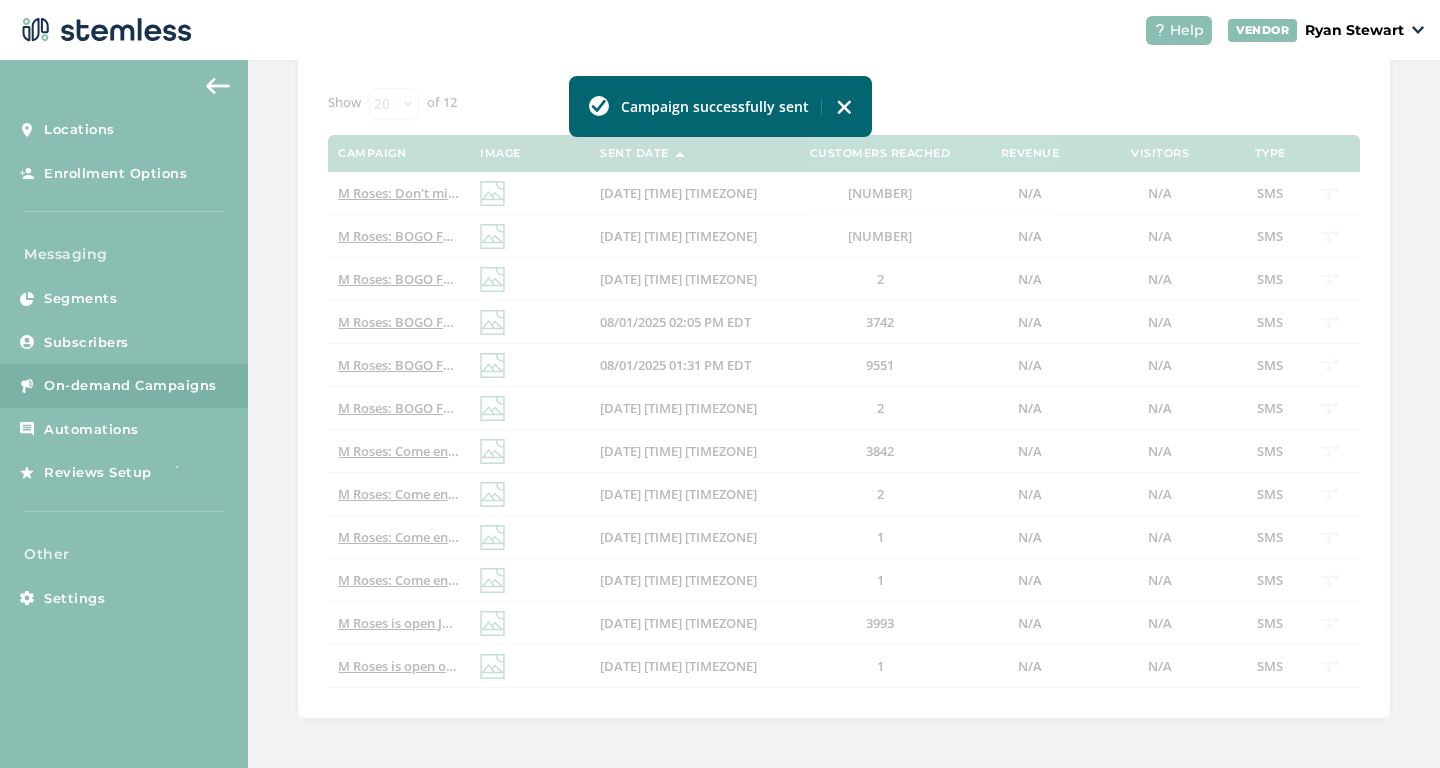 scroll, scrollTop: 413, scrollLeft: 0, axis: vertical 